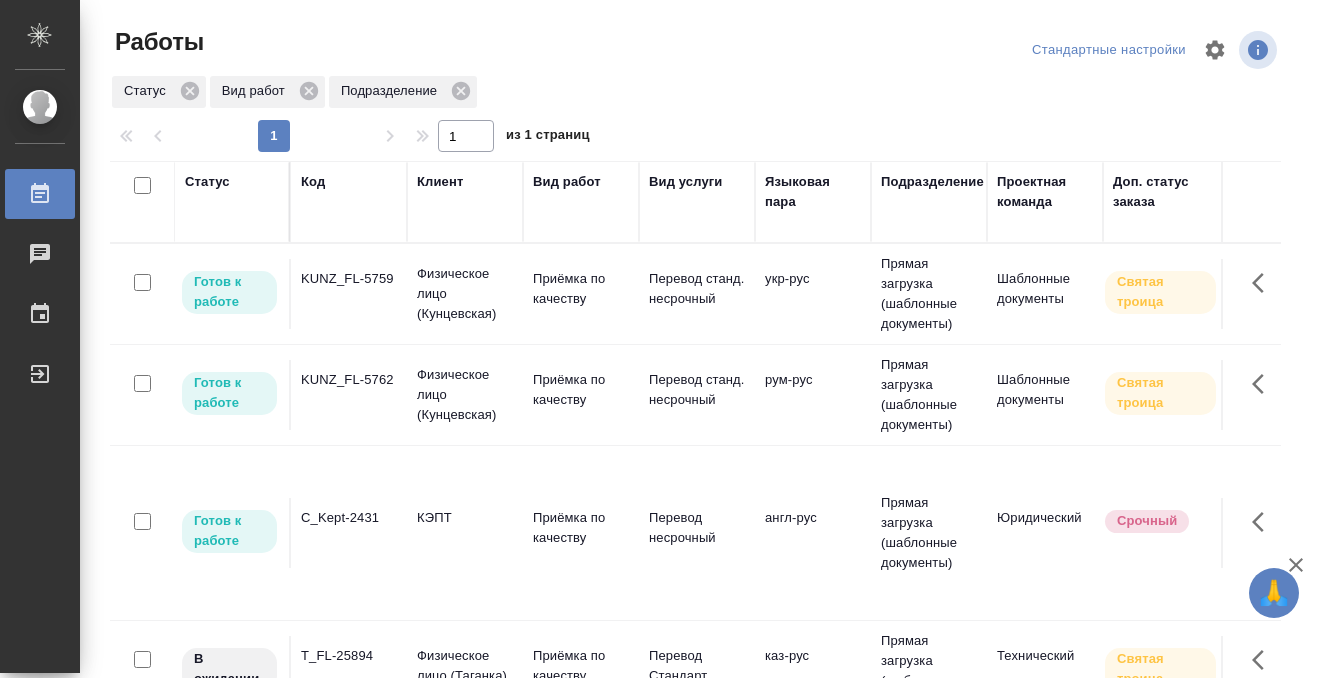 scroll, scrollTop: 0, scrollLeft: 0, axis: both 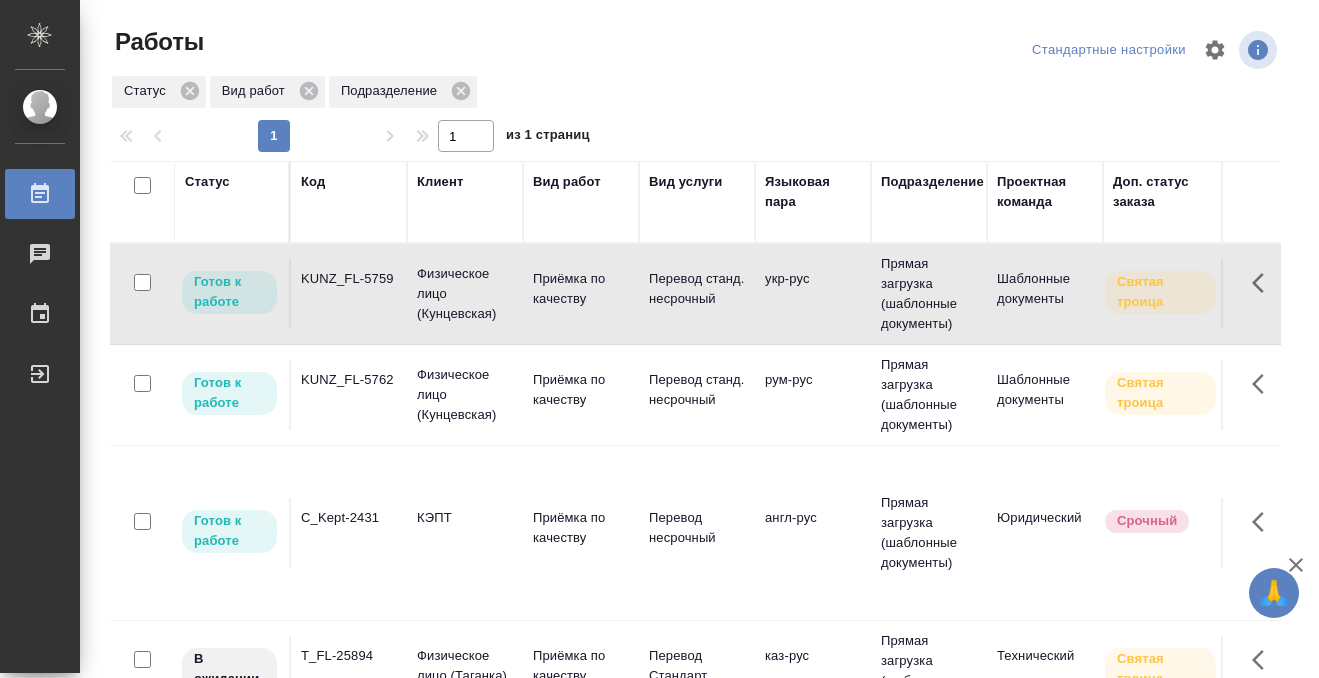 click on "KUNZ_FL-5759" at bounding box center (349, 294) 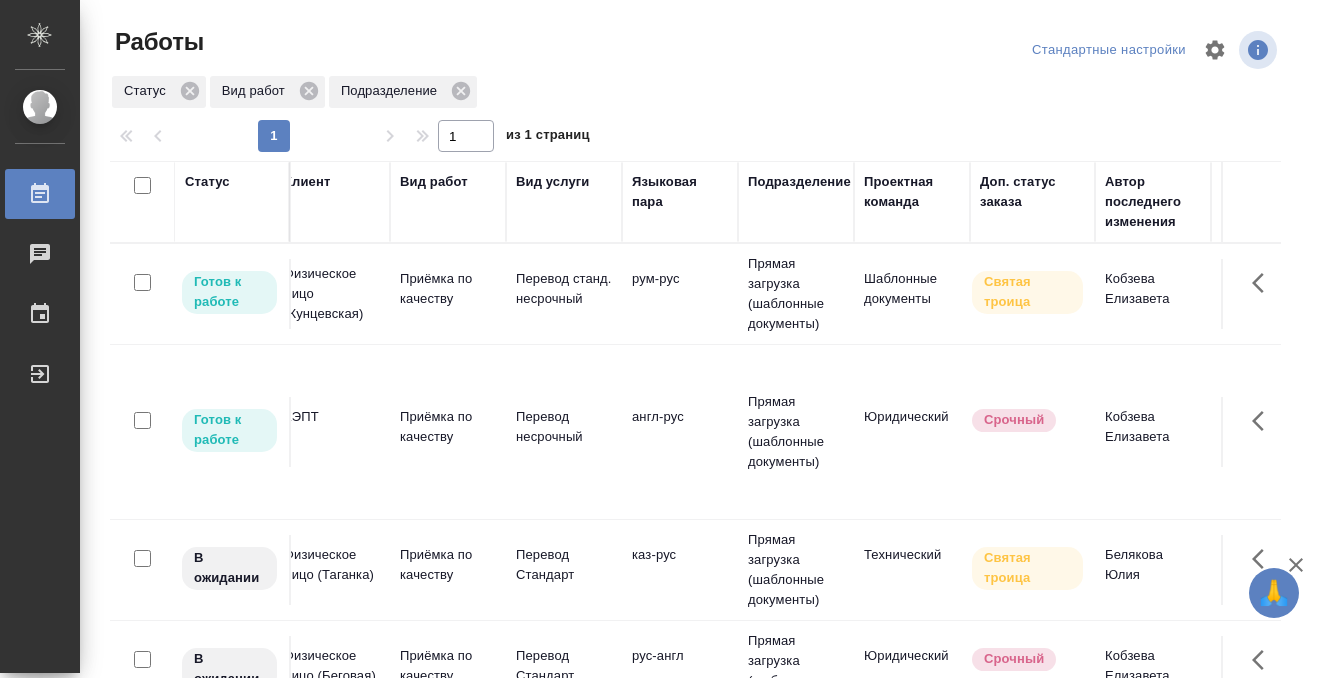 scroll, scrollTop: 0, scrollLeft: 0, axis: both 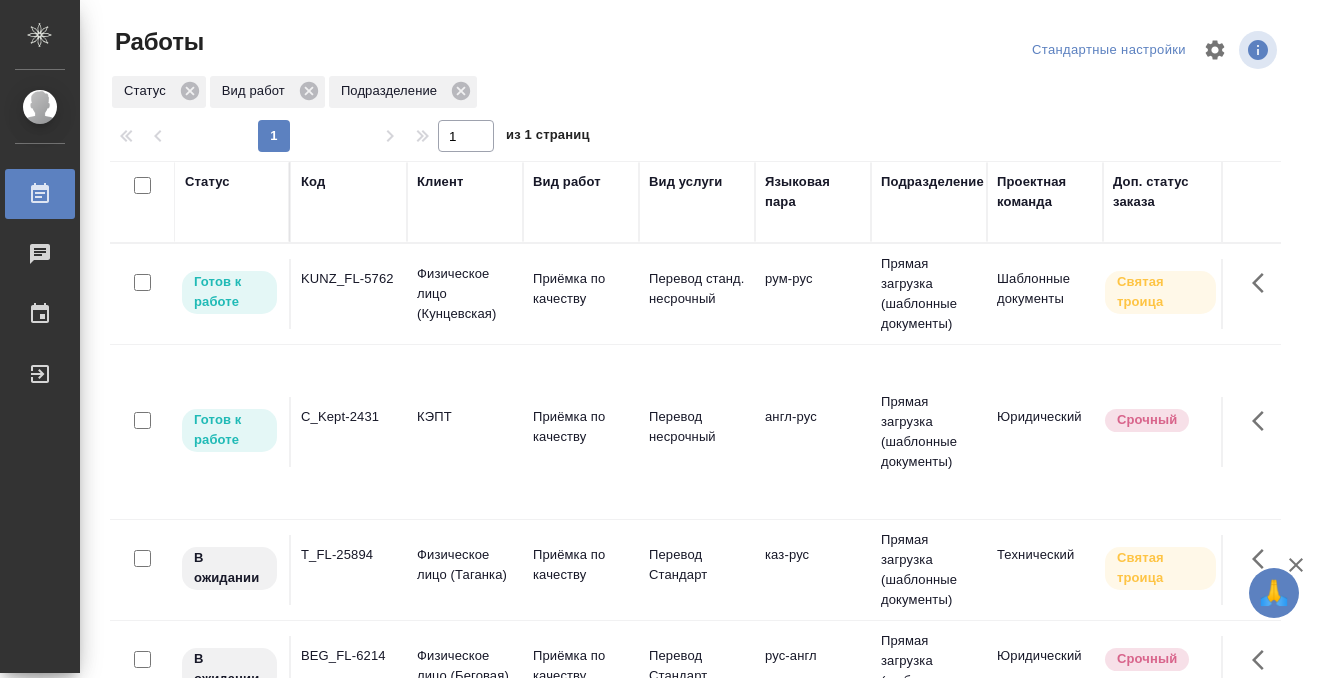 click on "KUNZ_FL-5762" at bounding box center (349, 294) 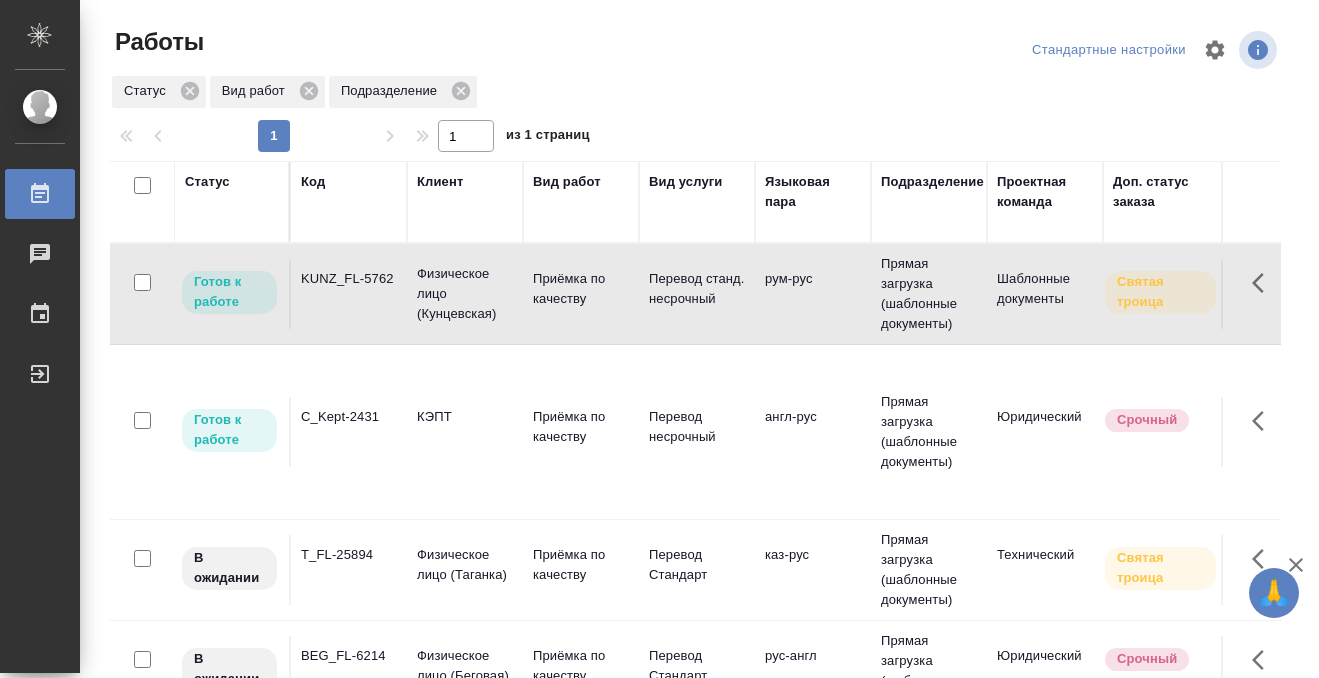 click on "KUNZ_FL-5762" at bounding box center [349, 294] 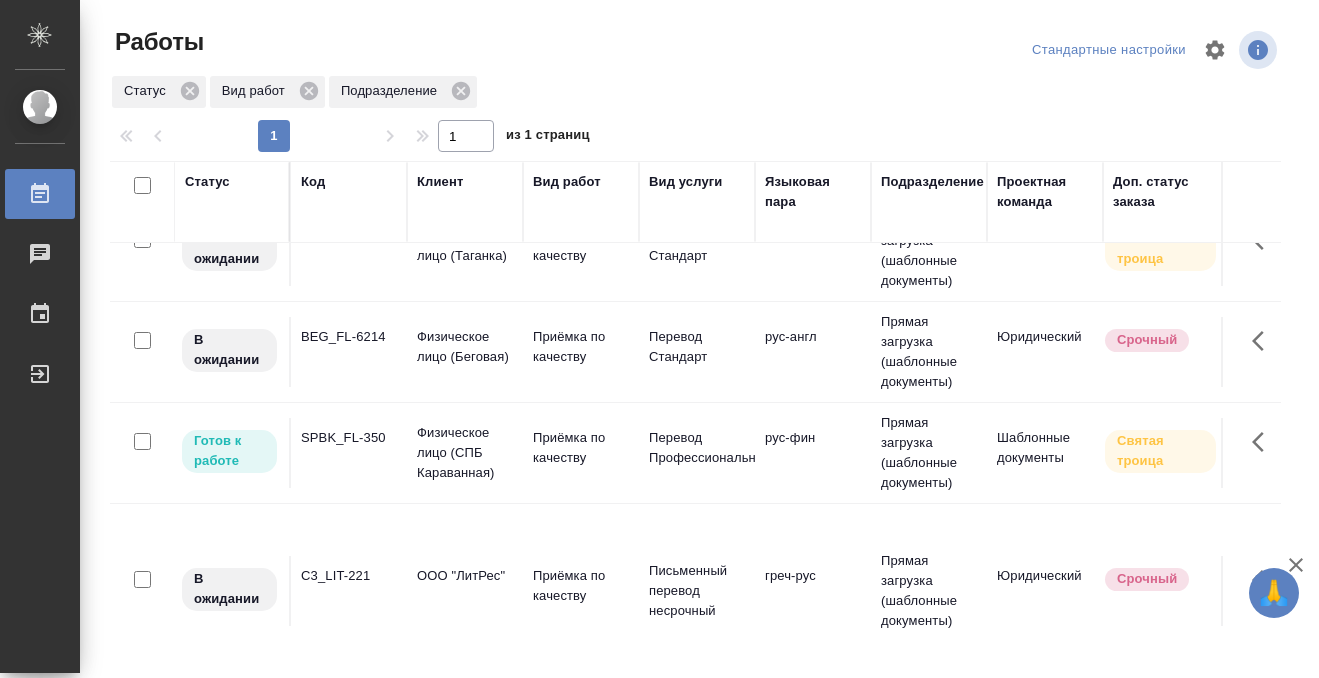 click on "BEG_FL-6214" at bounding box center [349, -25] 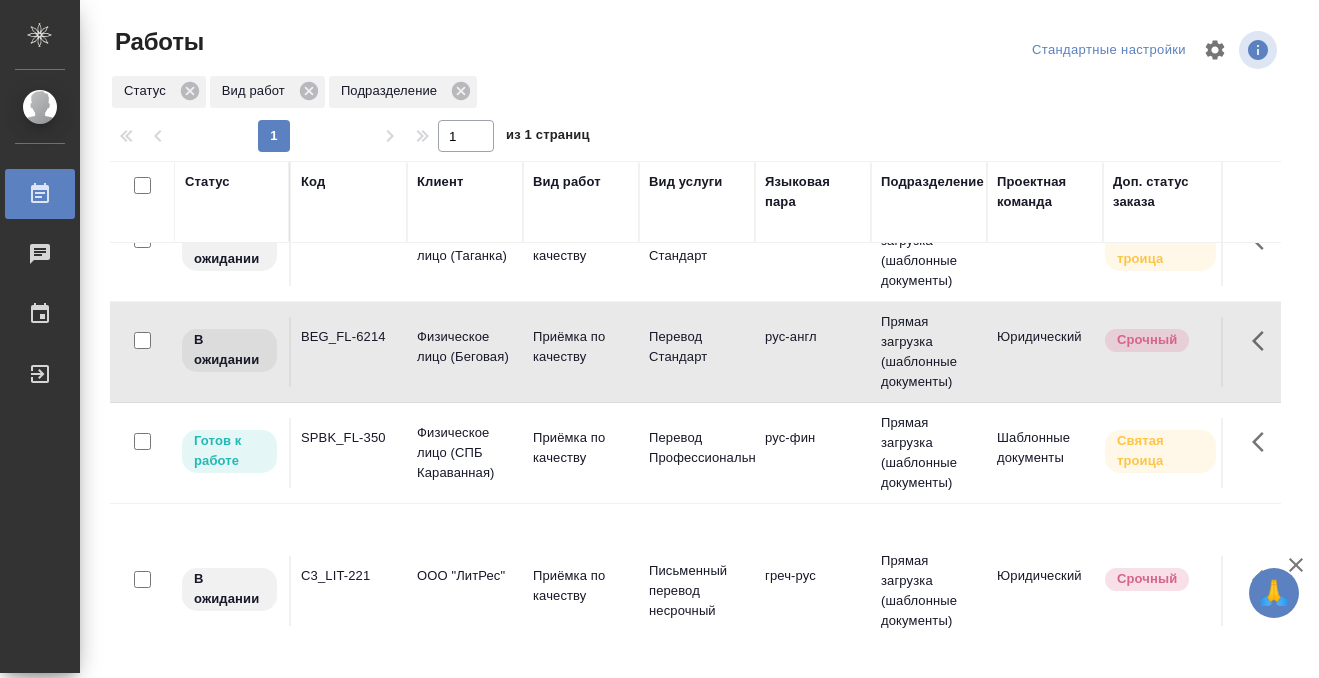 click on "BEG_FL-6214" at bounding box center (349, -25) 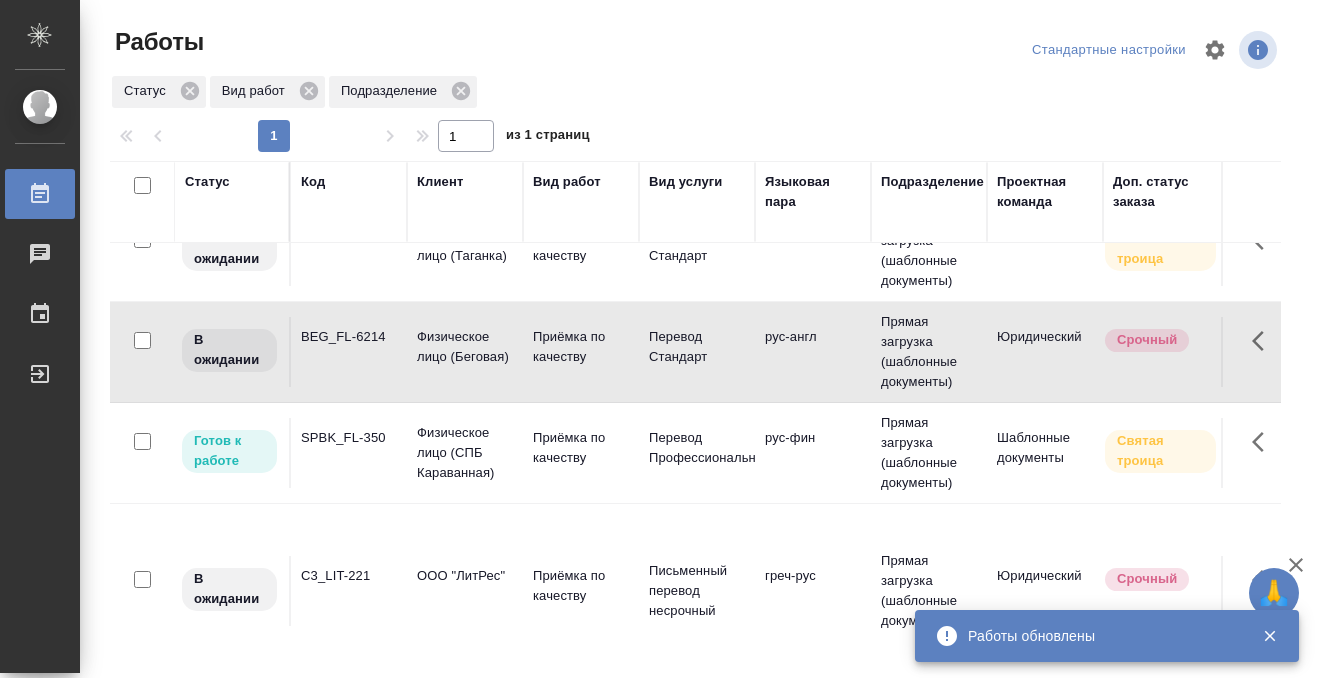 scroll, scrollTop: 284, scrollLeft: 0, axis: vertical 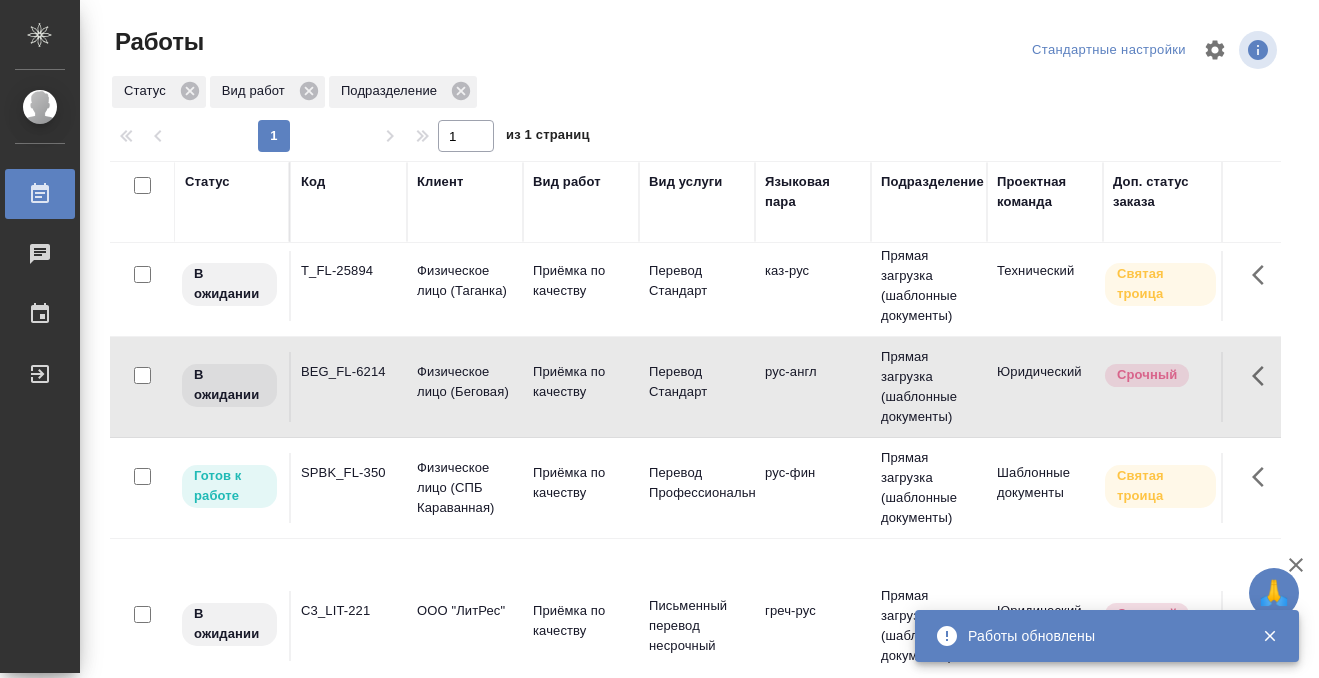 click on "BEG_FL-6214" at bounding box center (349, 10) 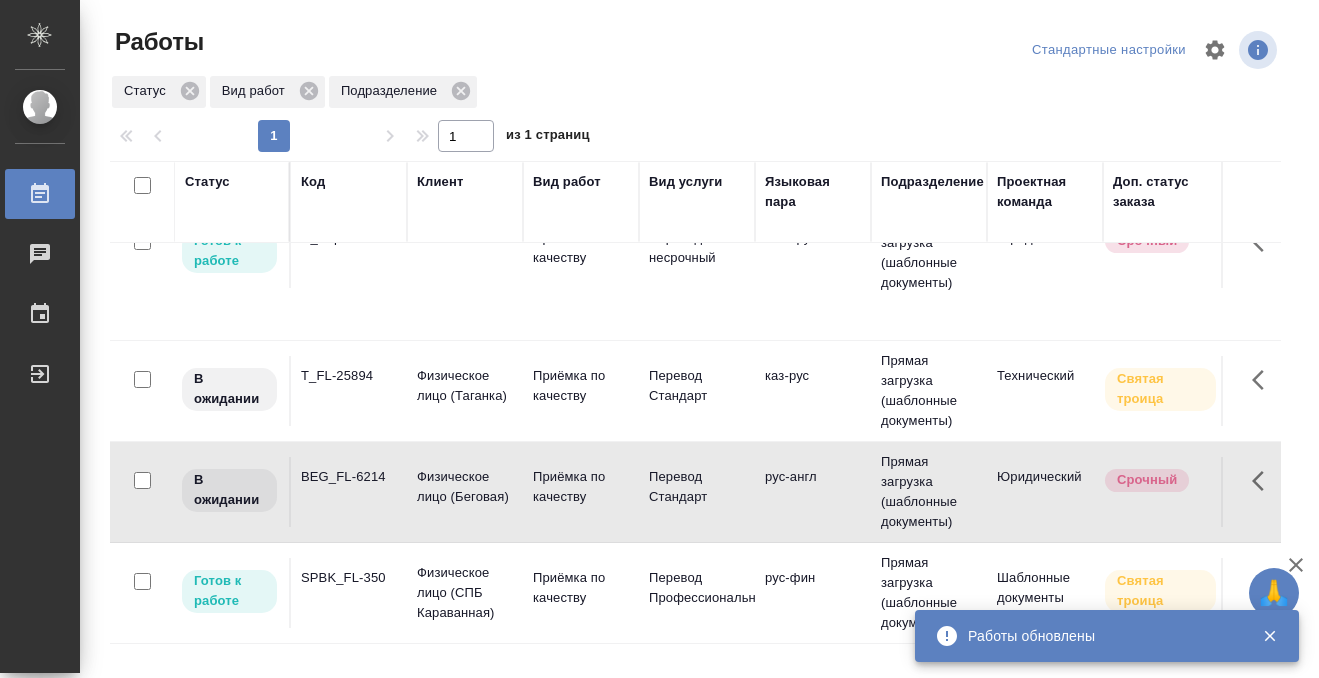 click on "T_FL-25894" at bounding box center [349, 100] 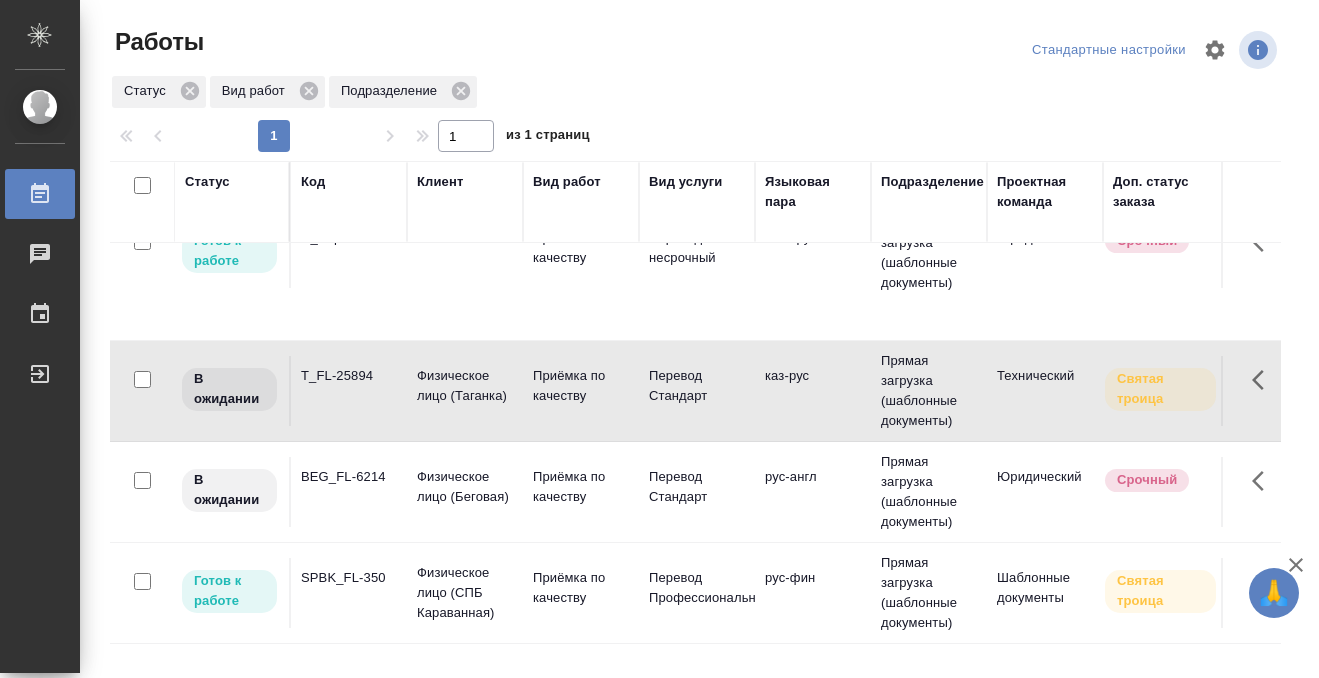 click on "T_FL-25894" at bounding box center (349, 100) 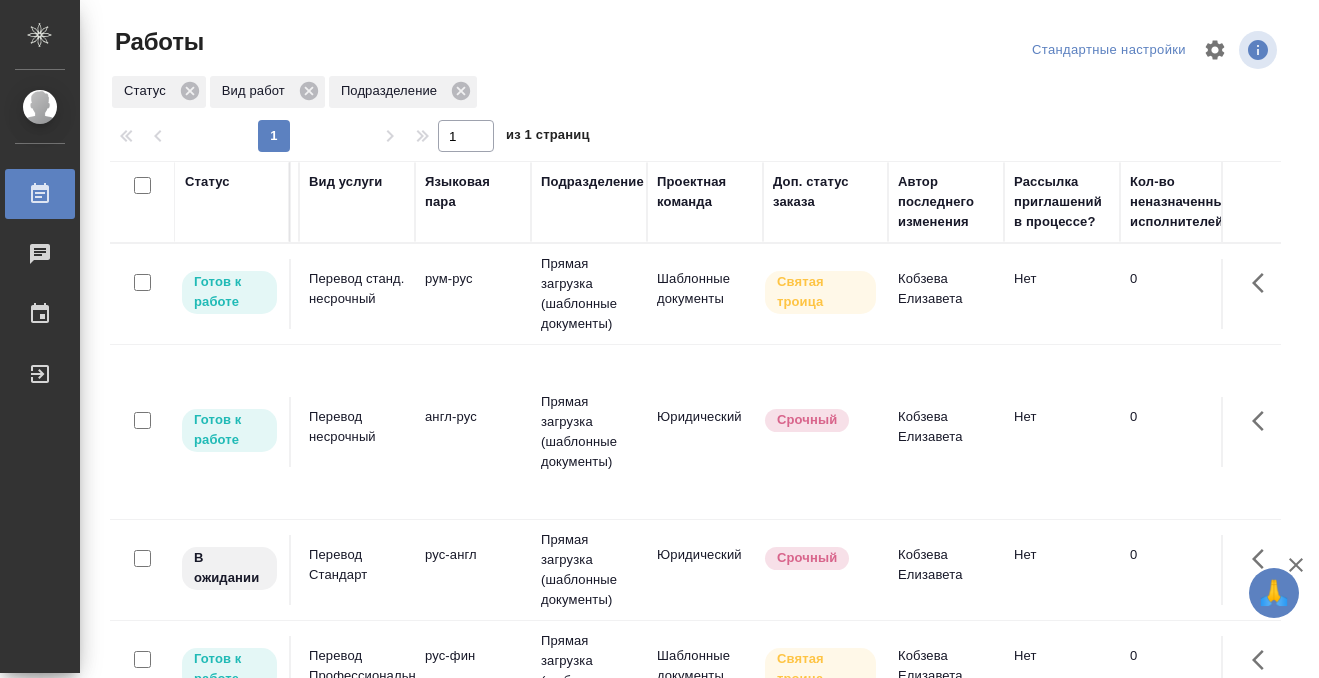 scroll, scrollTop: 0, scrollLeft: 0, axis: both 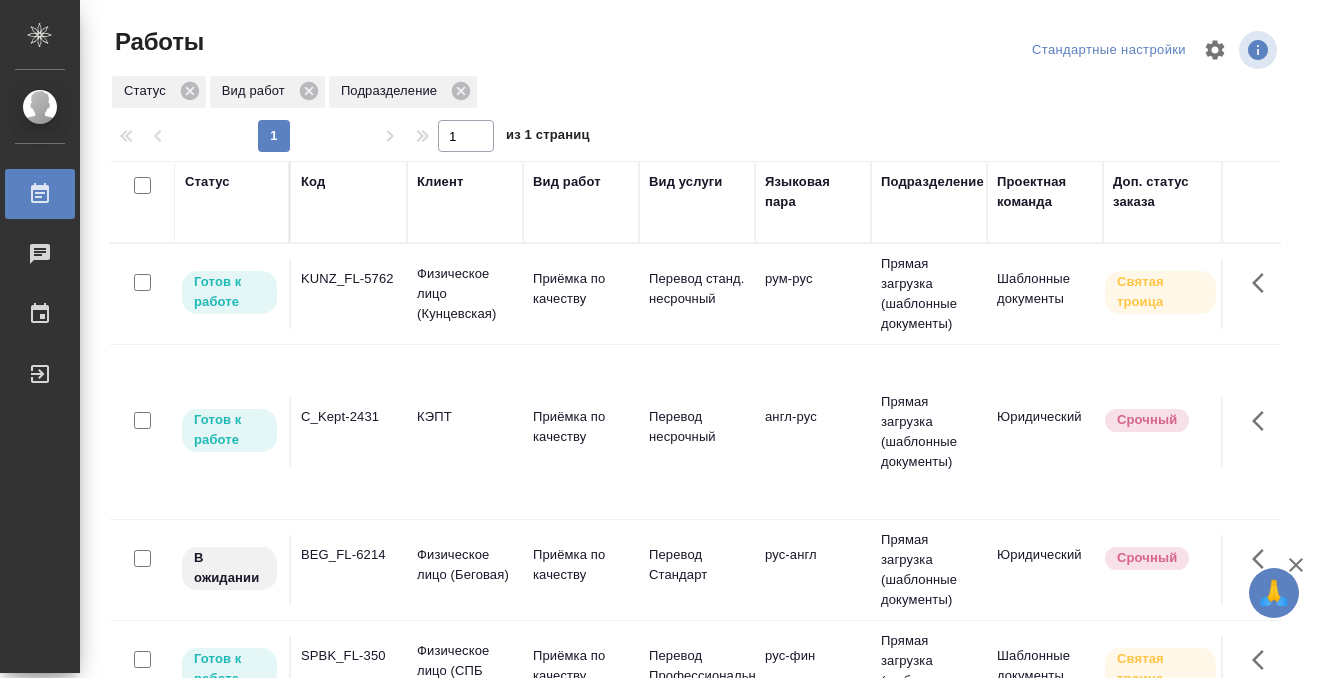 click on "Статус" at bounding box center [207, 182] 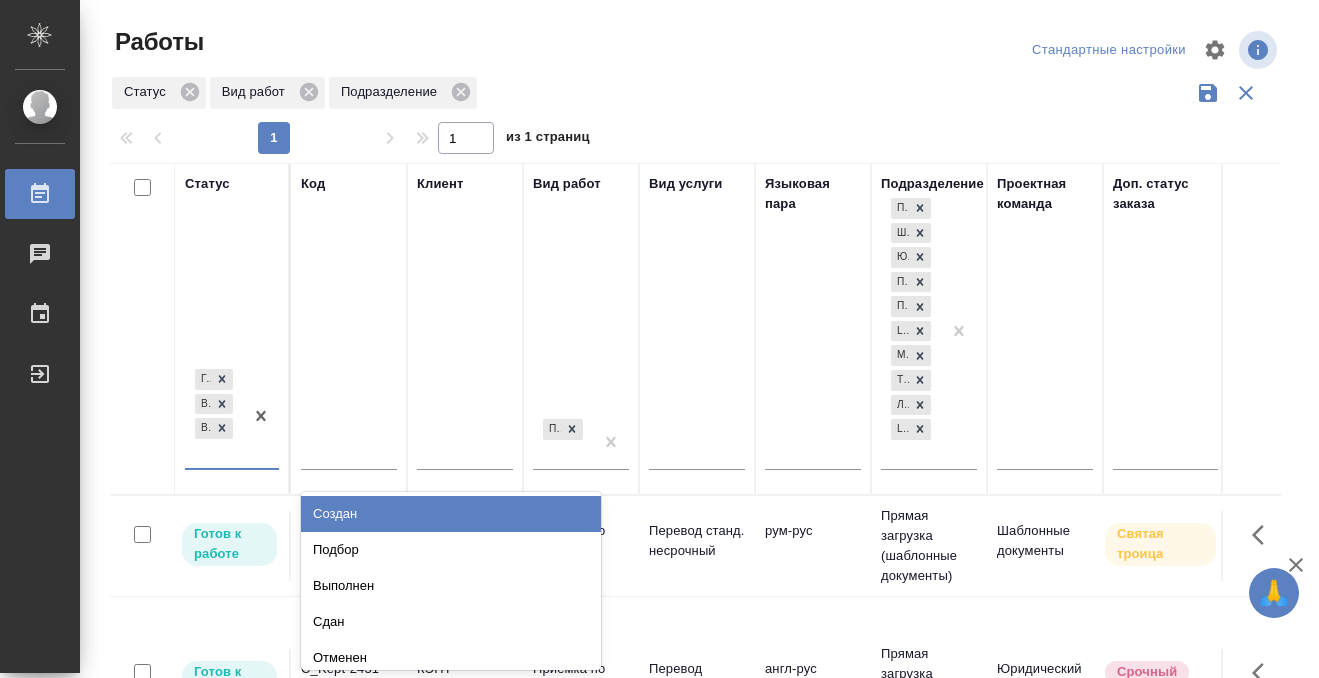 click on "Готов к работе В работе В ожидании" at bounding box center [214, 416] 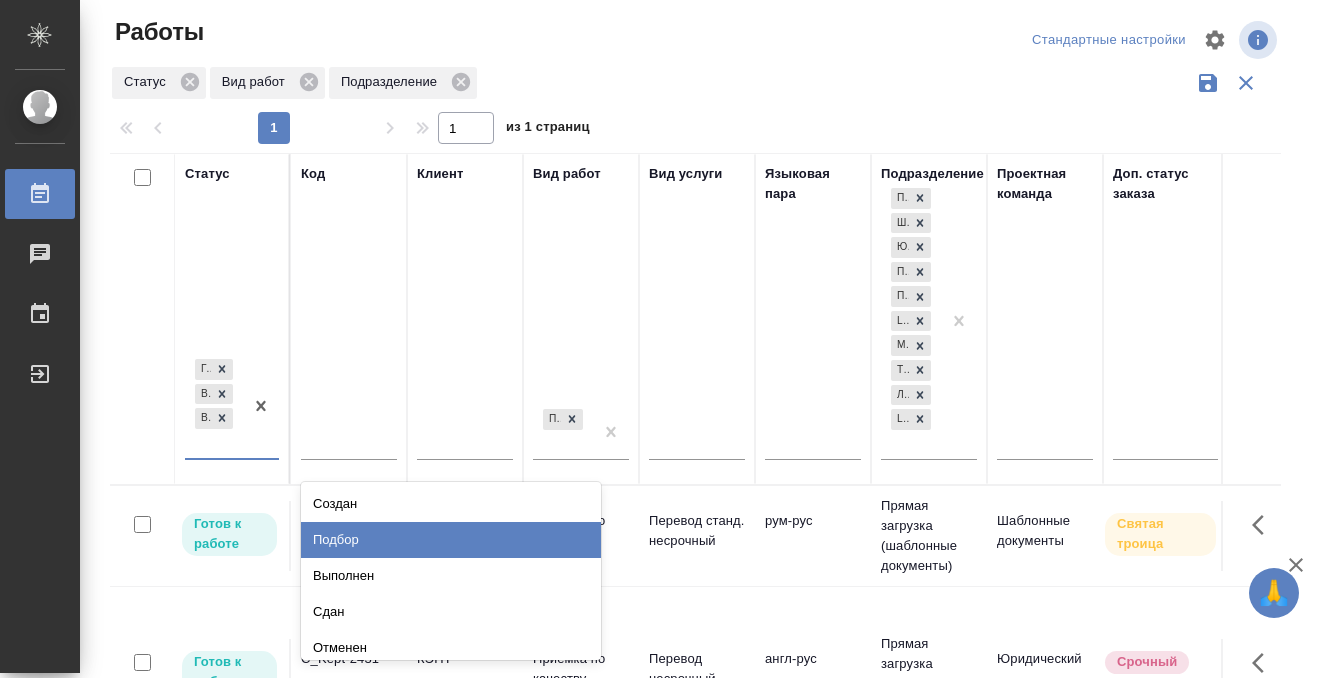 click on "Подбор" at bounding box center [451, 540] 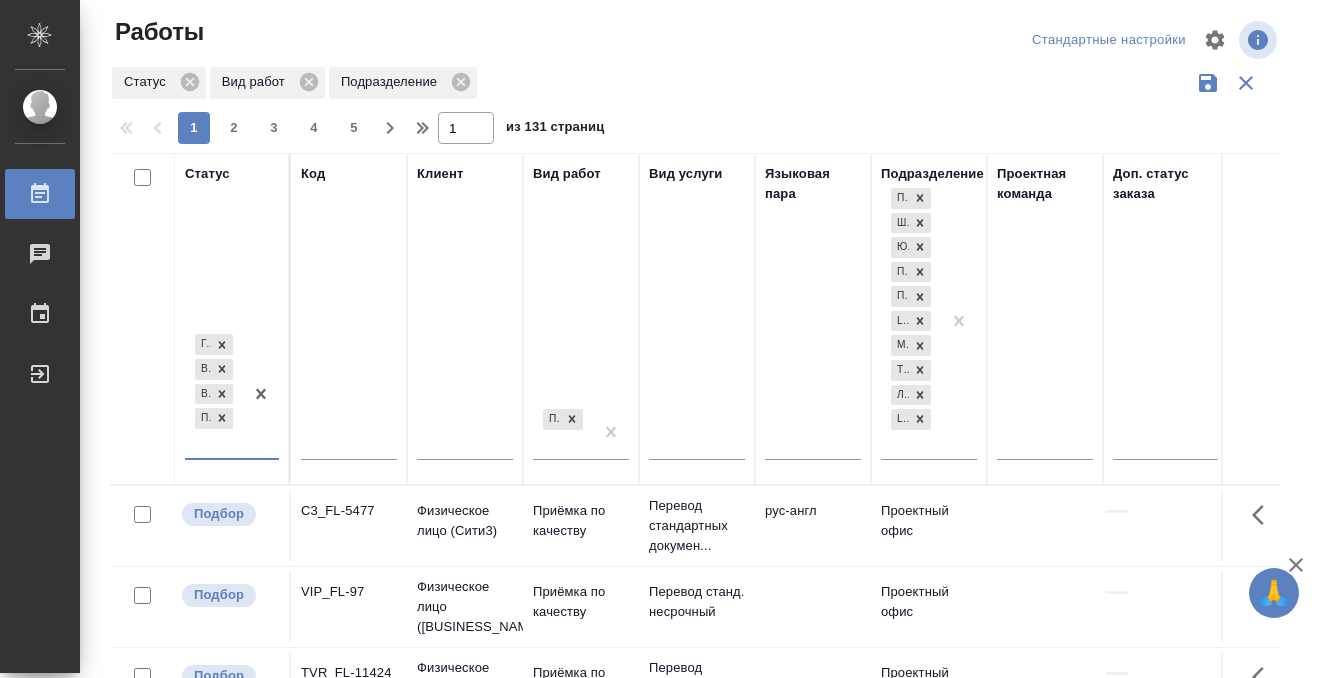 scroll, scrollTop: 0, scrollLeft: 1151, axis: horizontal 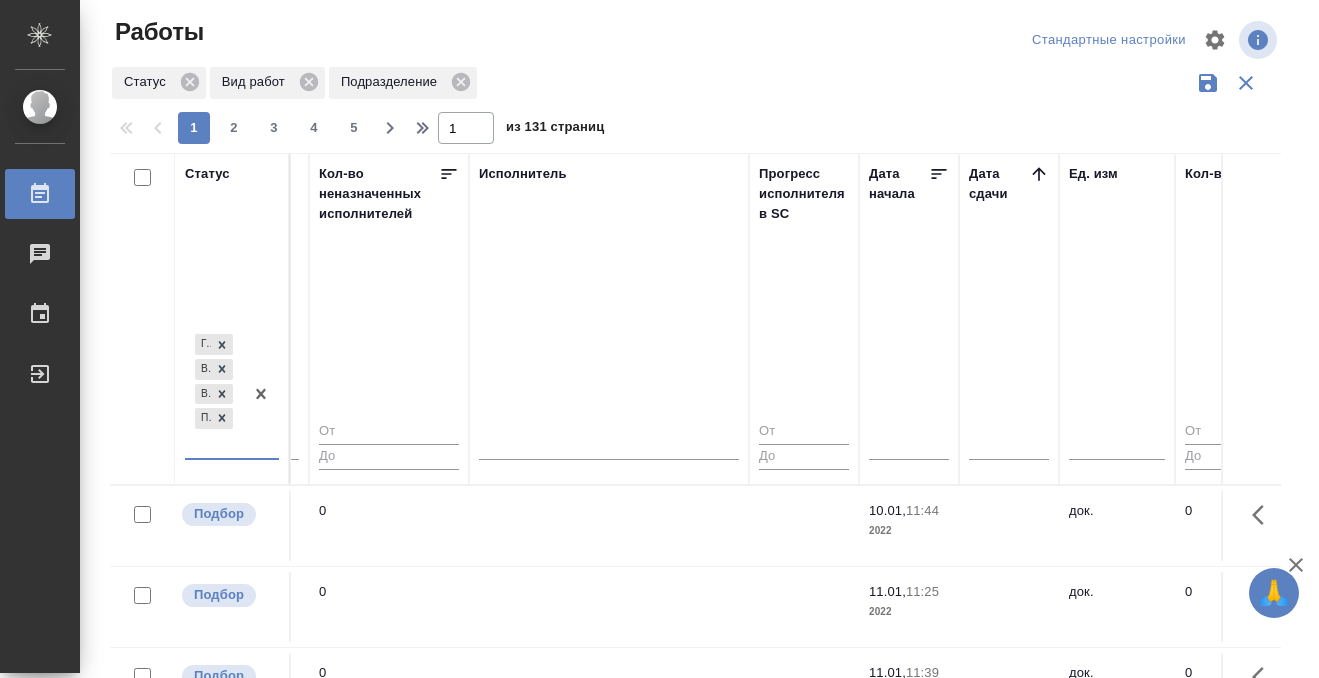 click 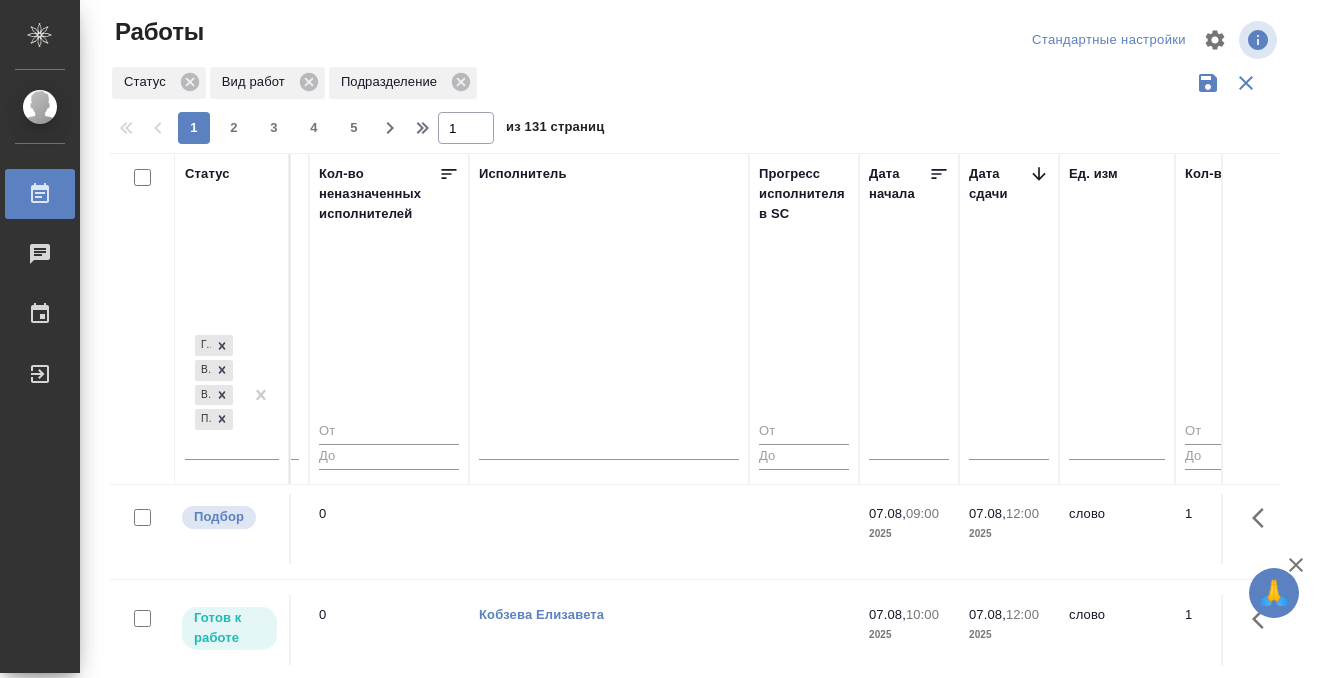 scroll, scrollTop: 379, scrollLeft: 1151, axis: both 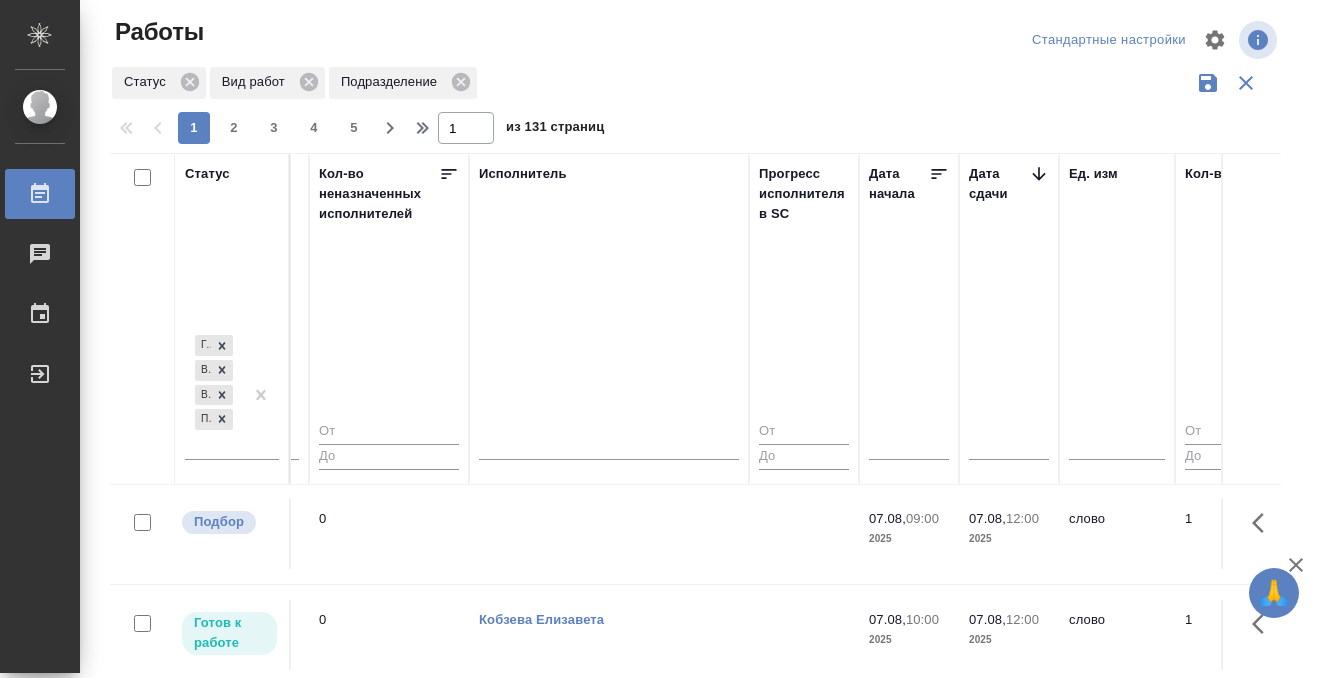 click at bounding box center (609, 157) 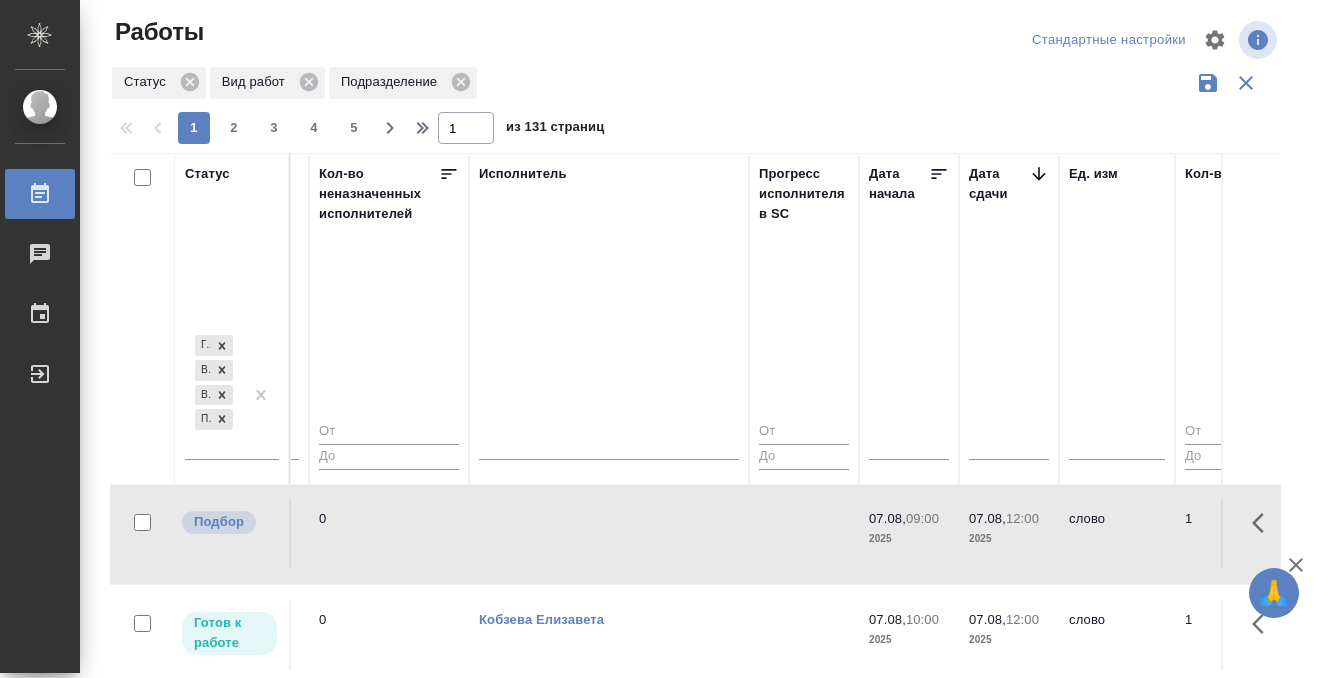 click at bounding box center (609, 157) 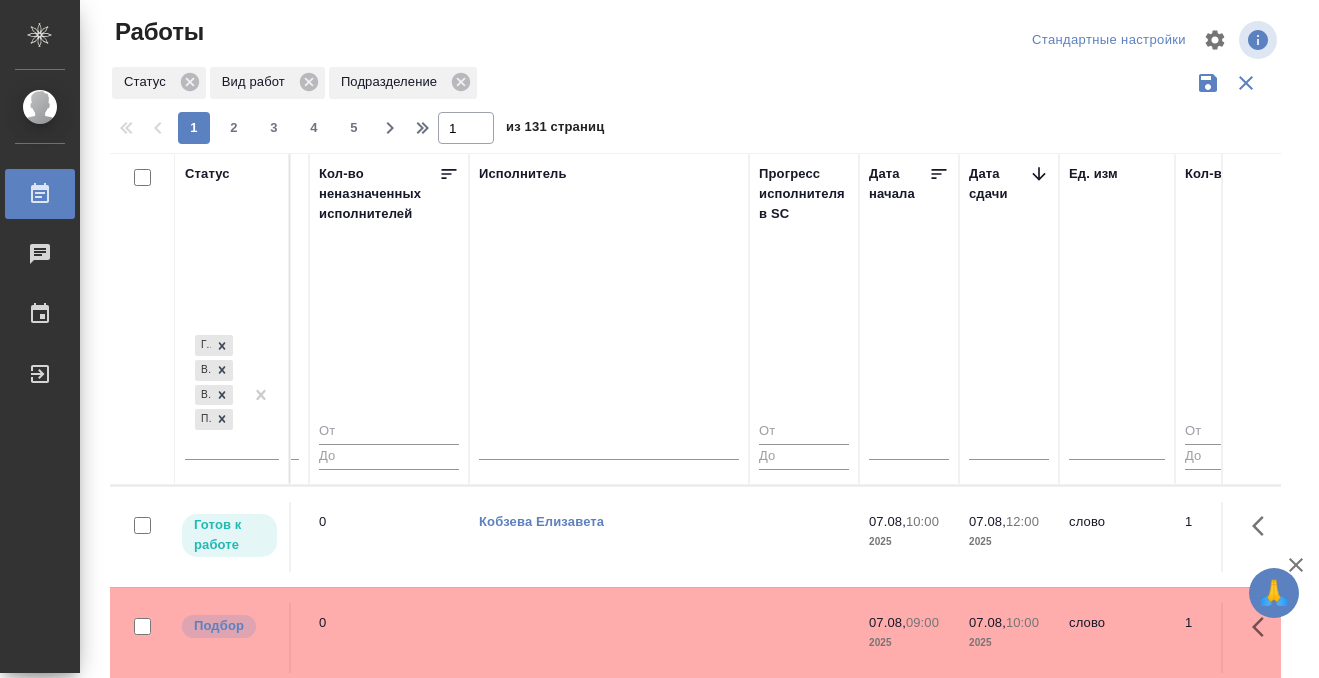 click at bounding box center [609, 59] 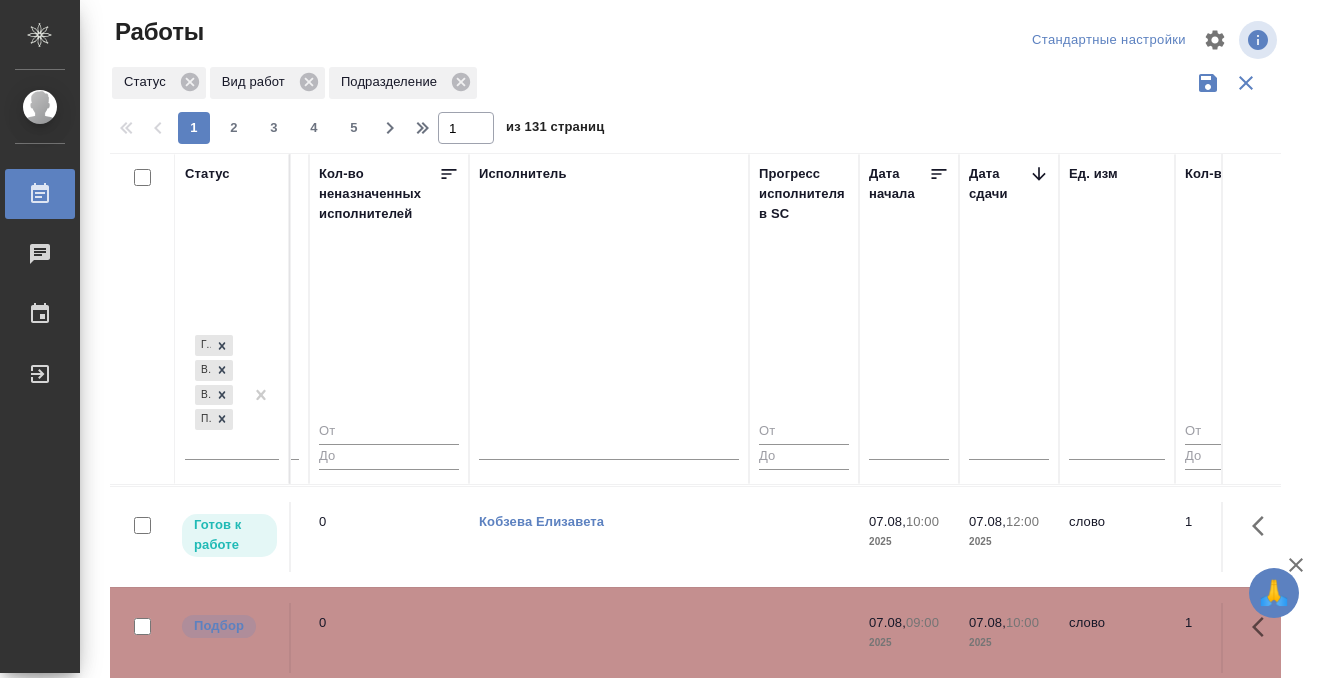 click at bounding box center [609, 59] 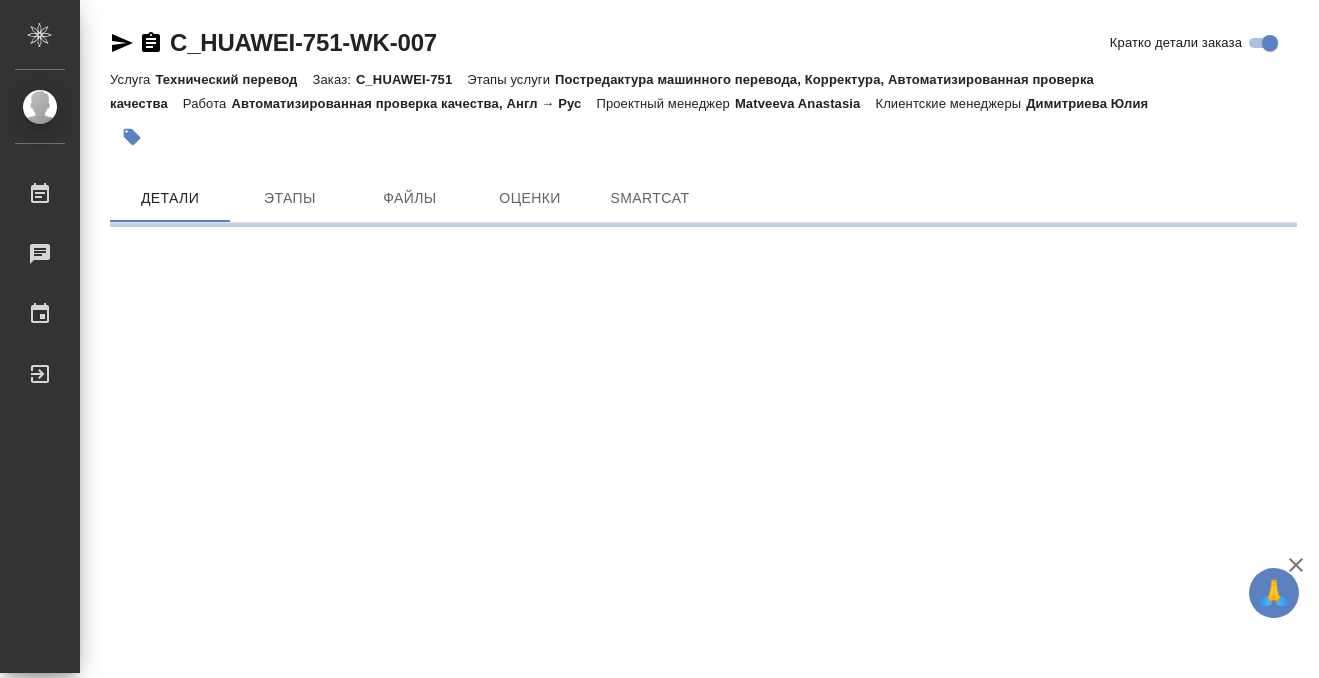 scroll, scrollTop: 0, scrollLeft: 0, axis: both 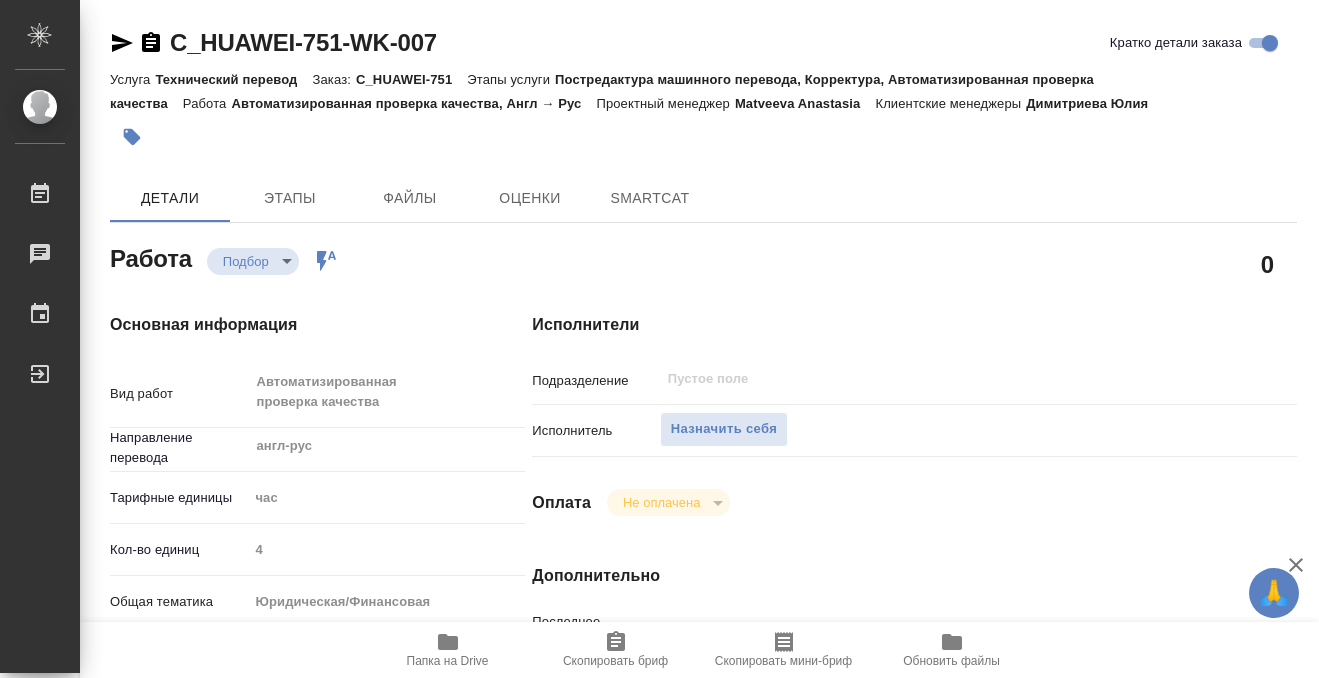 type on "x" 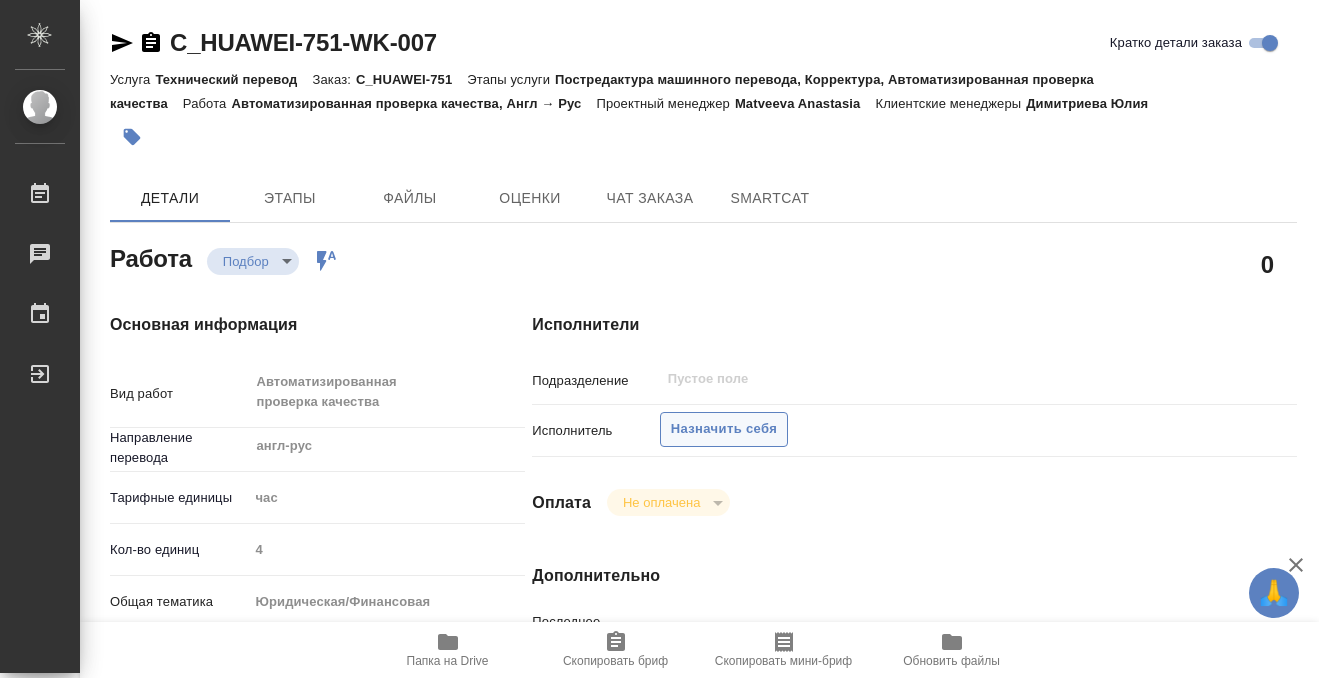 click on "Назначить себя" at bounding box center [724, 429] 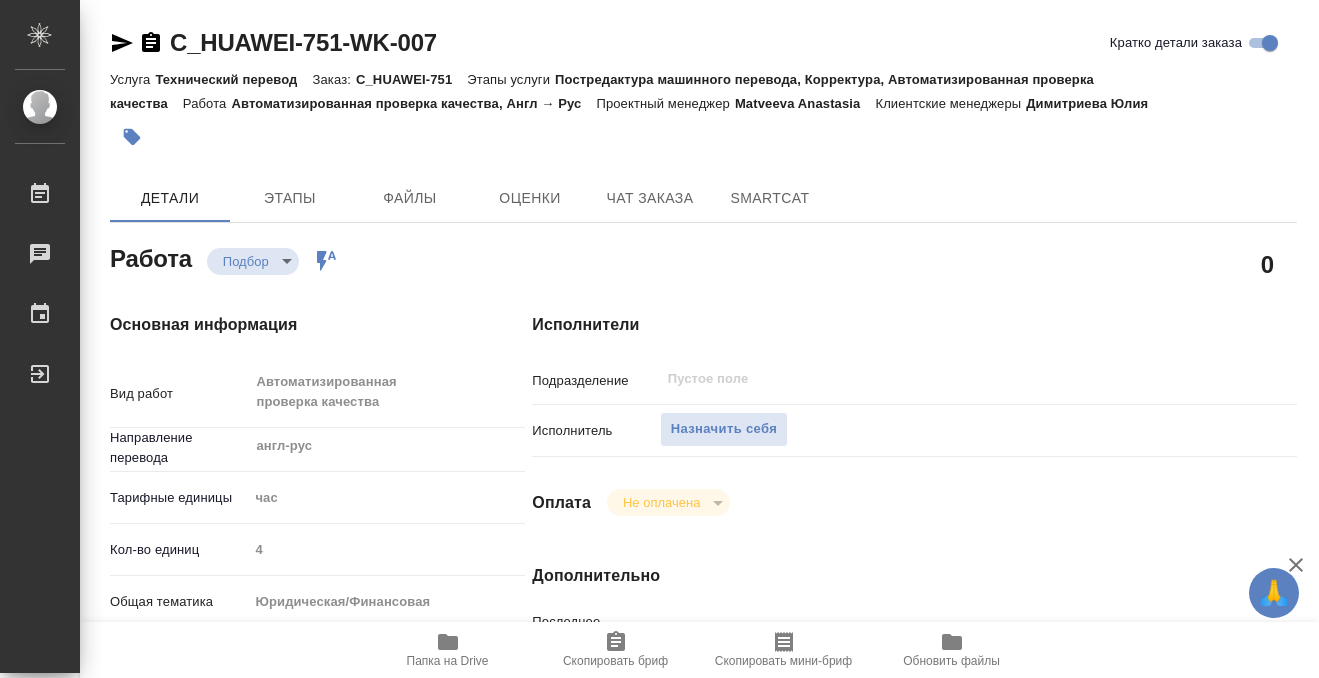 type on "x" 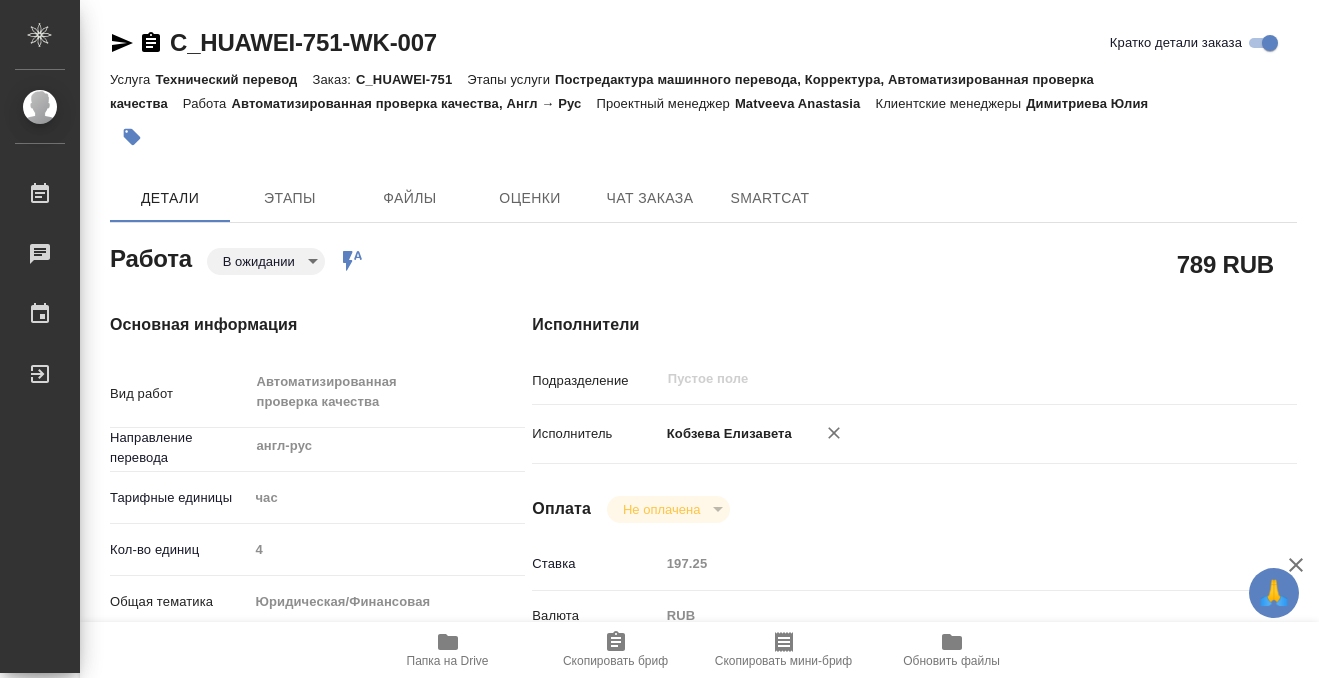 scroll, scrollTop: 0, scrollLeft: 0, axis: both 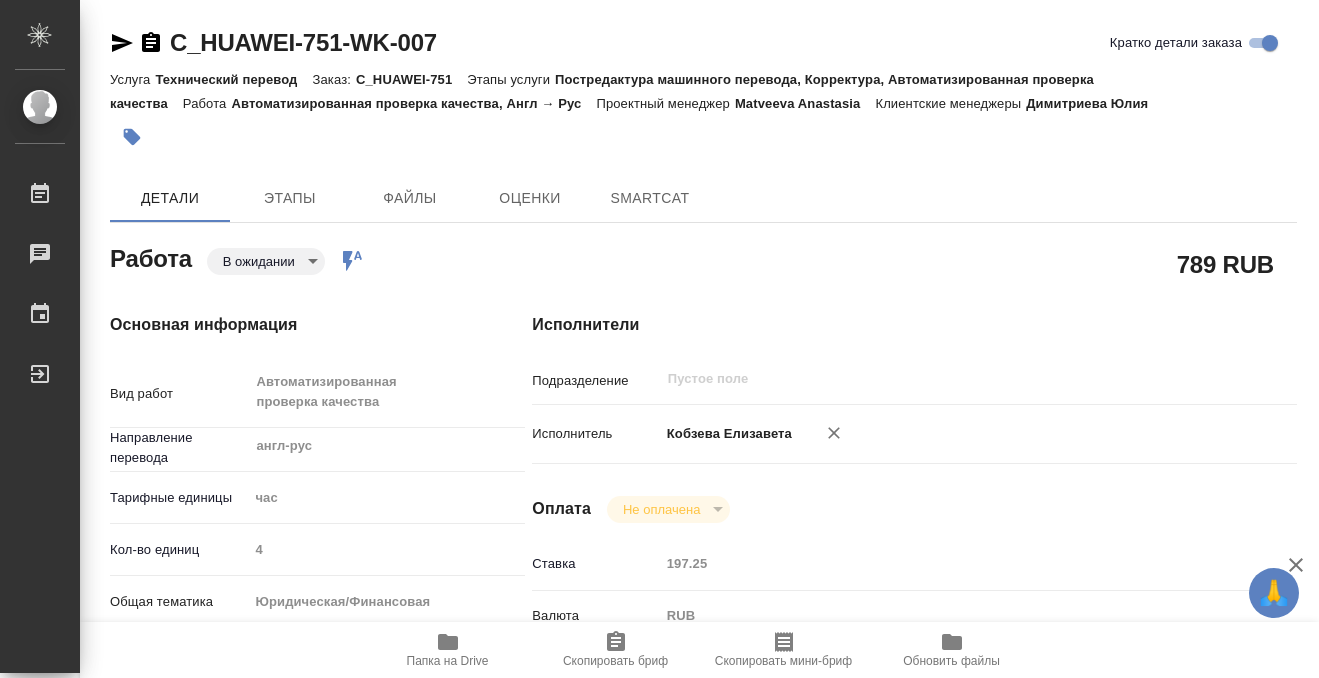 type on "x" 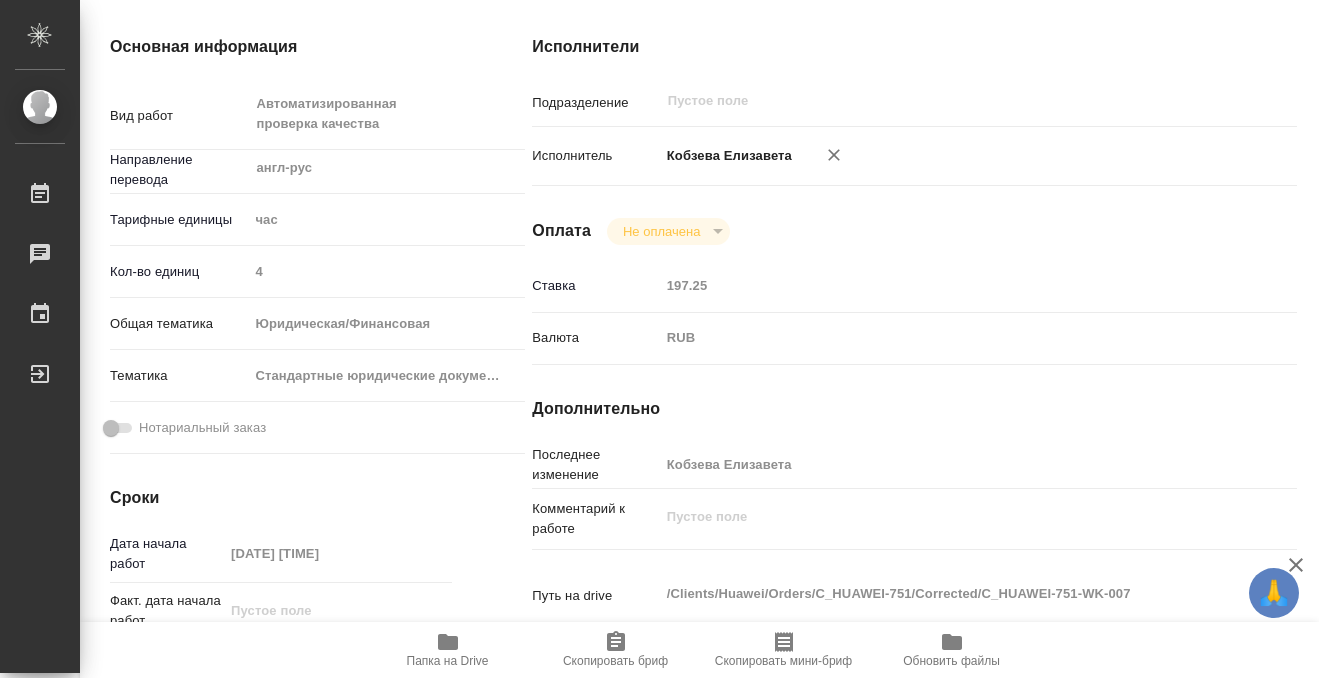 type on "x" 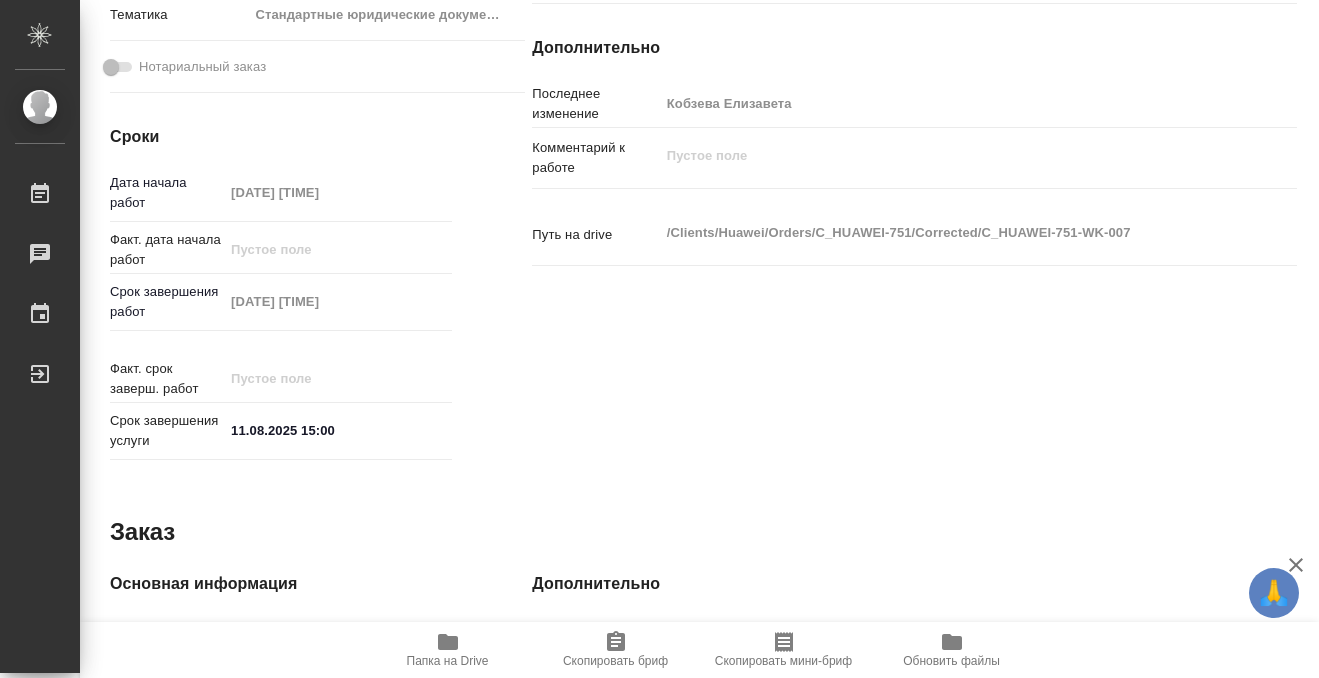 scroll, scrollTop: 1088, scrollLeft: 0, axis: vertical 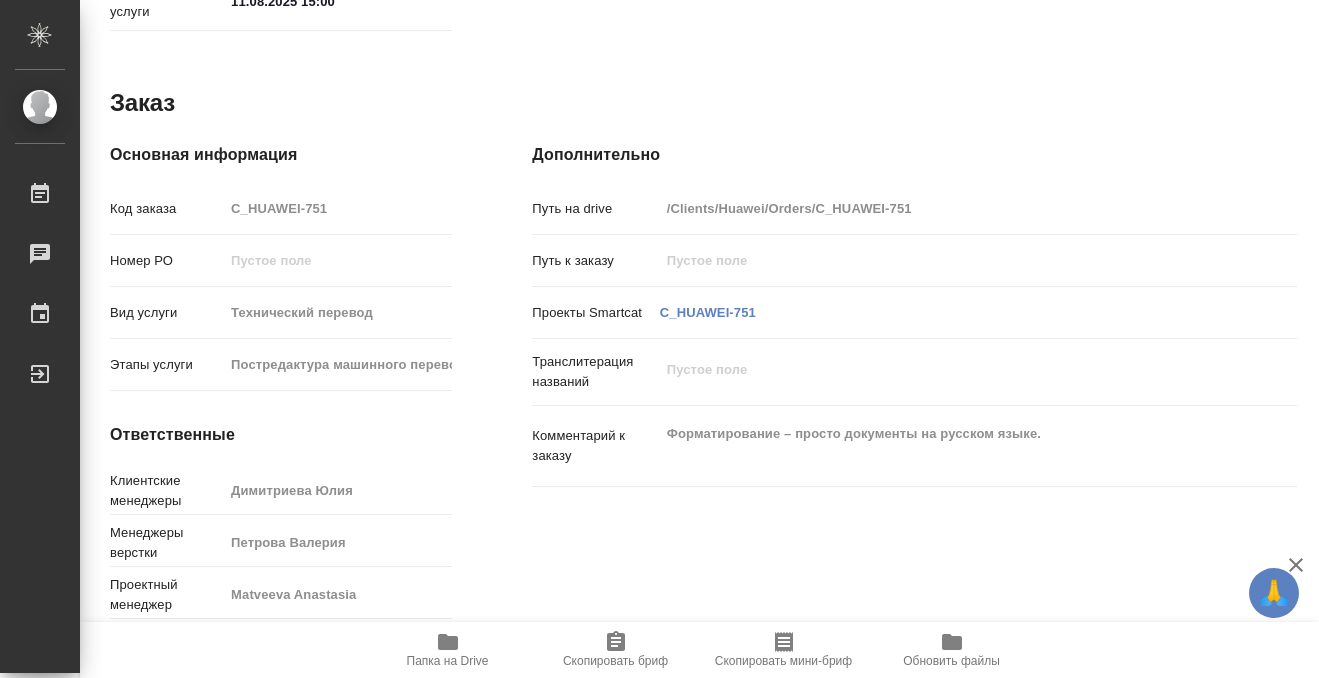 type on "x" 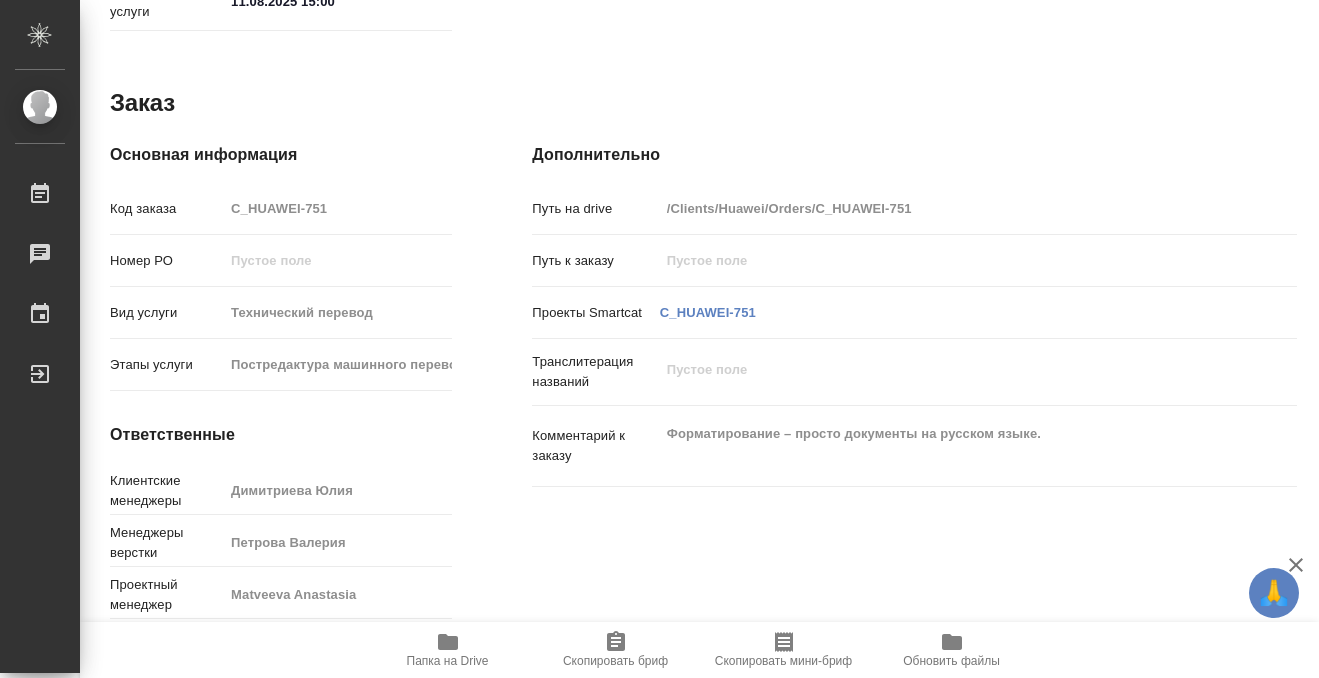type on "x" 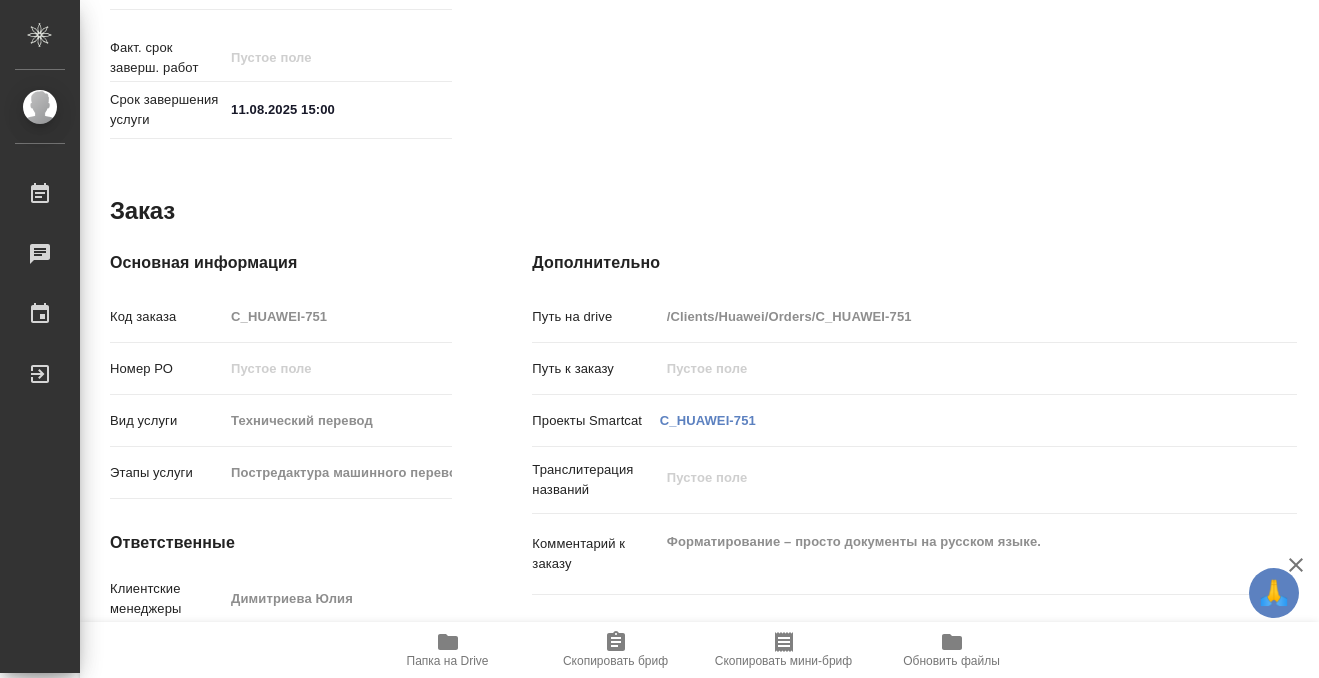 scroll, scrollTop: 0, scrollLeft: 0, axis: both 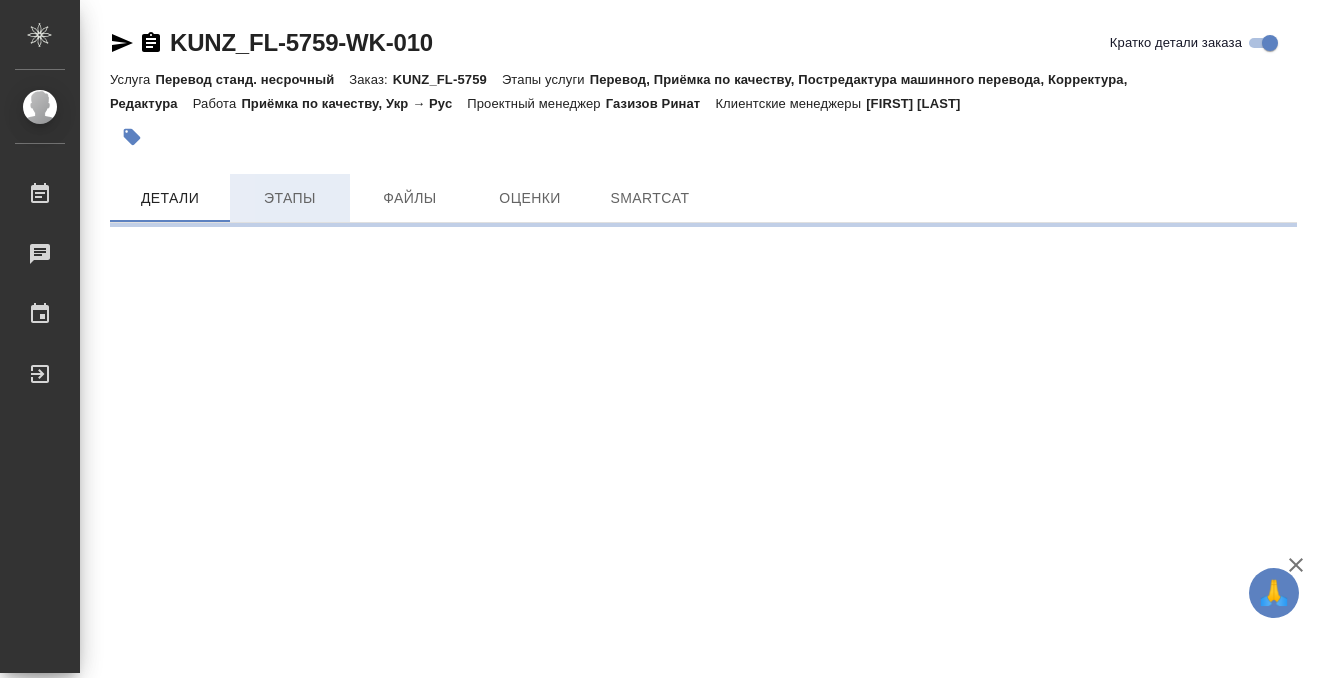click on "Этапы" at bounding box center [290, 198] 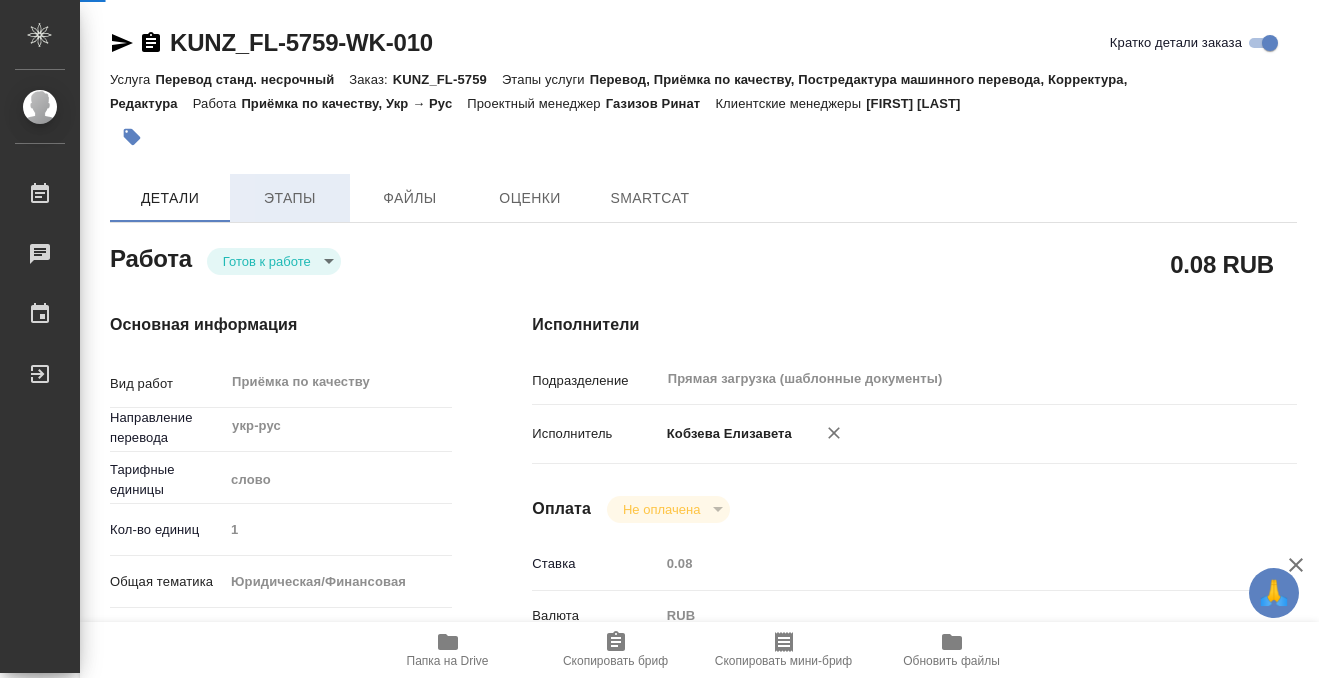 type on "x" 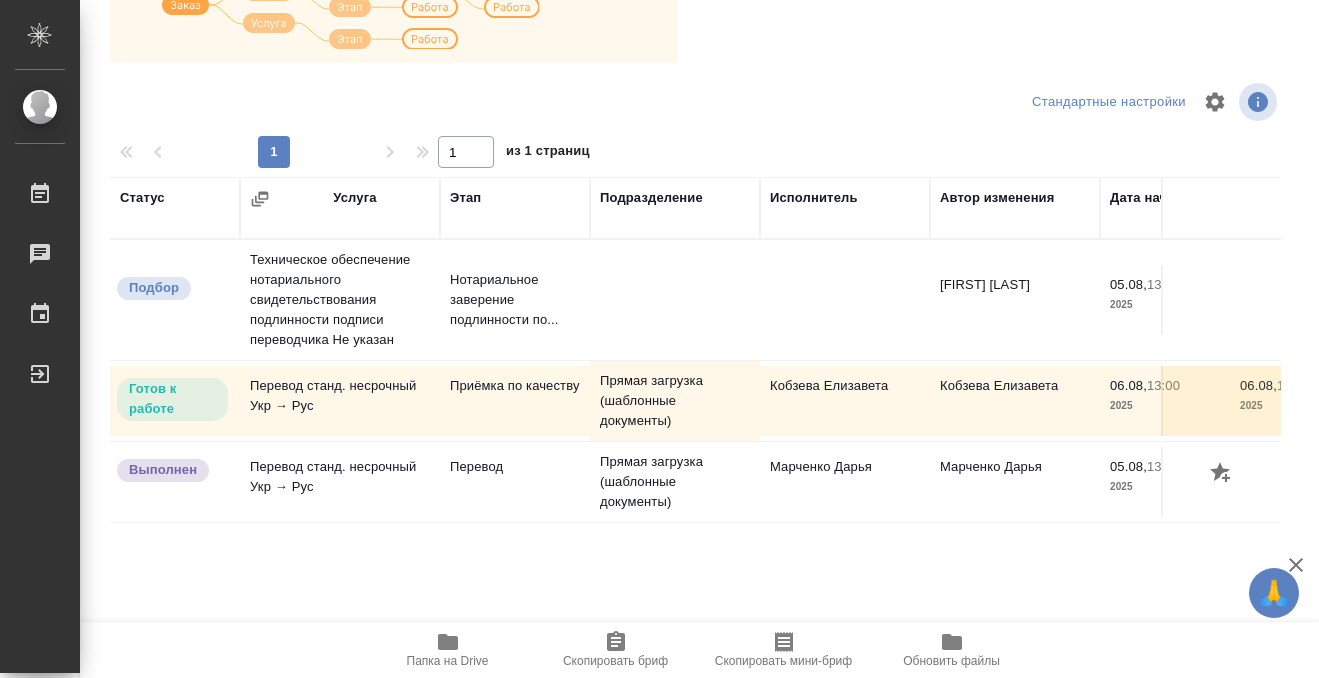 scroll, scrollTop: 0, scrollLeft: 0, axis: both 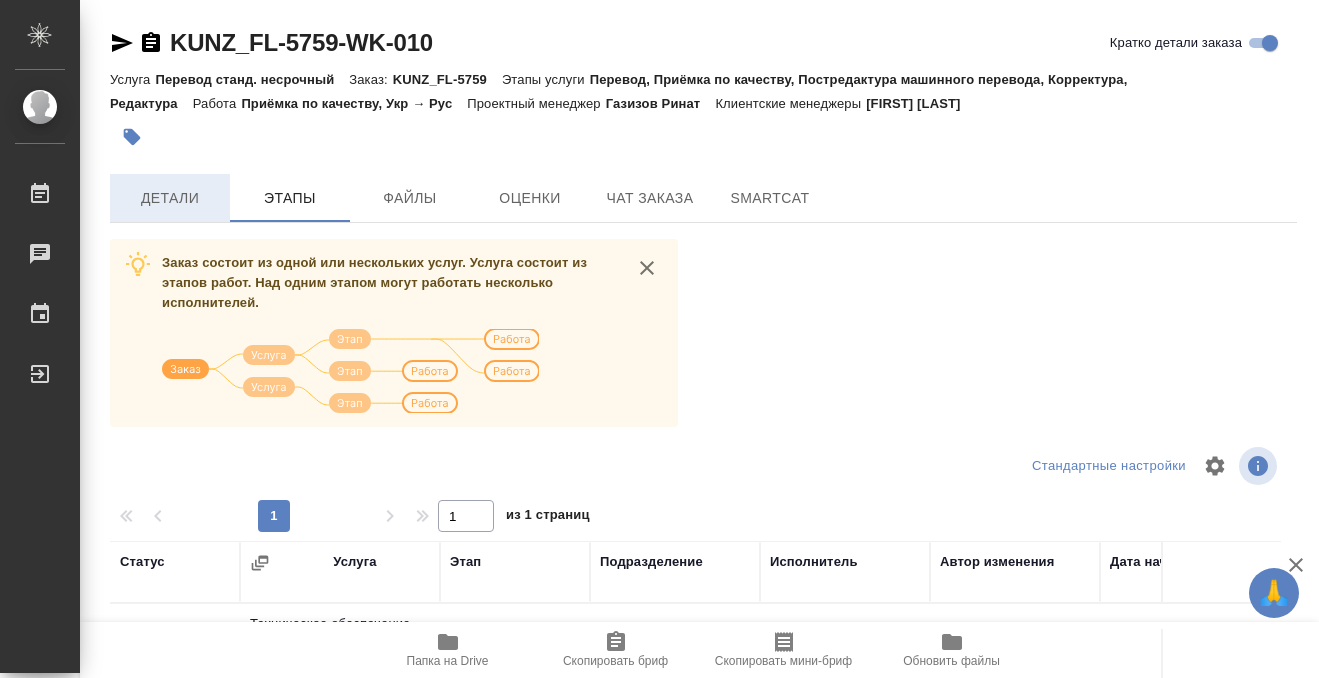 click on "Детали" at bounding box center (170, 198) 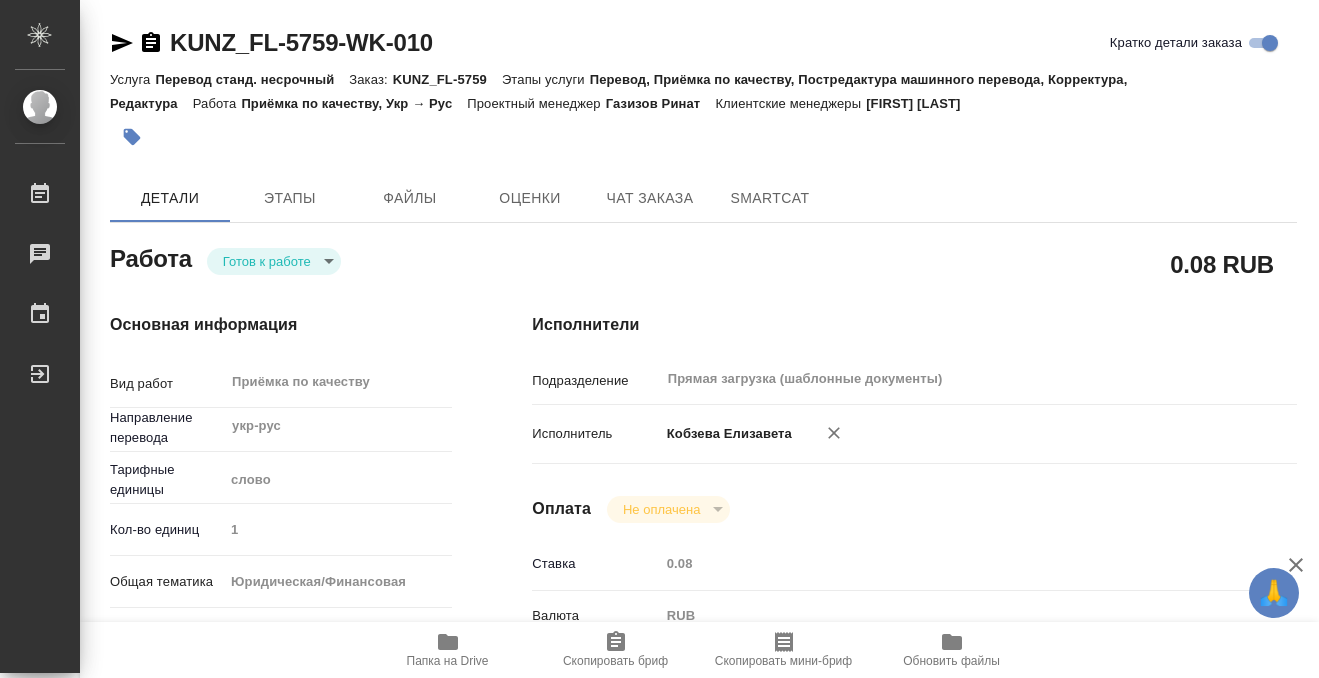 type on "x" 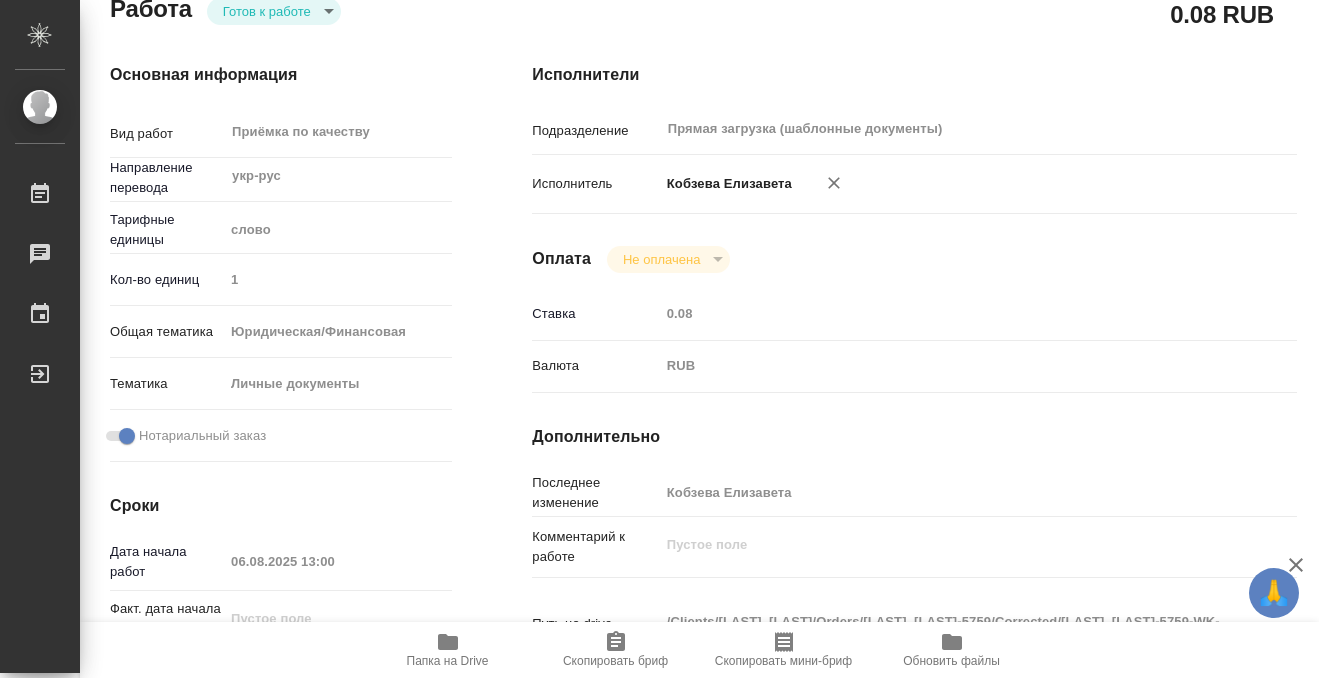 scroll, scrollTop: 1068, scrollLeft: 0, axis: vertical 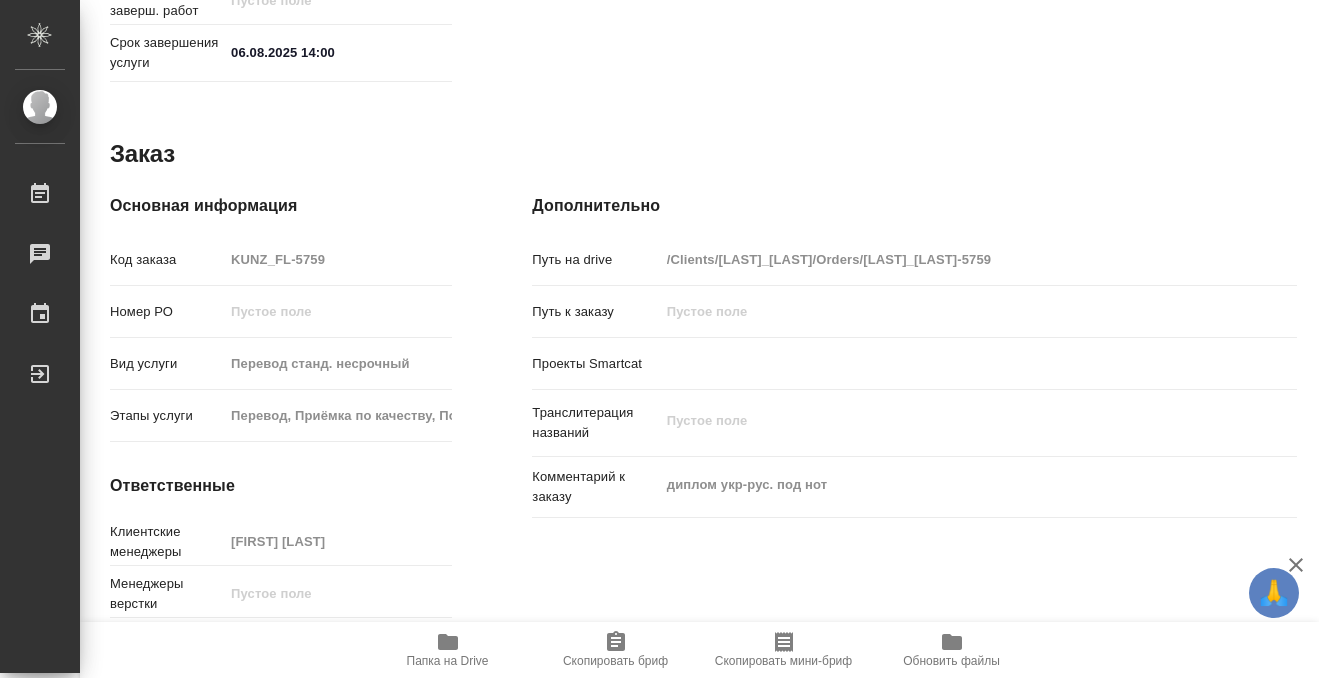 type on "x" 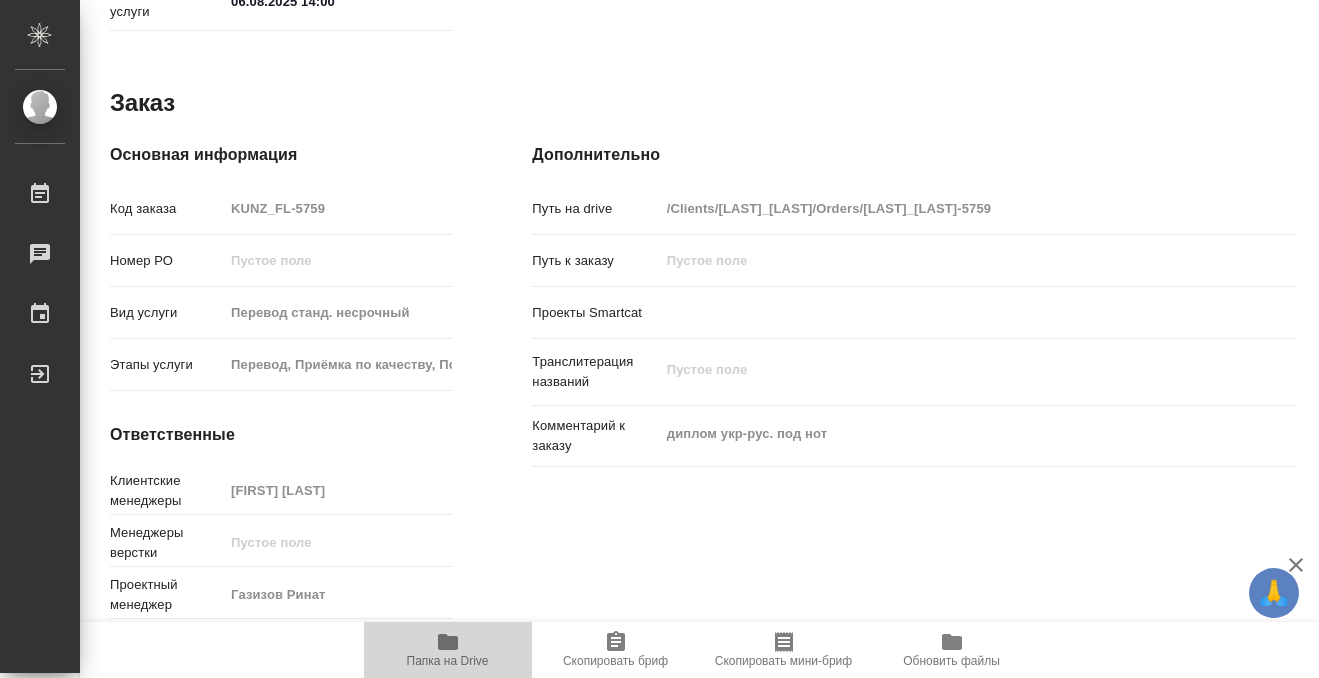 click 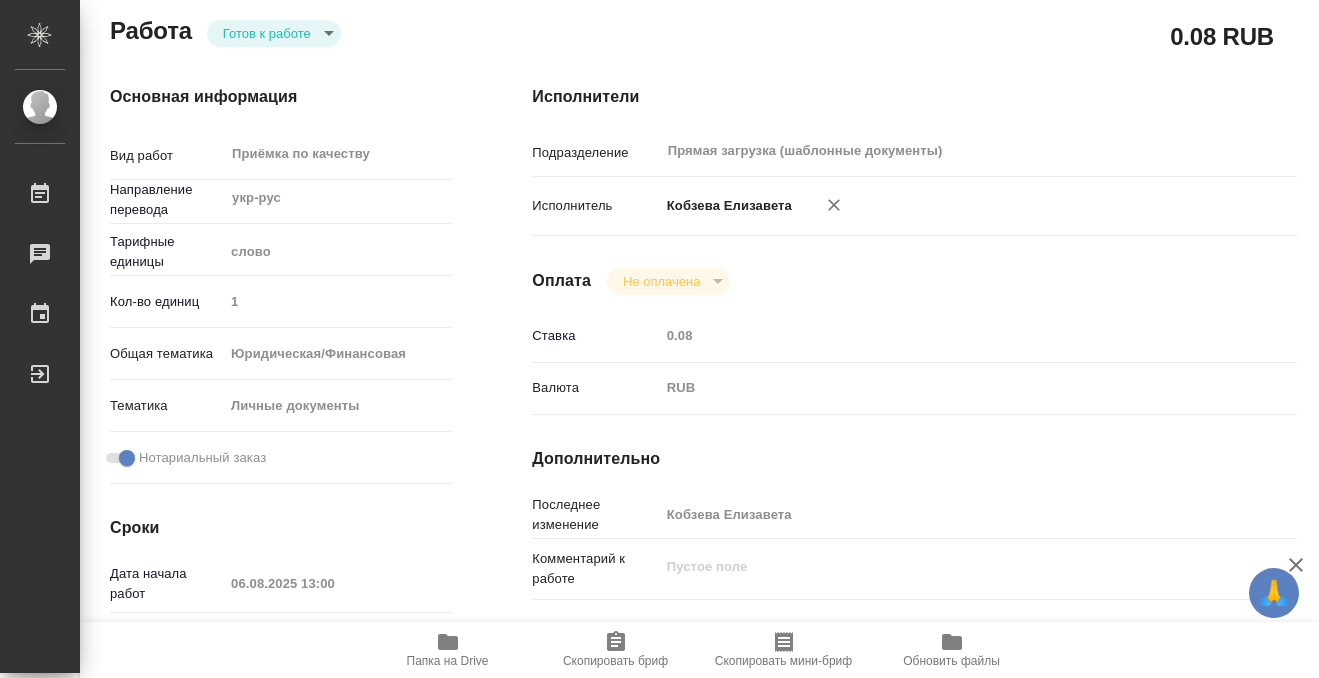 scroll, scrollTop: 0, scrollLeft: 0, axis: both 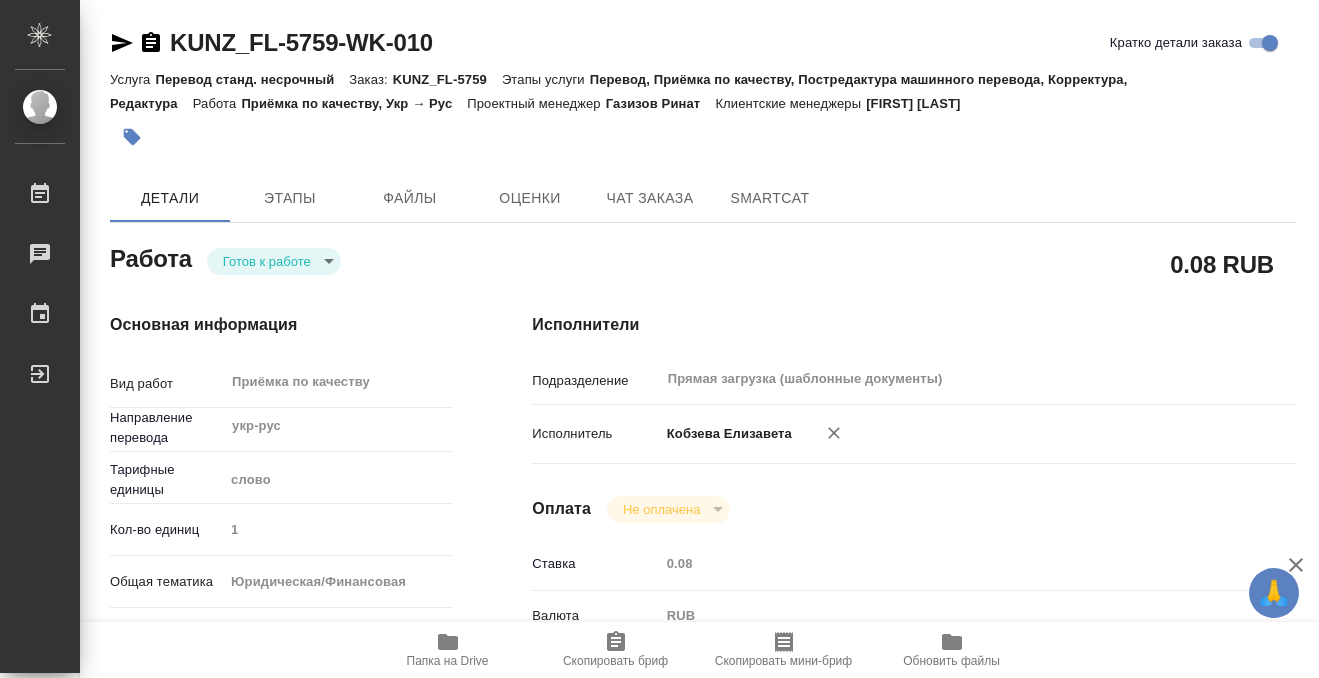click 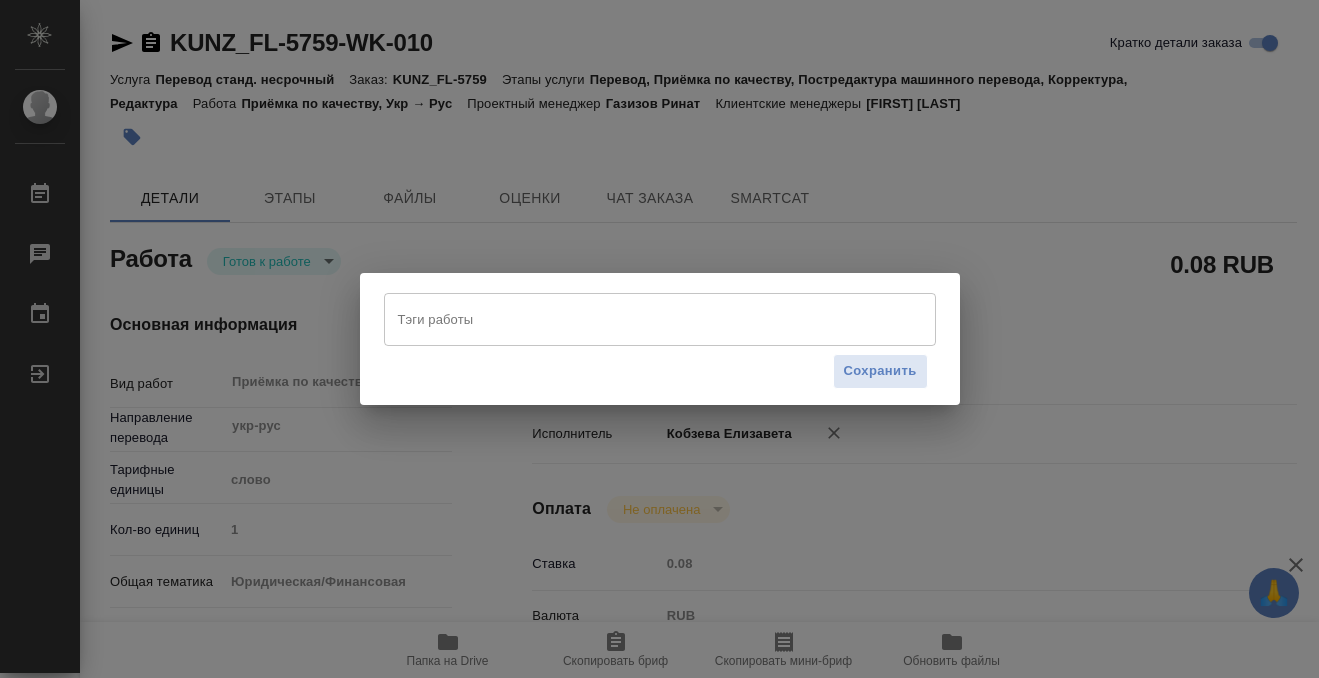 click on "Тэги работы" at bounding box center [641, 319] 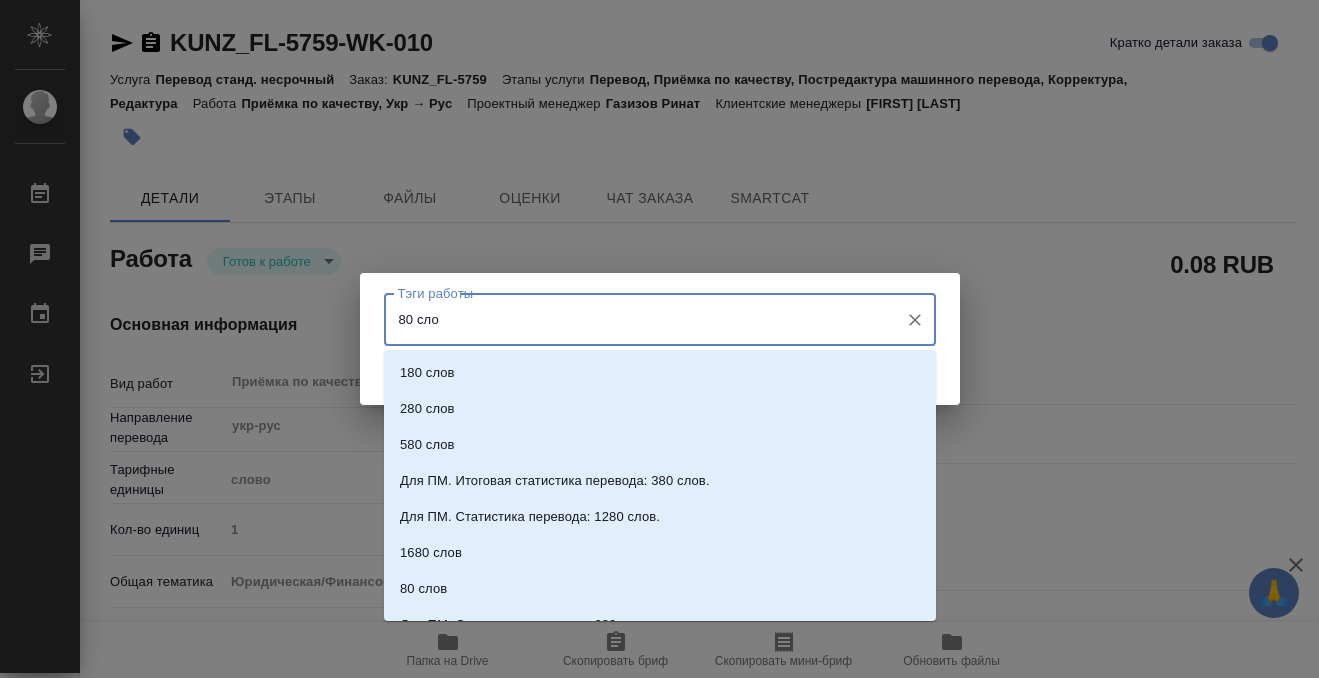 type on "80 слов" 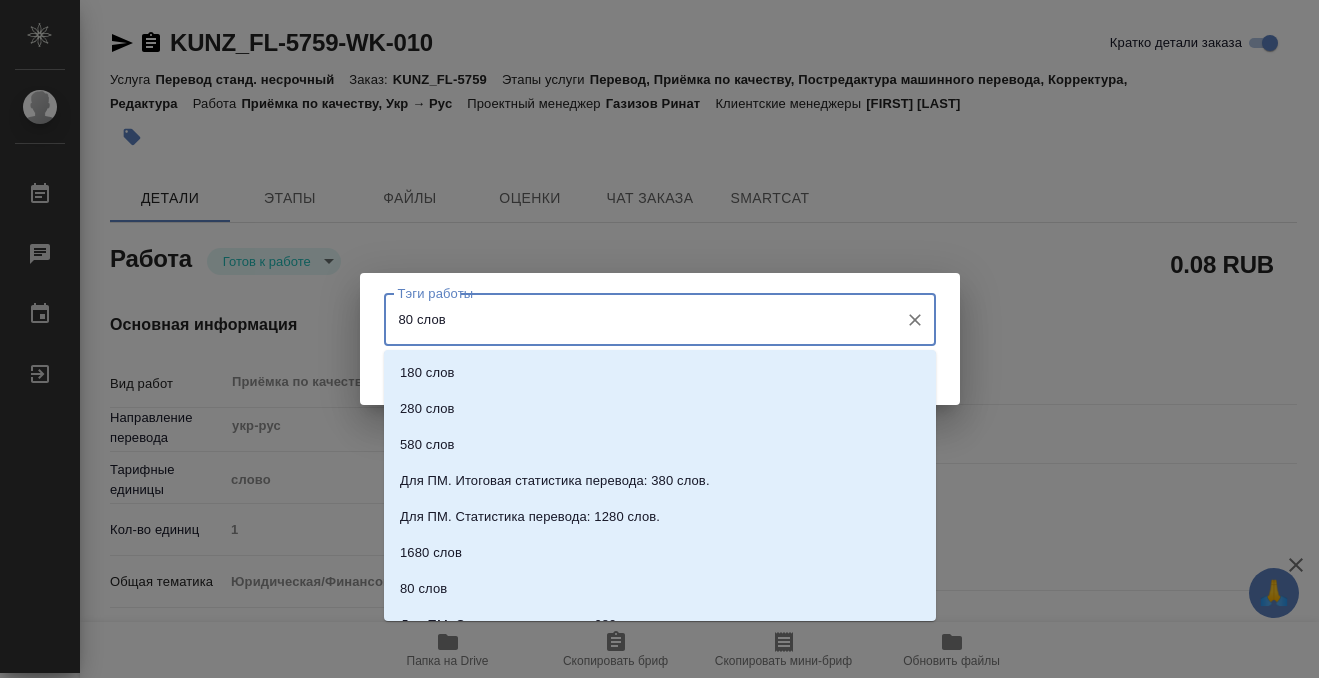 type 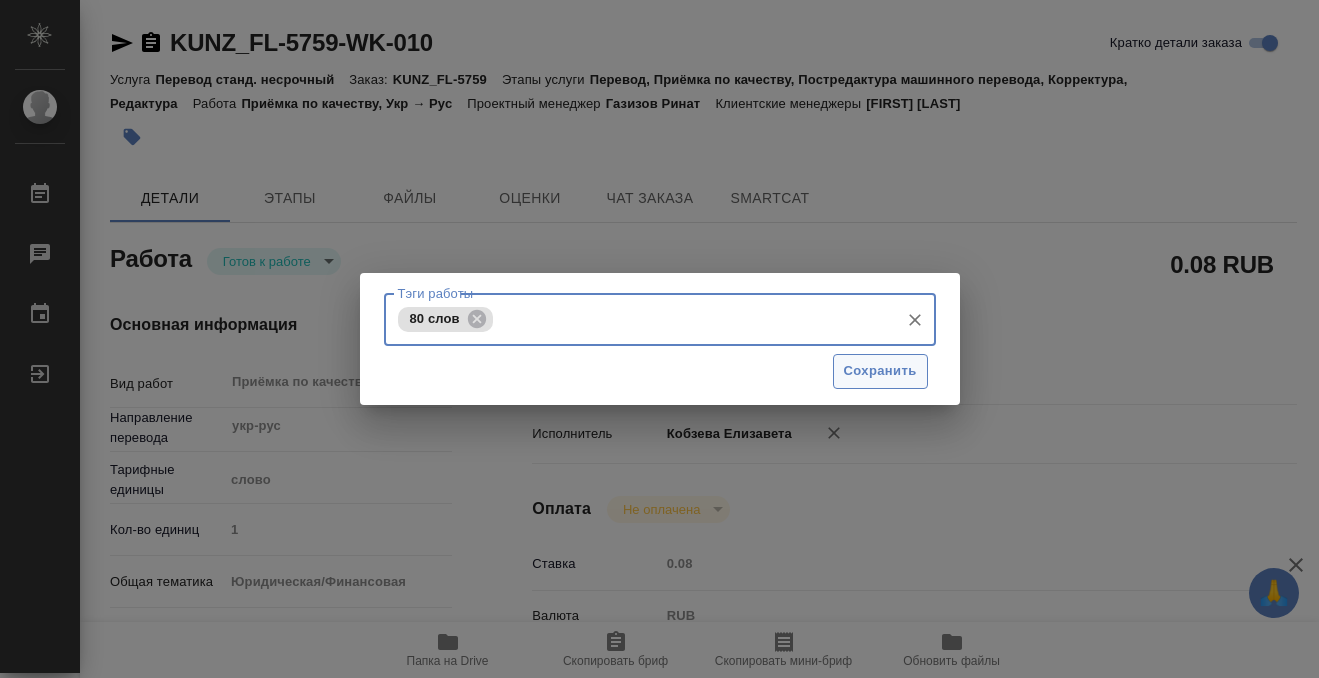 click on "Сохранить" at bounding box center (880, 371) 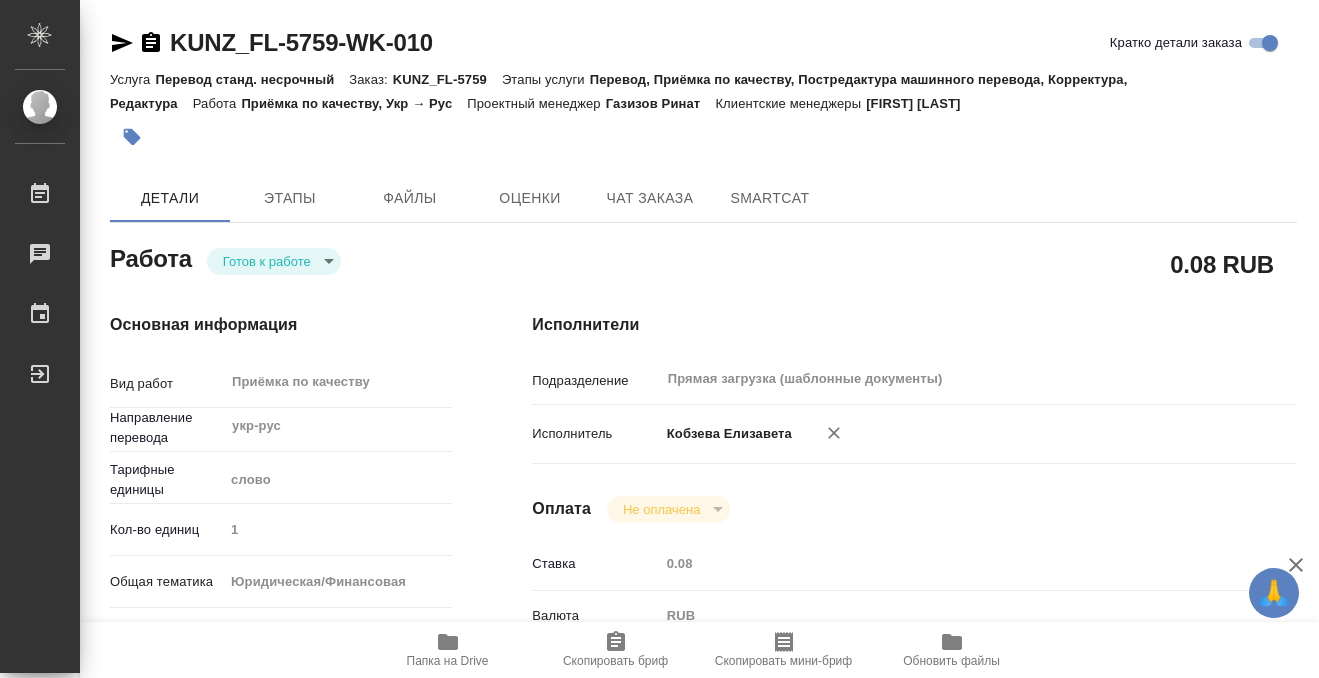 click on "🙏 .cls-1
fill:#fff;
AWATERA Kobzeva Elizaveta Работы 0 Чаты График Выйти KUNZ_FL-5759-WK-010 Кратко детали заказа Услуга Перевод станд. несрочный Заказ: KUNZ_FL-5759 Этапы услуги Перевод, Приёмка по качеству, Постредактура машинного перевода, Корректура, Редактура Работа Приёмка по качеству, Укр → Рус Проектный менеджер Газизов Ринат Клиентские менеджеры Веселова Юлия Детали Этапы Файлы Оценки Чат заказа SmartCat Работа Готов к работе readyForWork 0.08 RUB Основная информация Вид работ Приёмка по качеству x ​ Направление перевода укр-рус ​ Тарифные единицы слово 5a8b1489cc6b4906c91bfd90 1 yr-fn x" at bounding box center [659, 339] 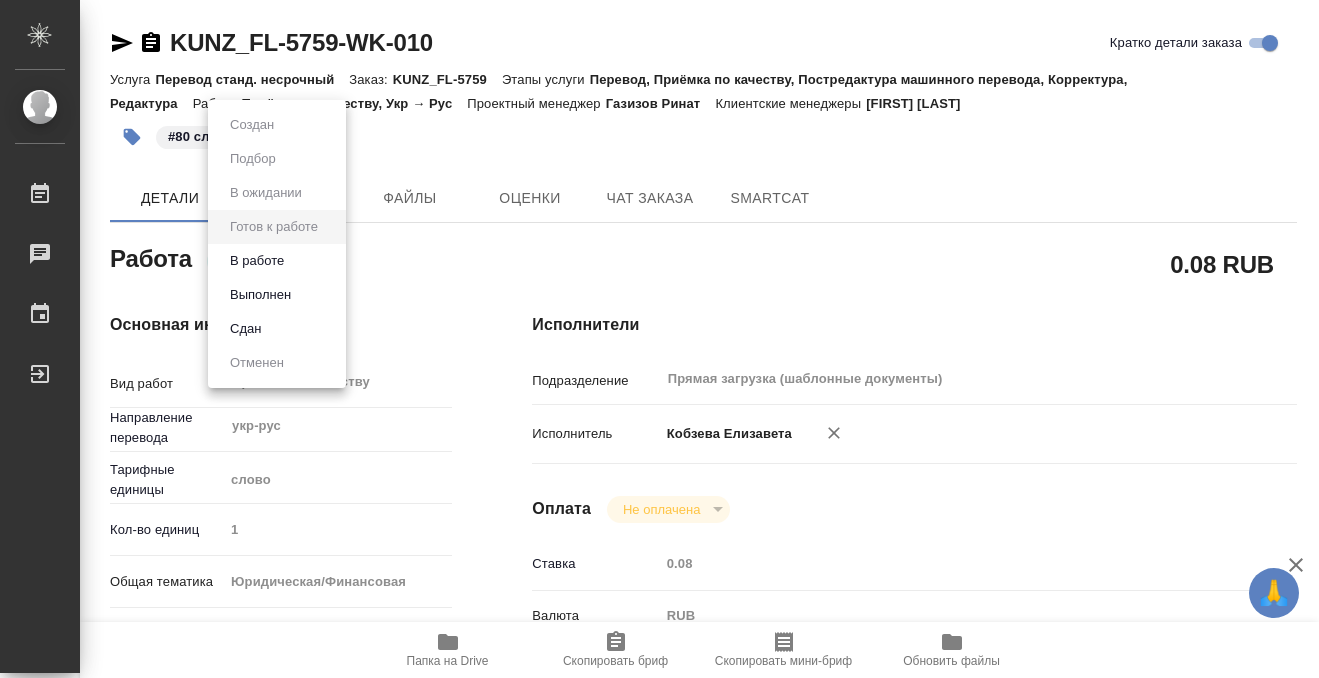 type on "x" 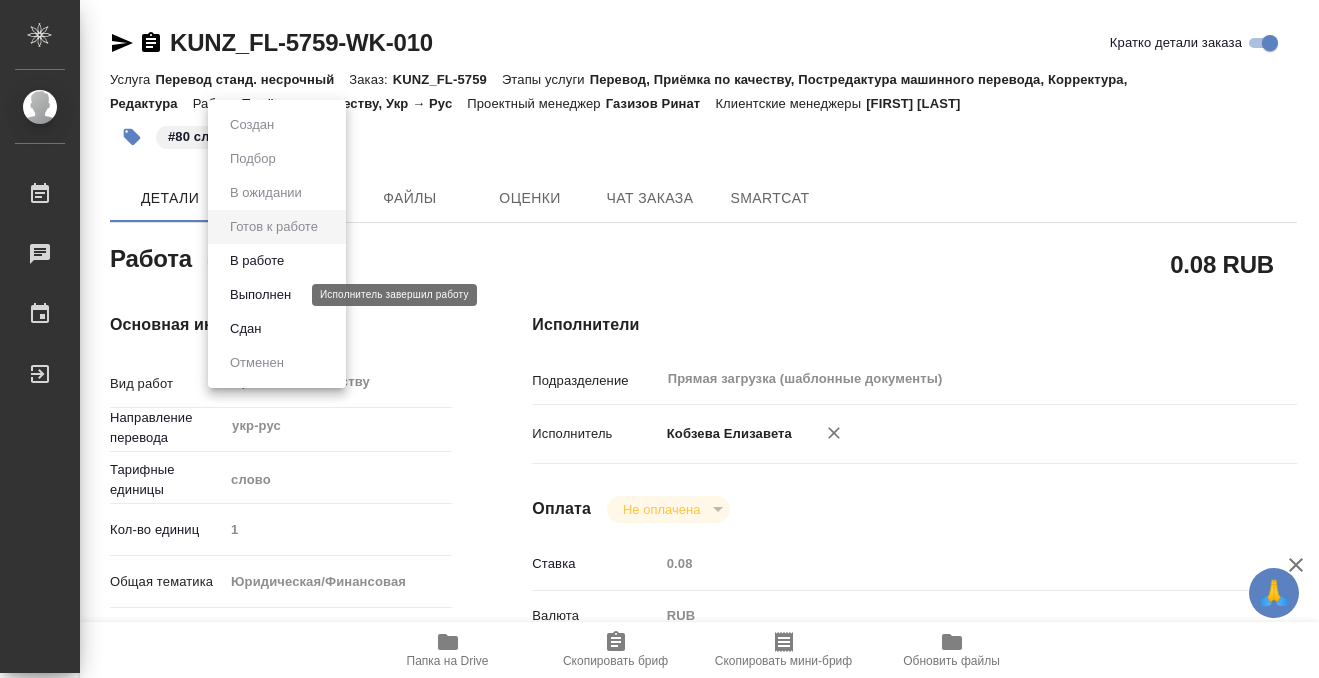 click on "Выполнен" at bounding box center [260, 295] 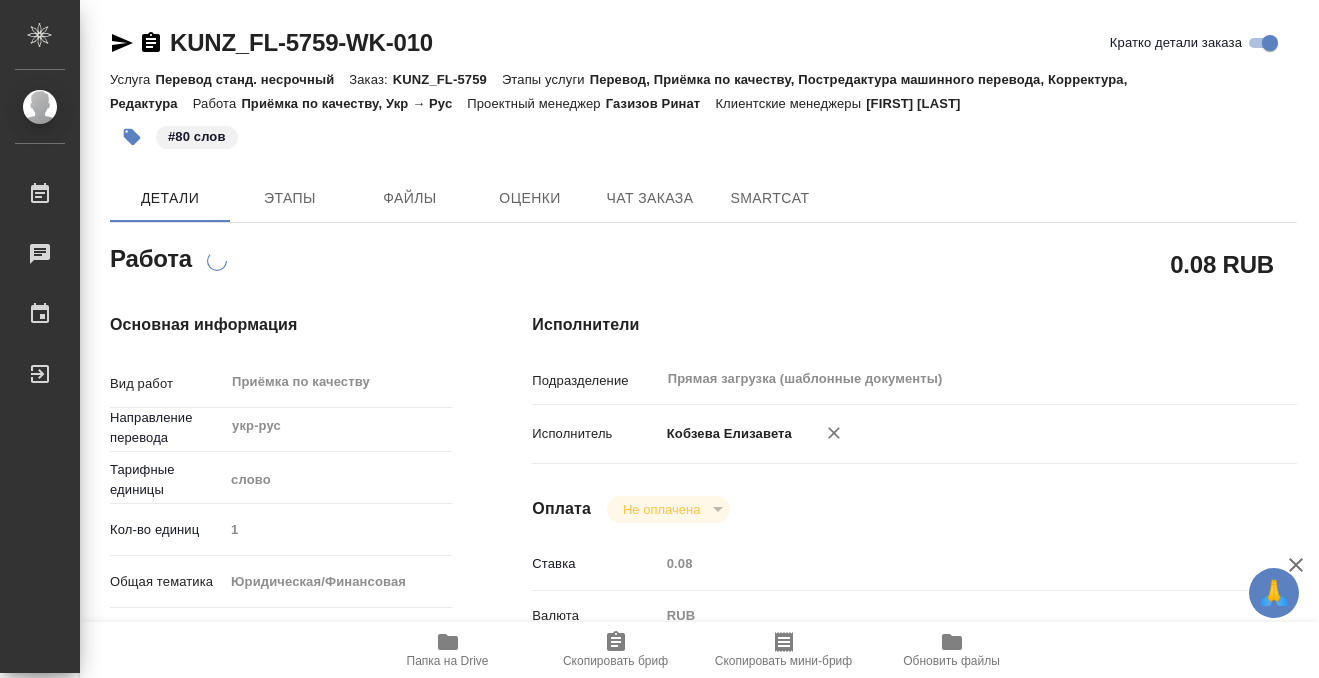 type on "x" 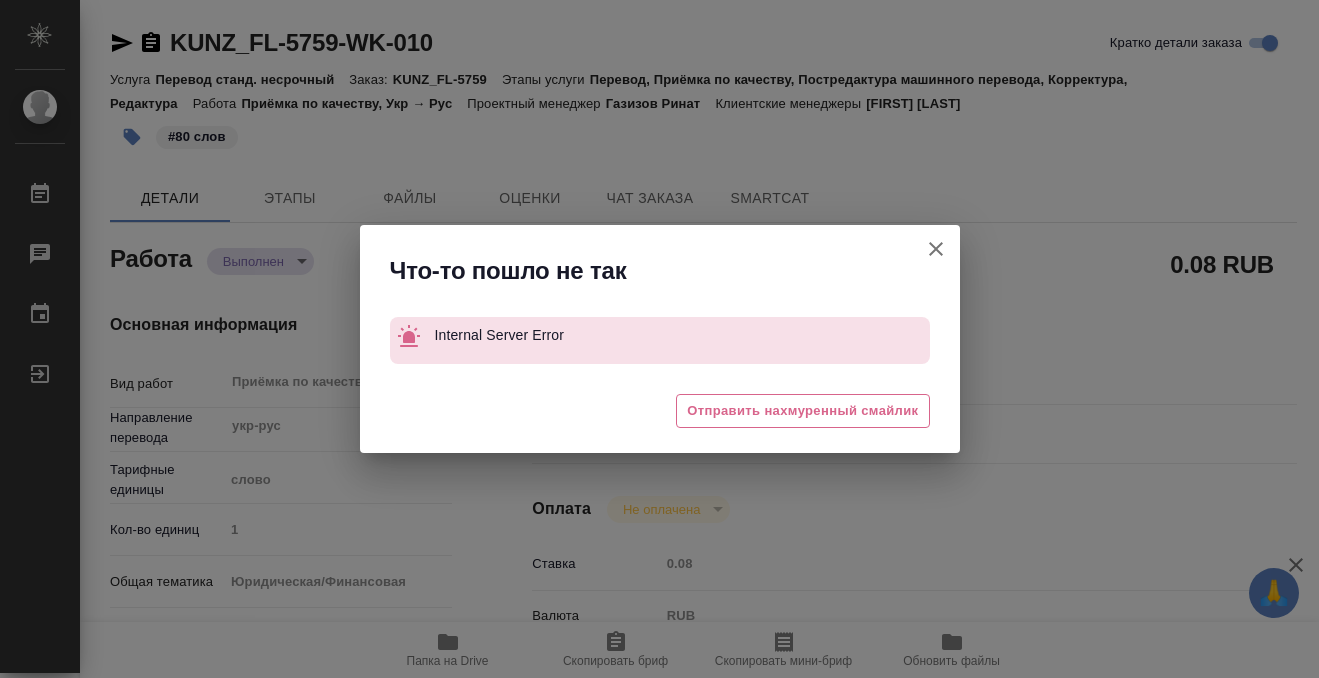 type on "x" 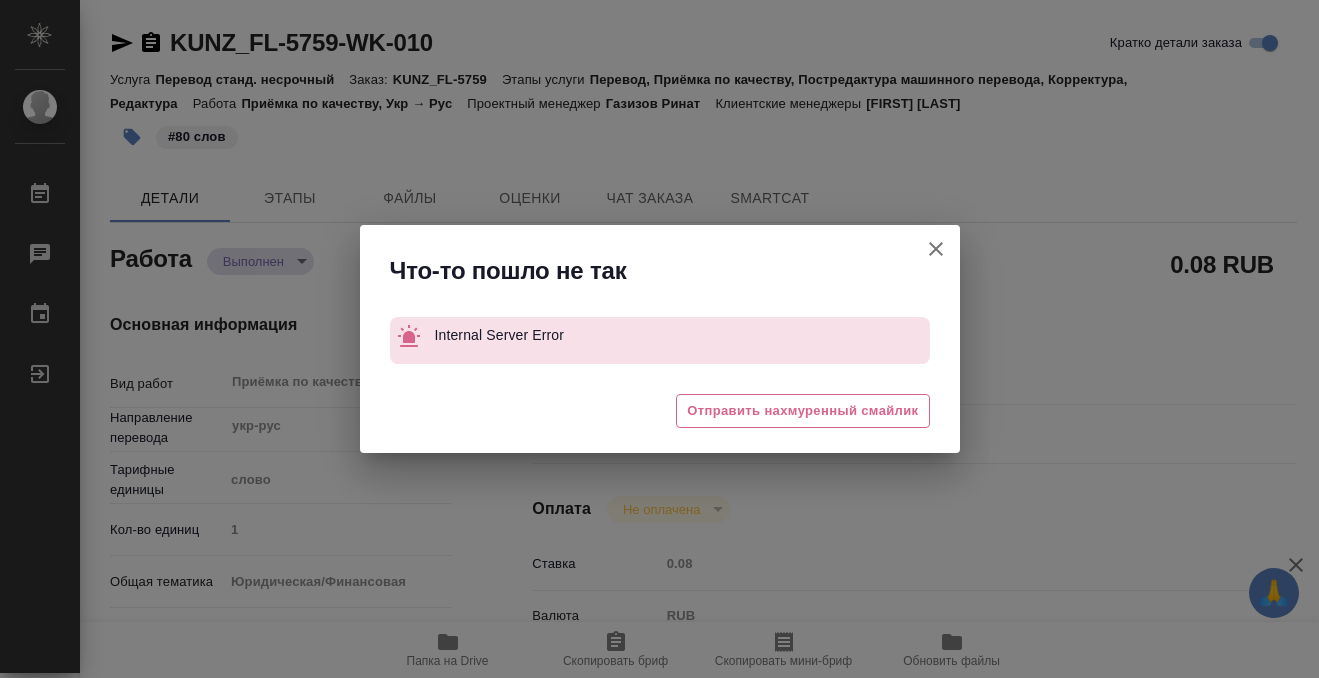 click 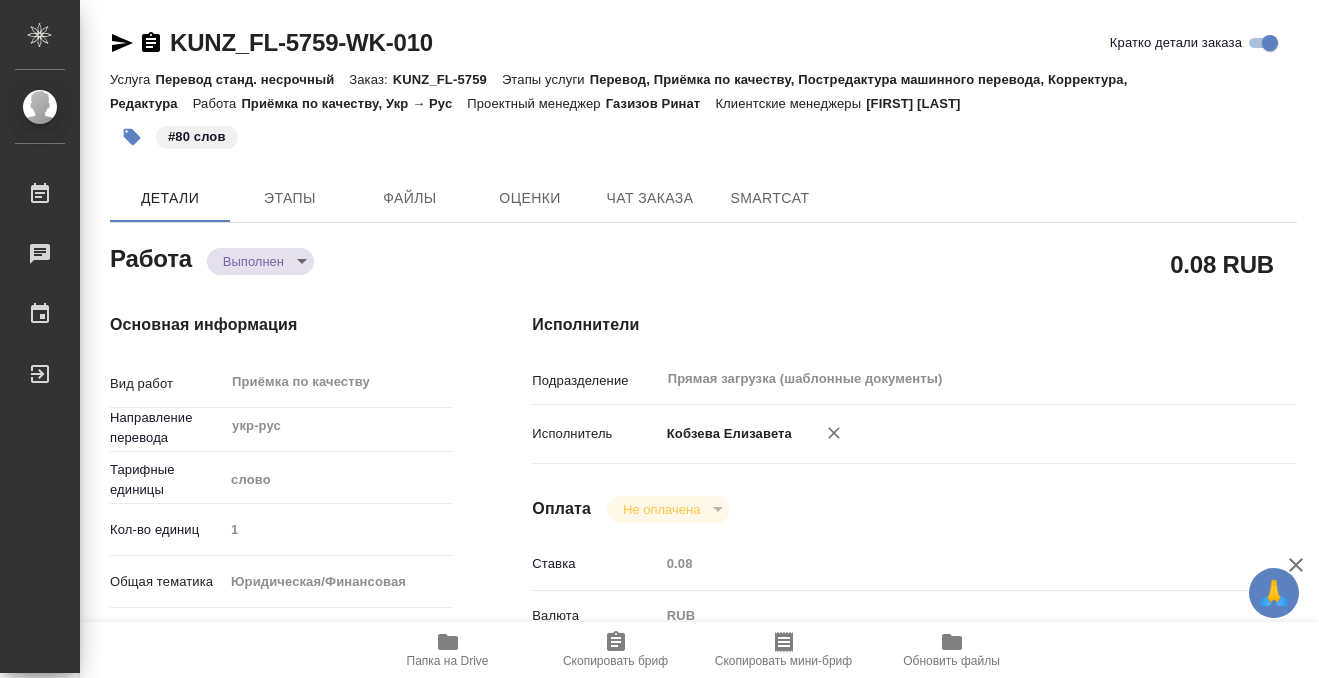 click 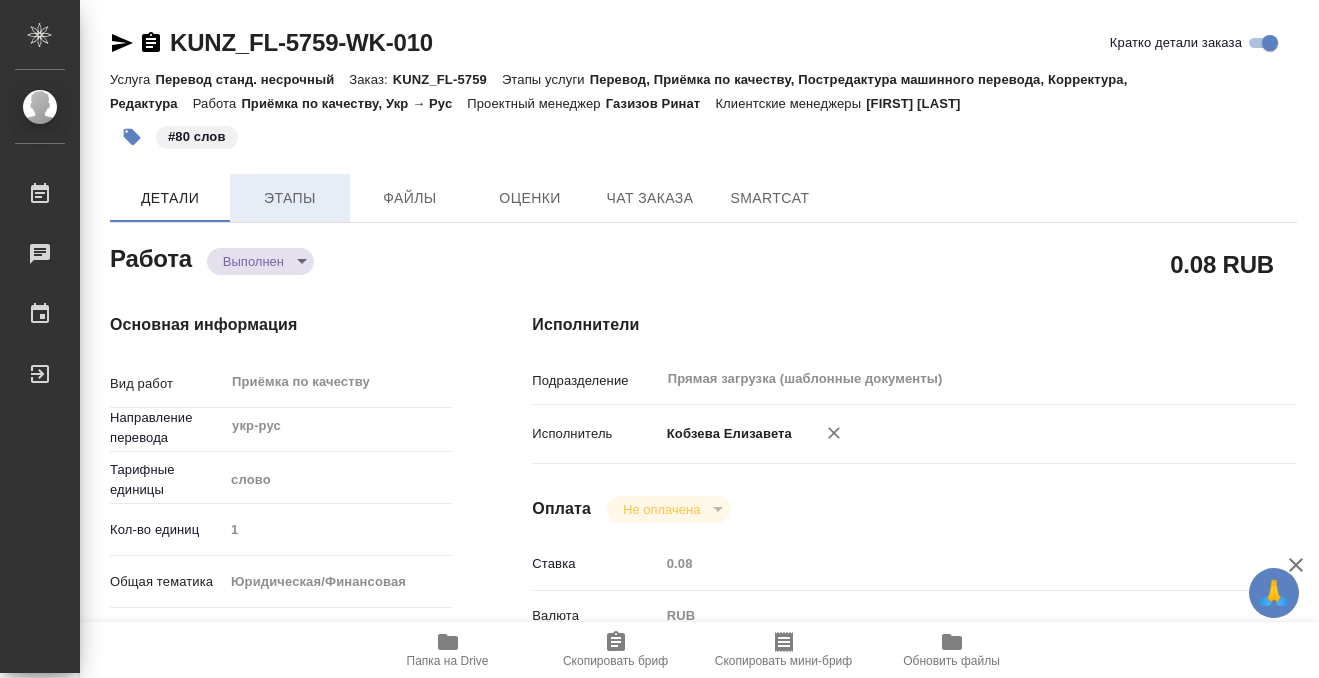 click on "Этапы" at bounding box center [290, 198] 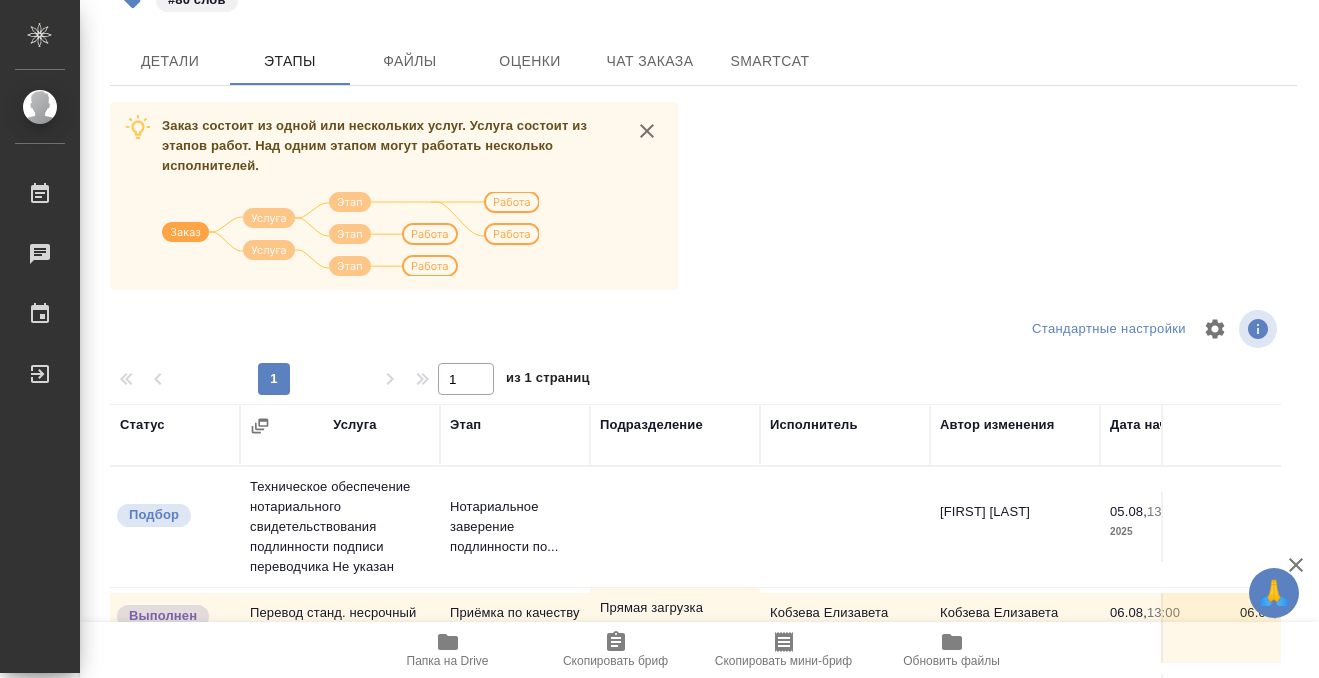 scroll, scrollTop: 364, scrollLeft: 0, axis: vertical 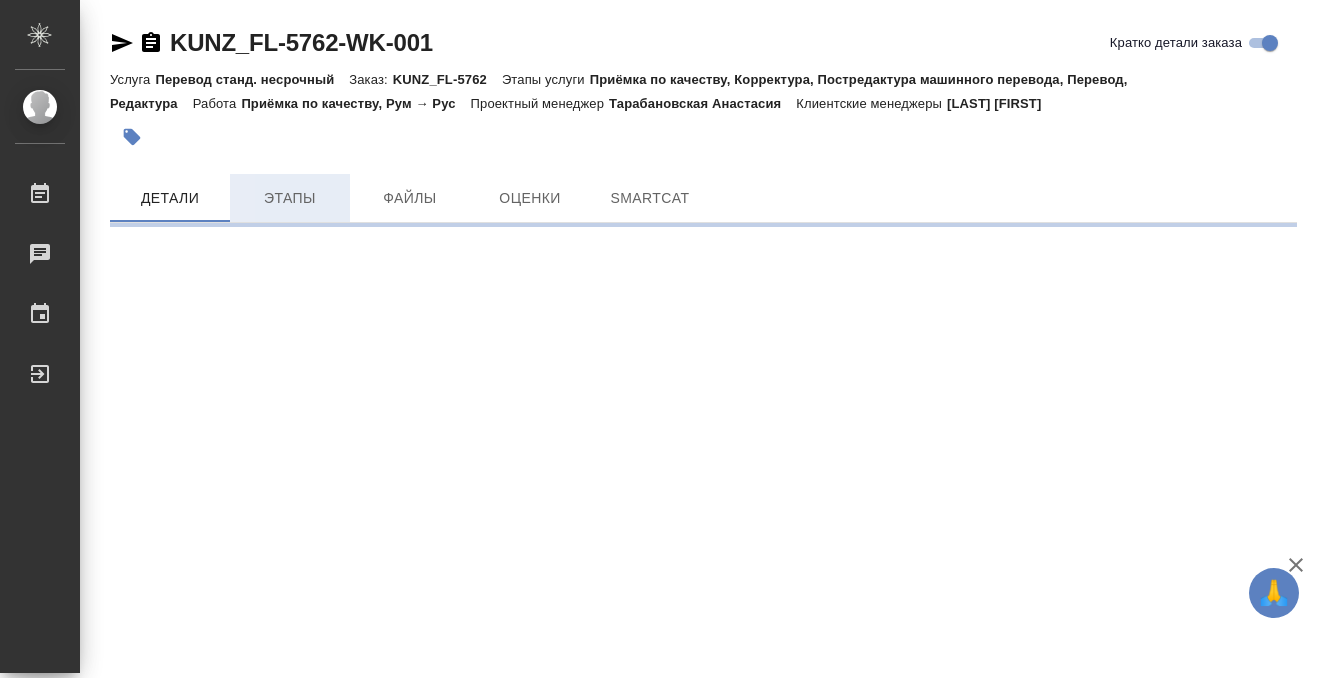 click on "Этапы" at bounding box center [290, 198] 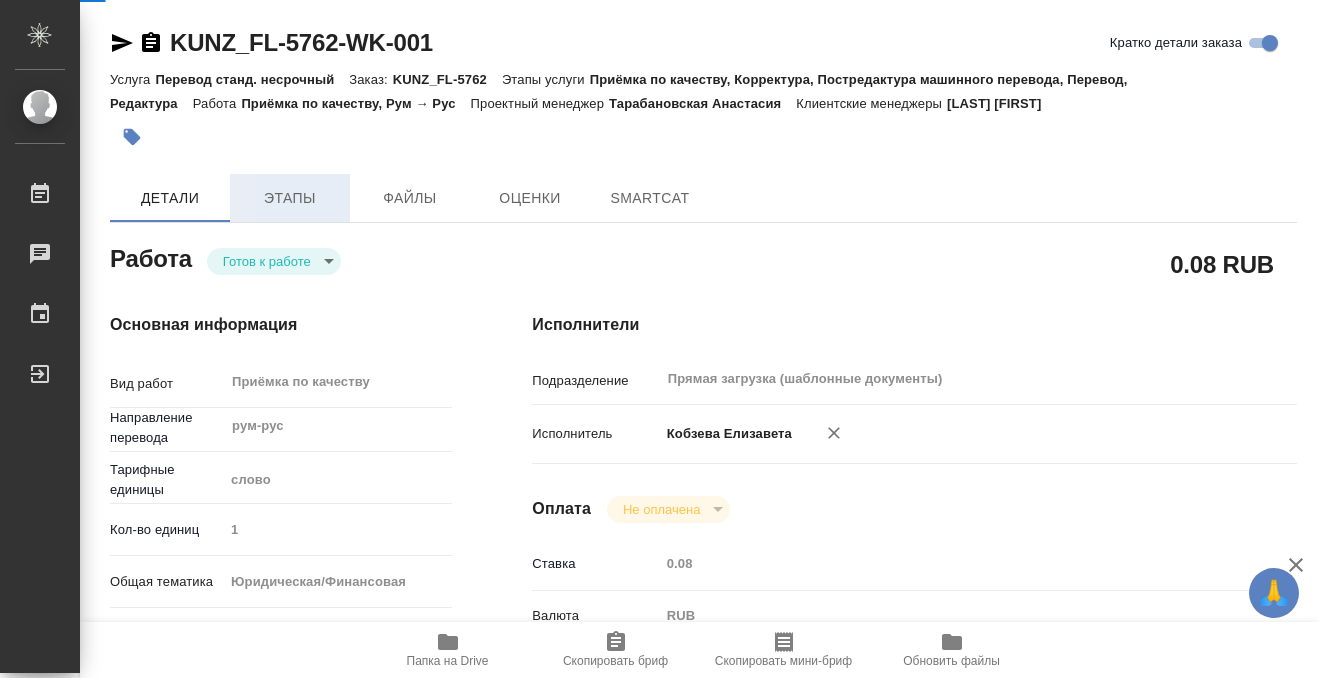 type on "x" 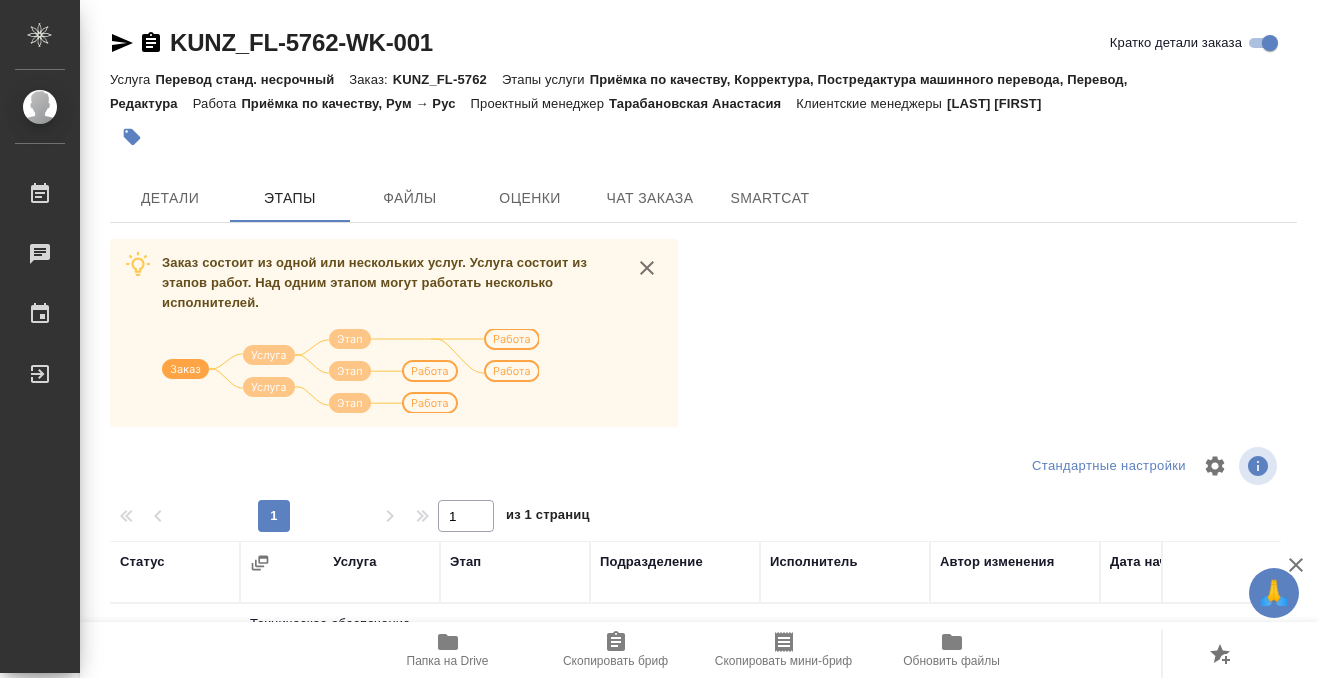scroll, scrollTop: 364, scrollLeft: 0, axis: vertical 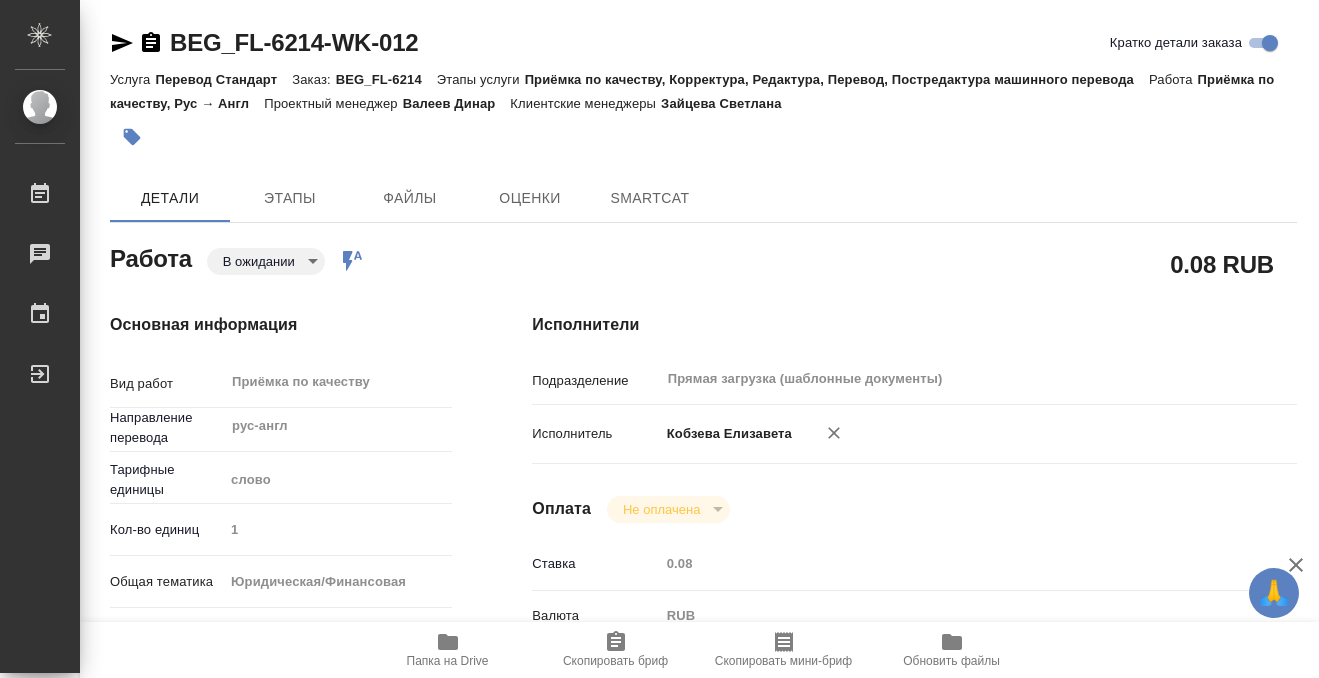 type on "x" 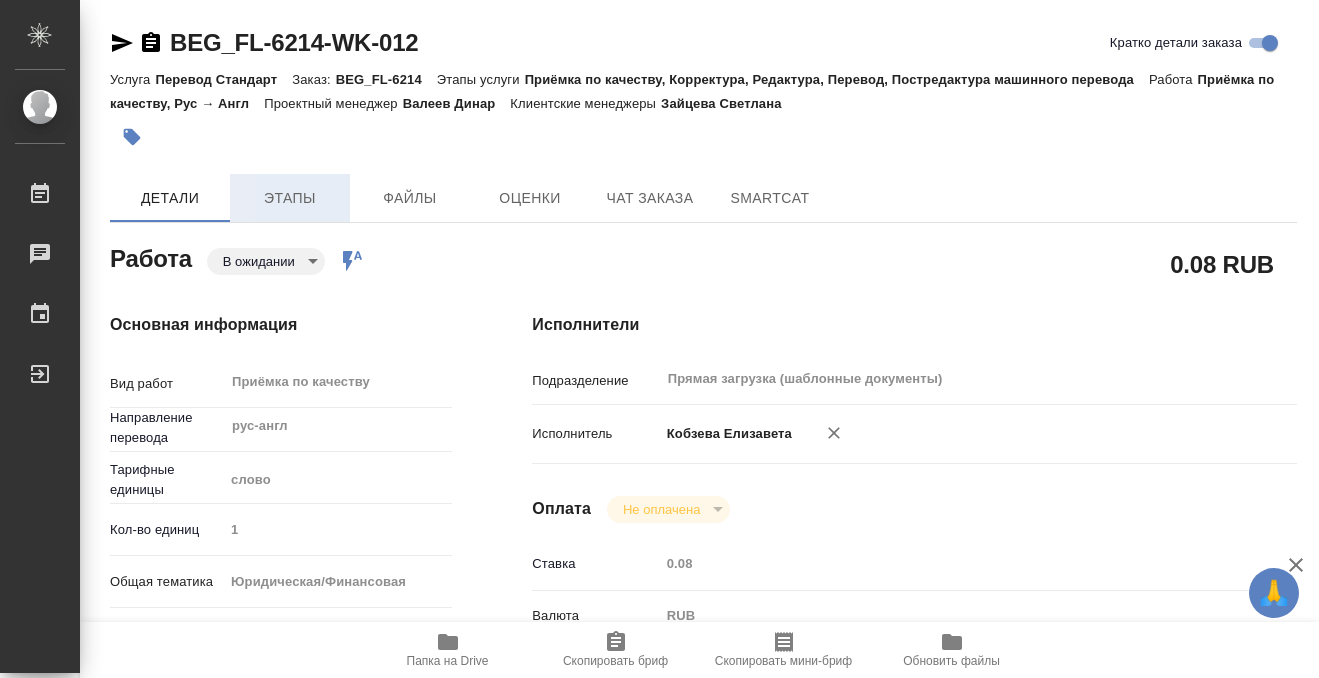 type on "x" 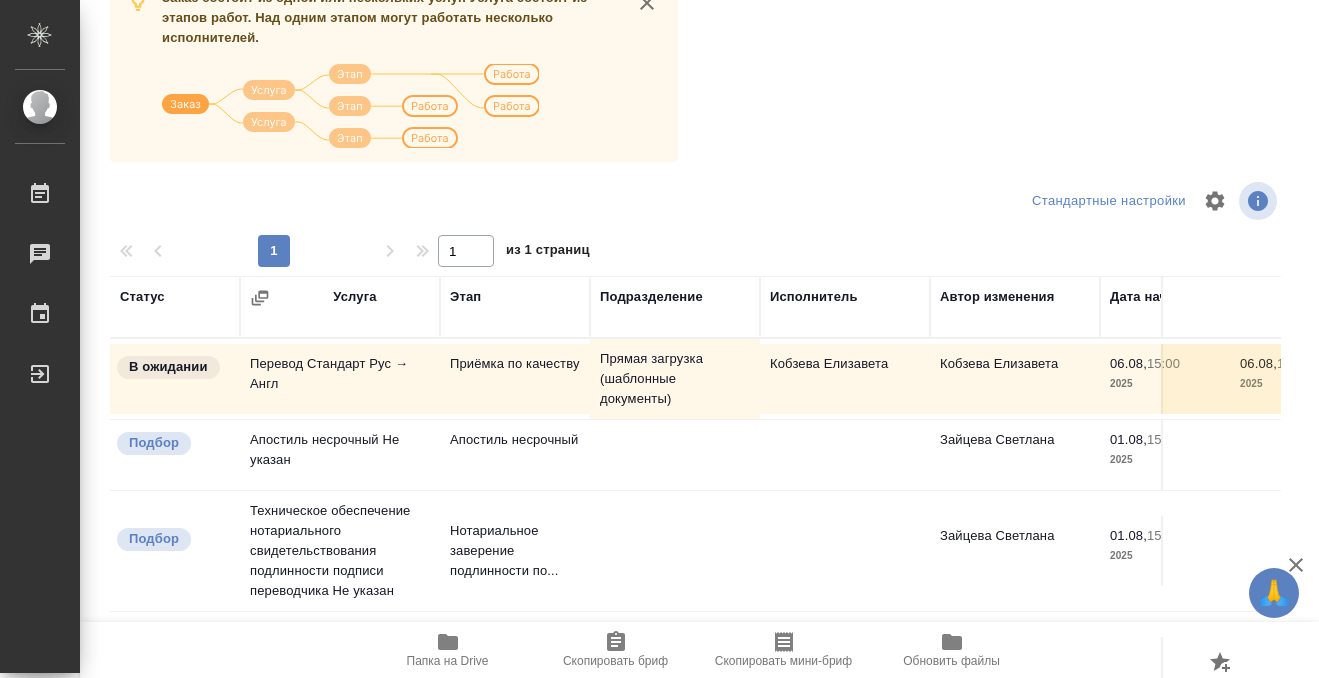 scroll, scrollTop: 295, scrollLeft: 0, axis: vertical 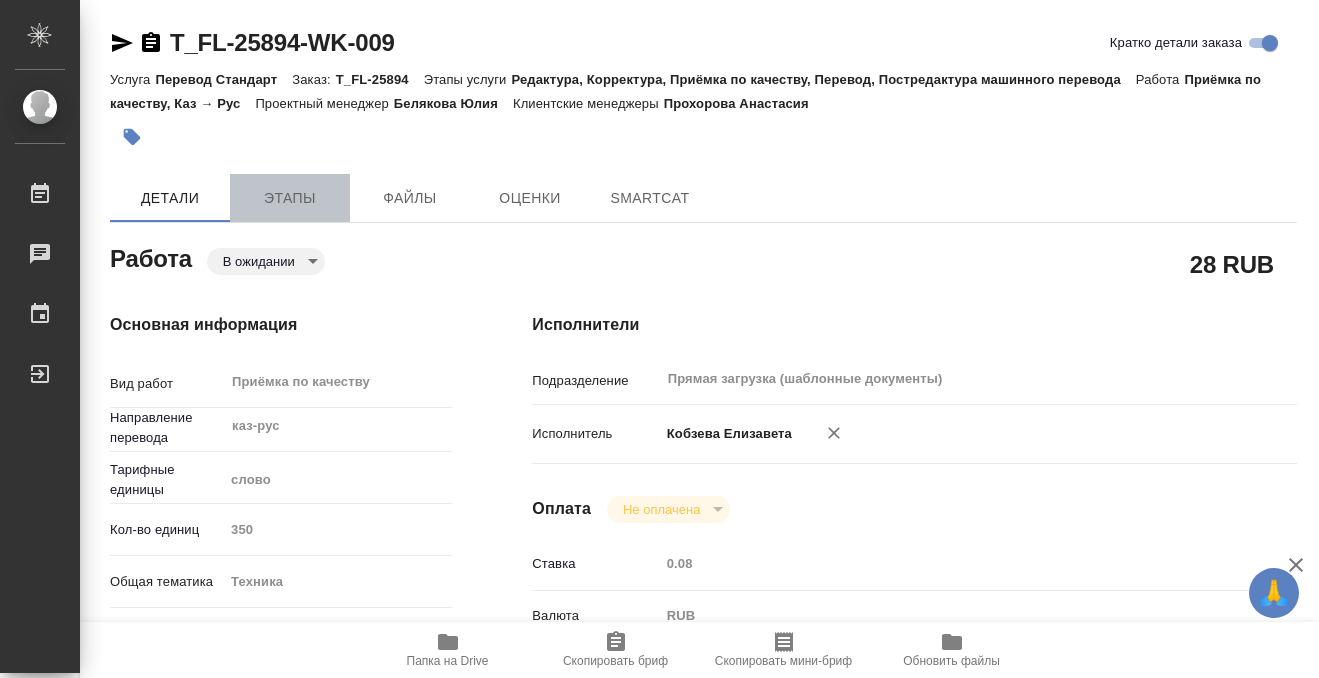click on "Этапы" at bounding box center [290, 198] 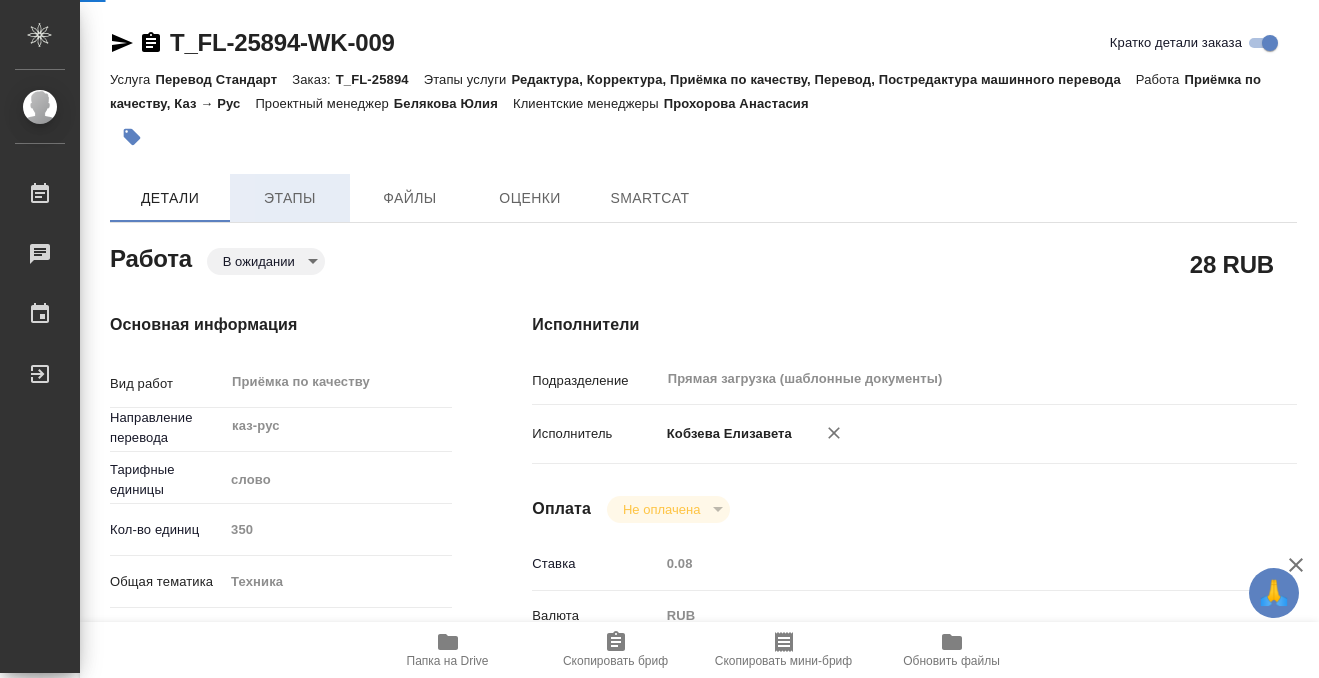 type on "x" 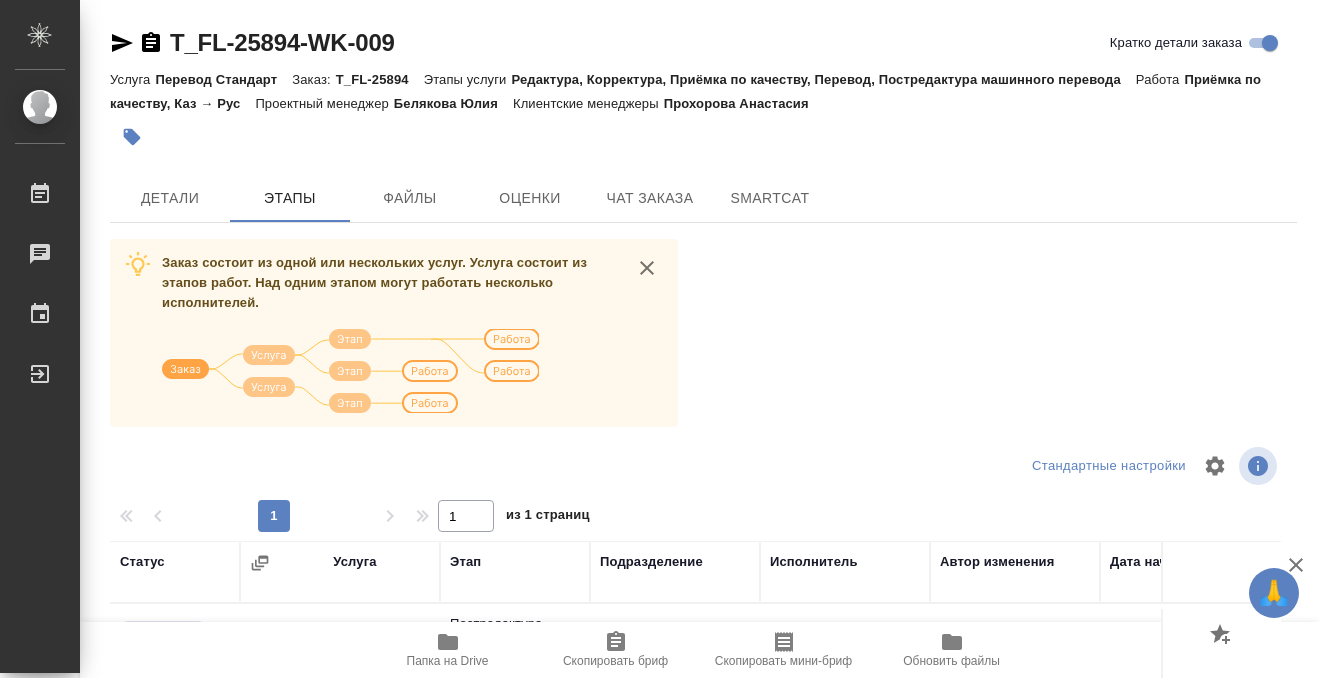 scroll, scrollTop: 364, scrollLeft: 0, axis: vertical 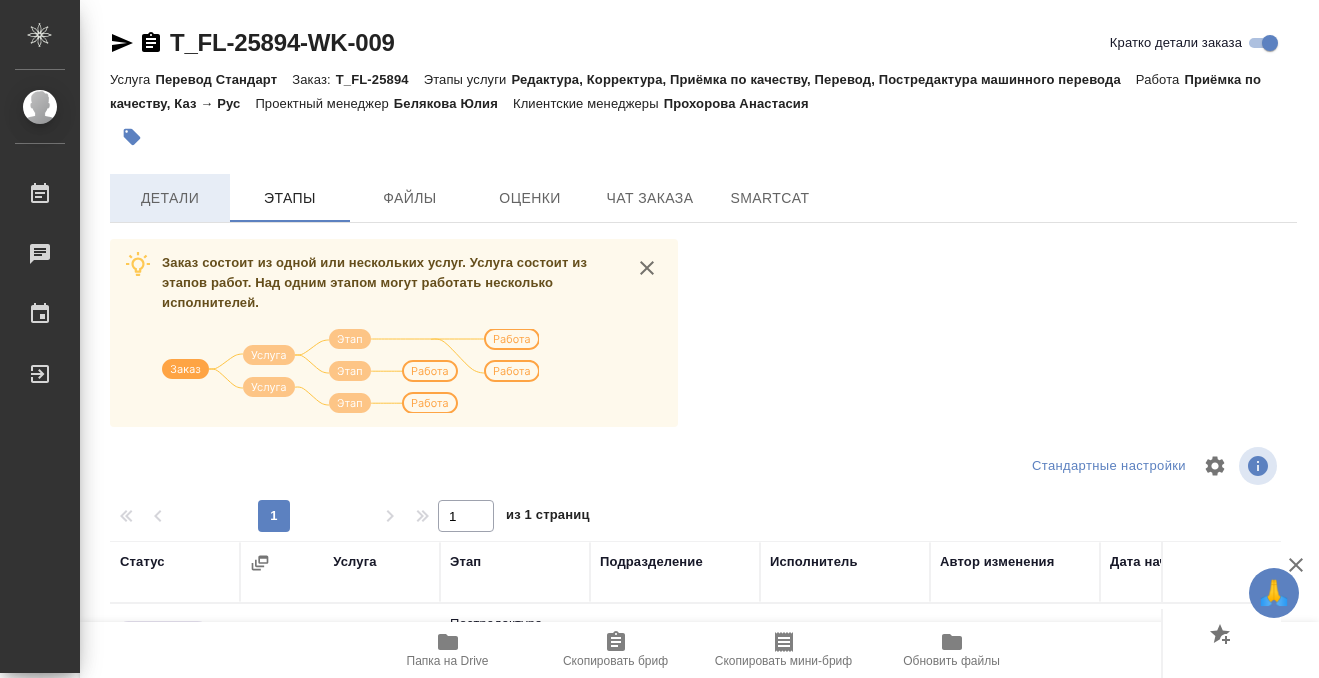 click on "Детали" at bounding box center (170, 198) 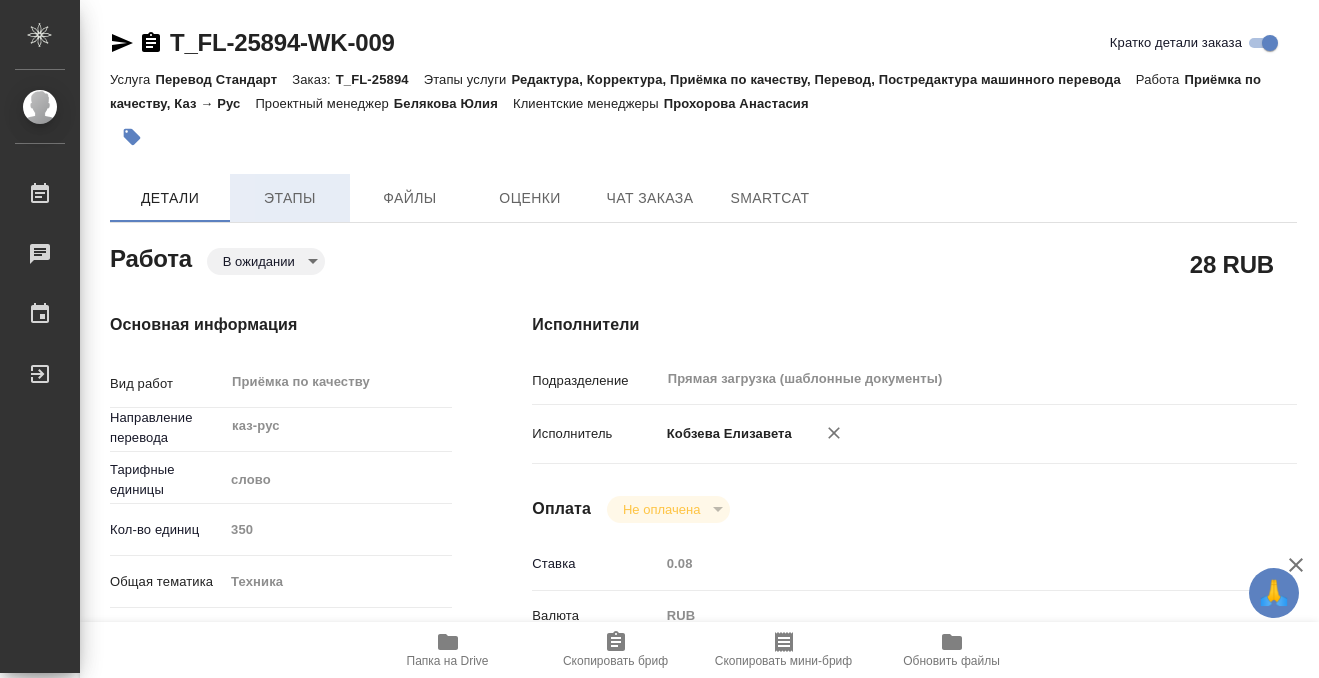 type on "x" 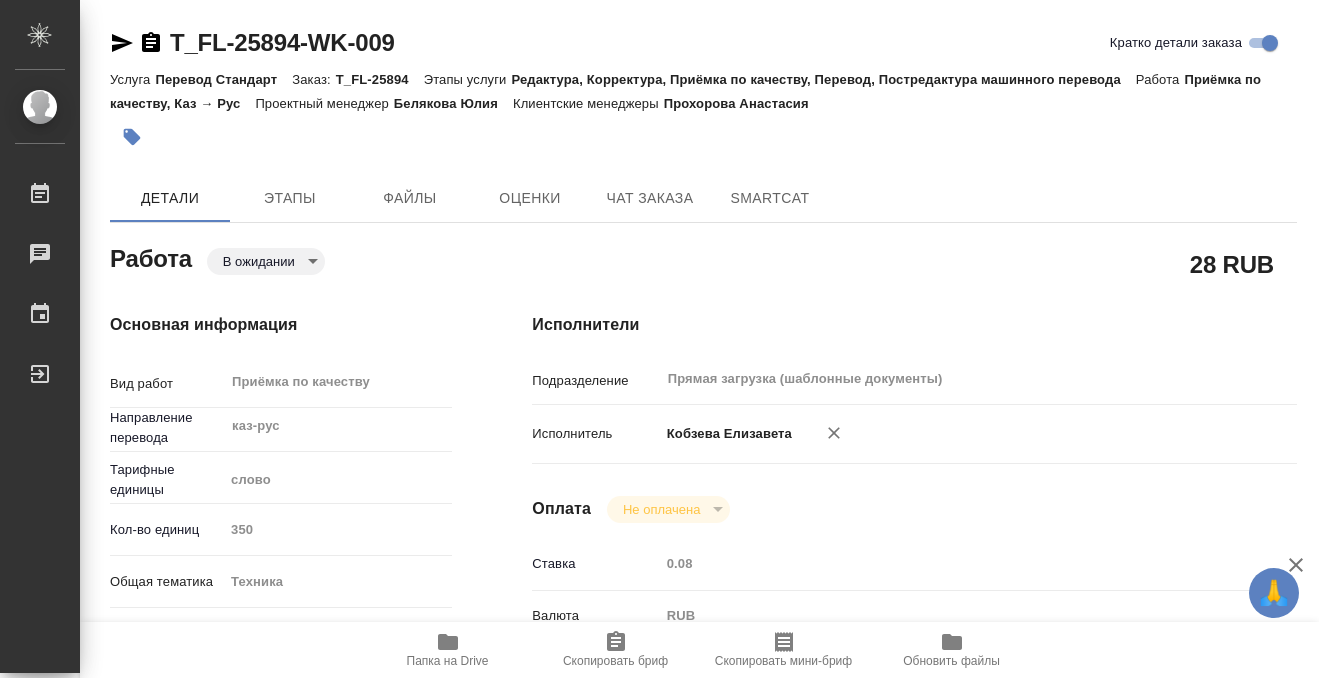 scroll, scrollTop: 465, scrollLeft: 0, axis: vertical 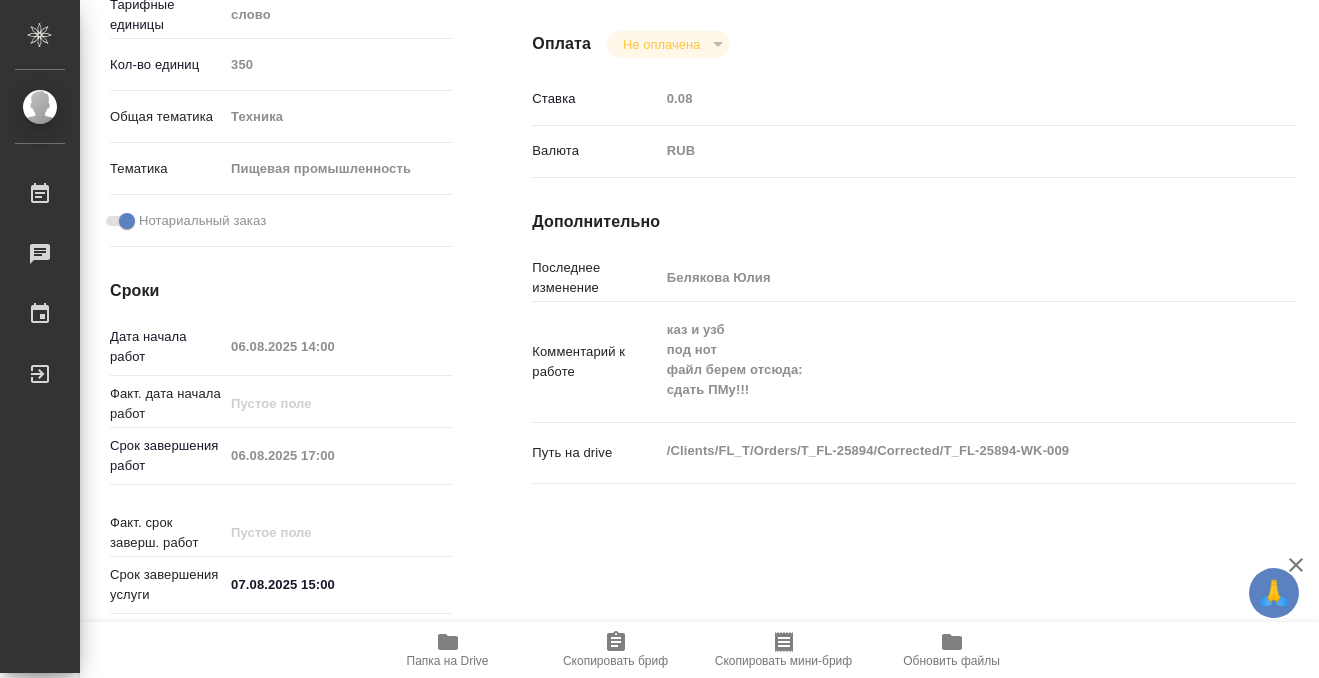 type on "x" 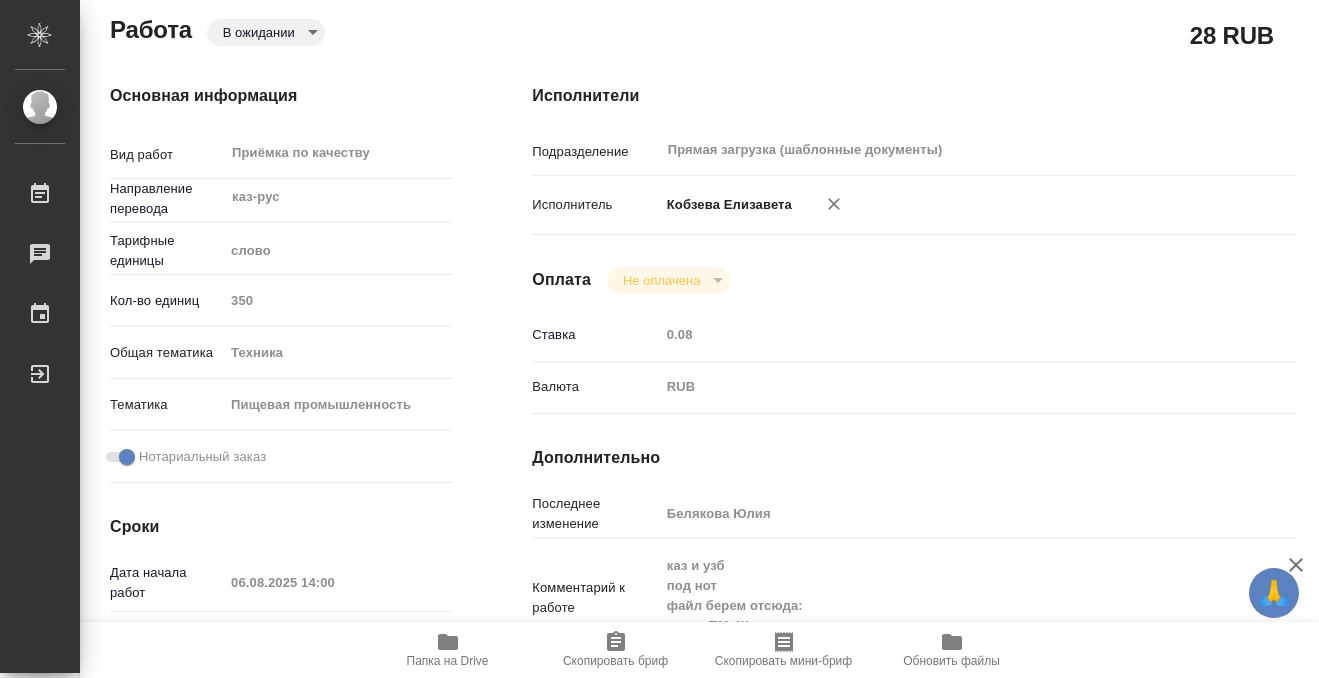 scroll, scrollTop: 0, scrollLeft: 0, axis: both 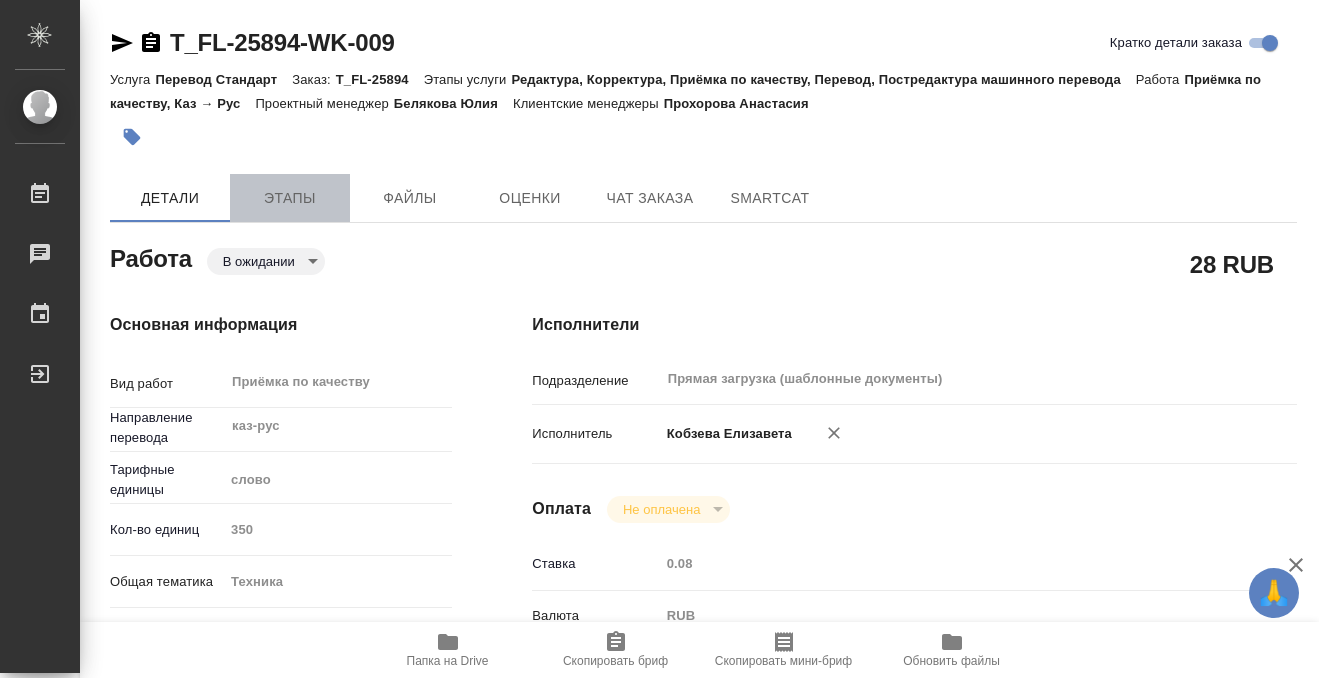 click on "Этапы" at bounding box center (290, 198) 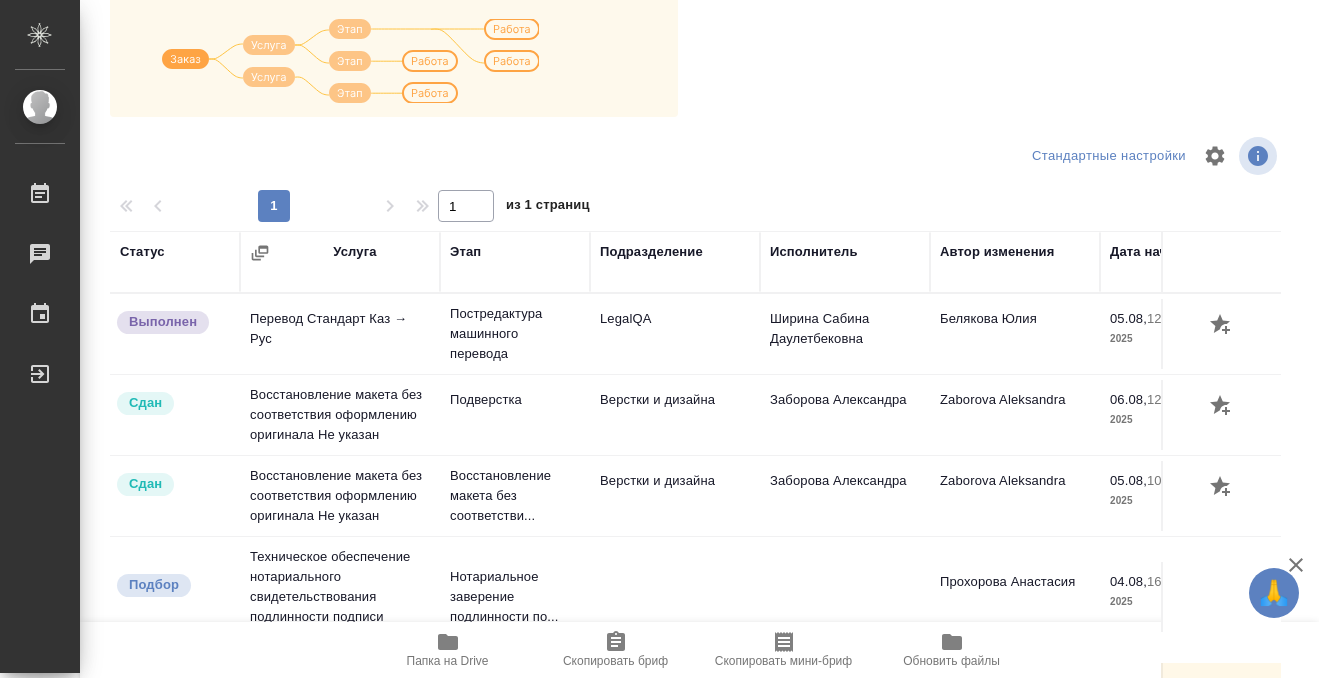 scroll, scrollTop: 337, scrollLeft: 0, axis: vertical 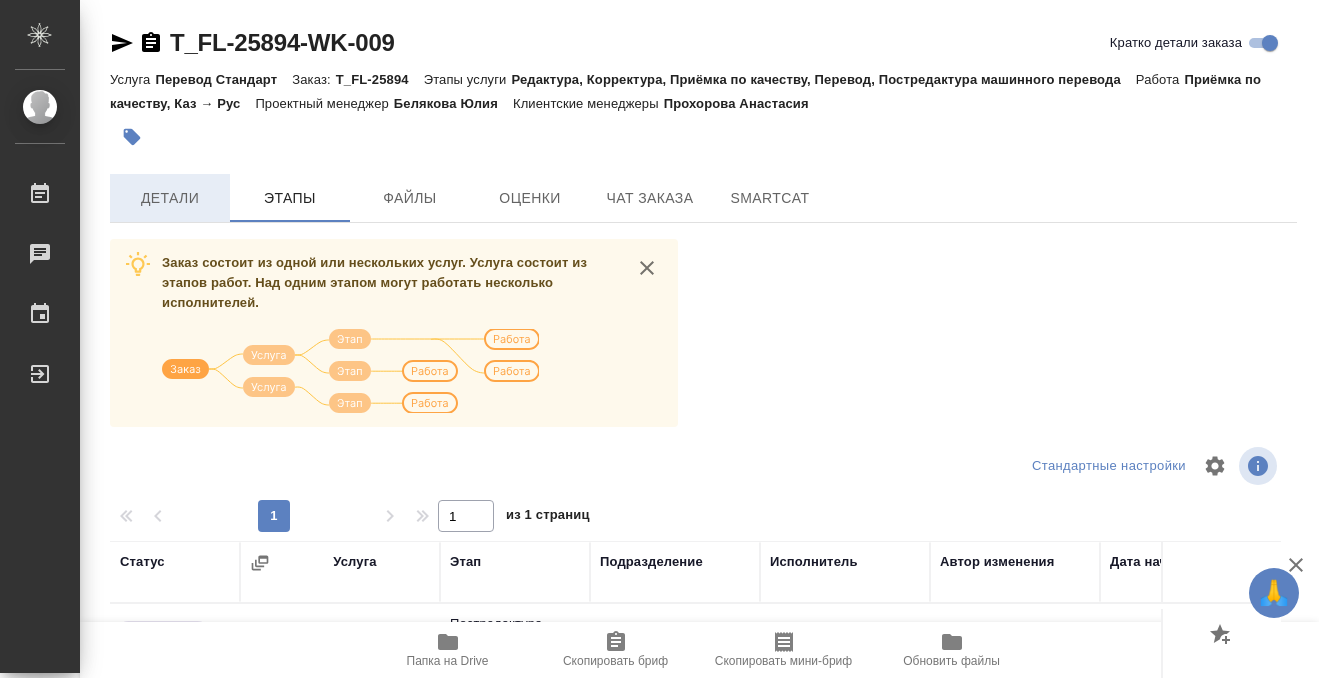 click on "Детали" at bounding box center [170, 198] 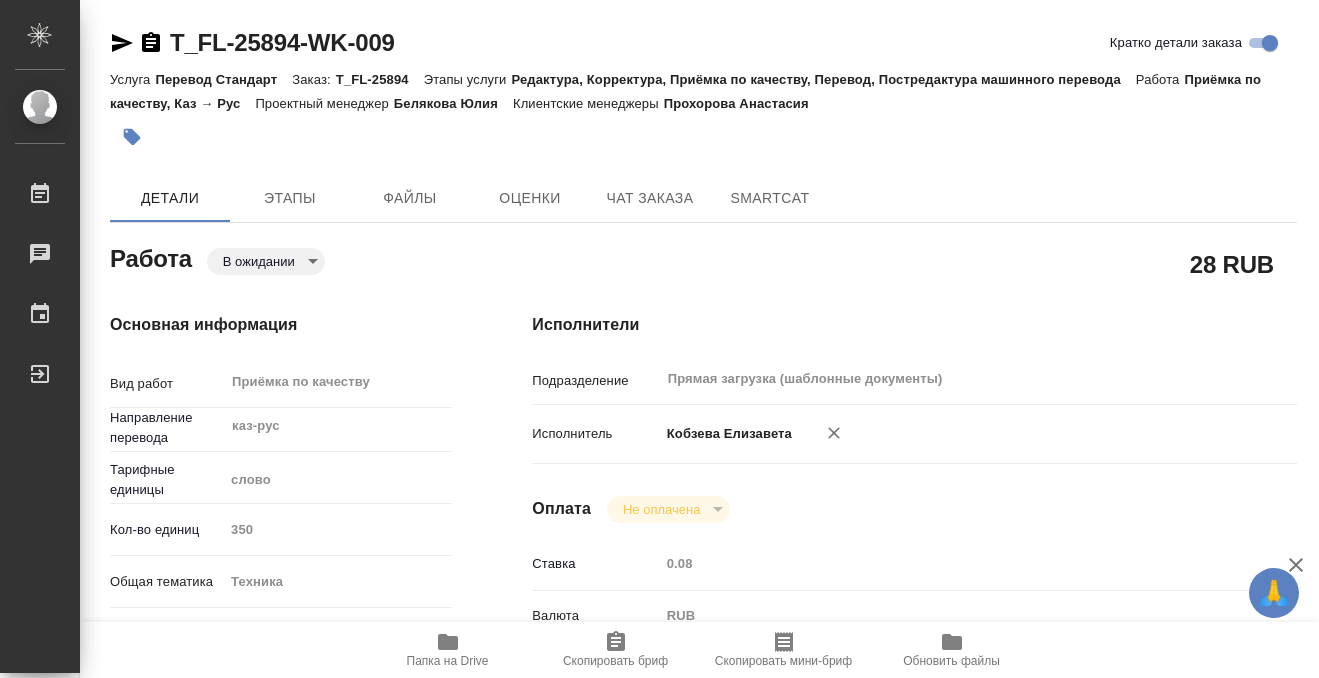 type on "x" 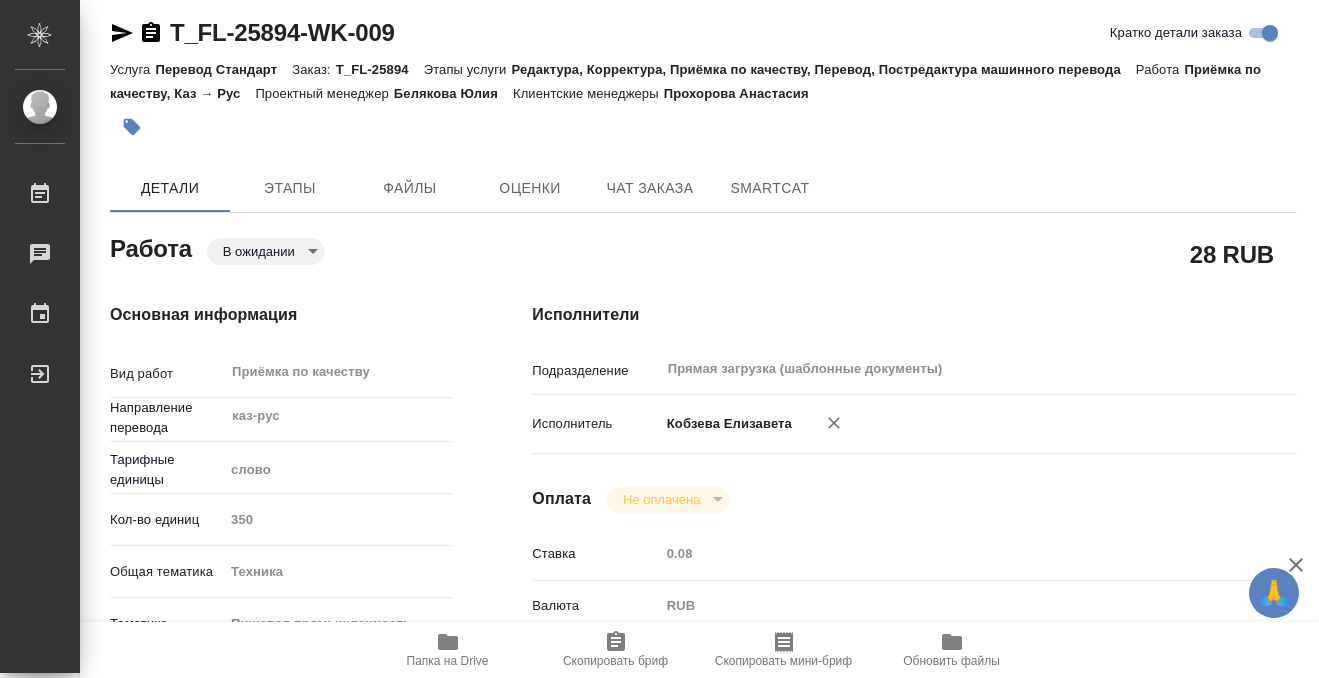 type on "x" 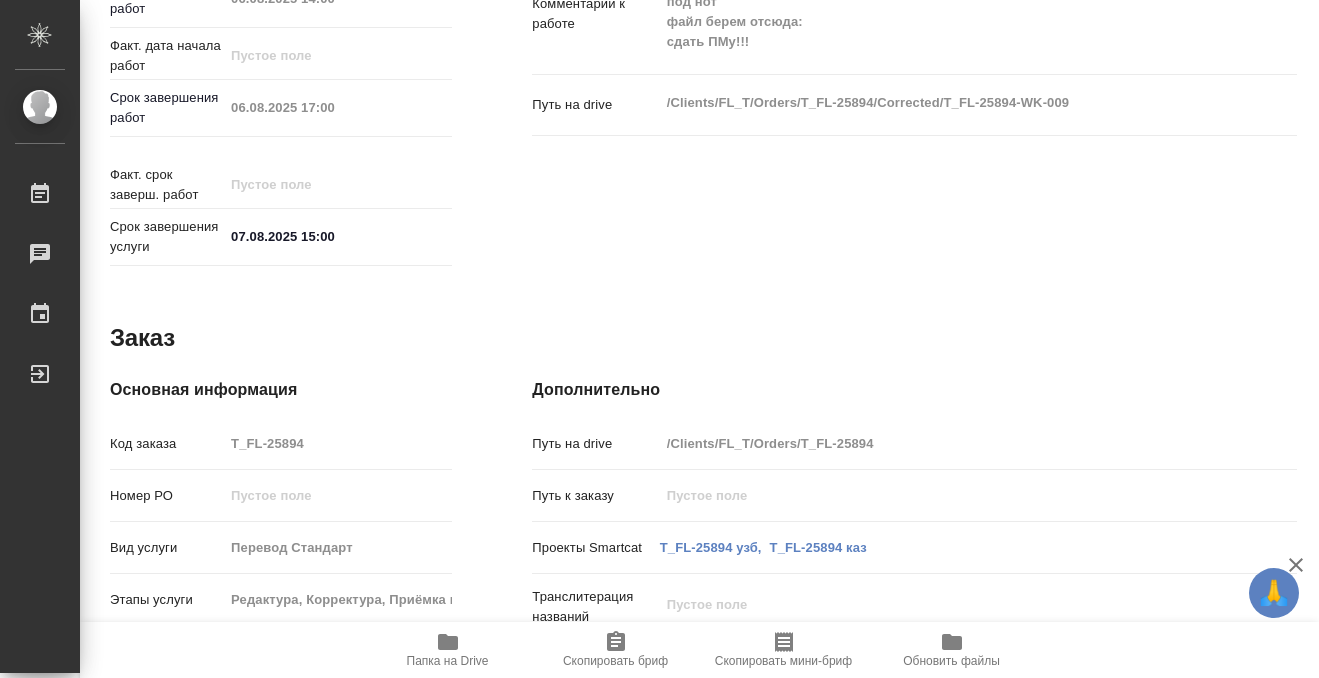 scroll, scrollTop: 1068, scrollLeft: 0, axis: vertical 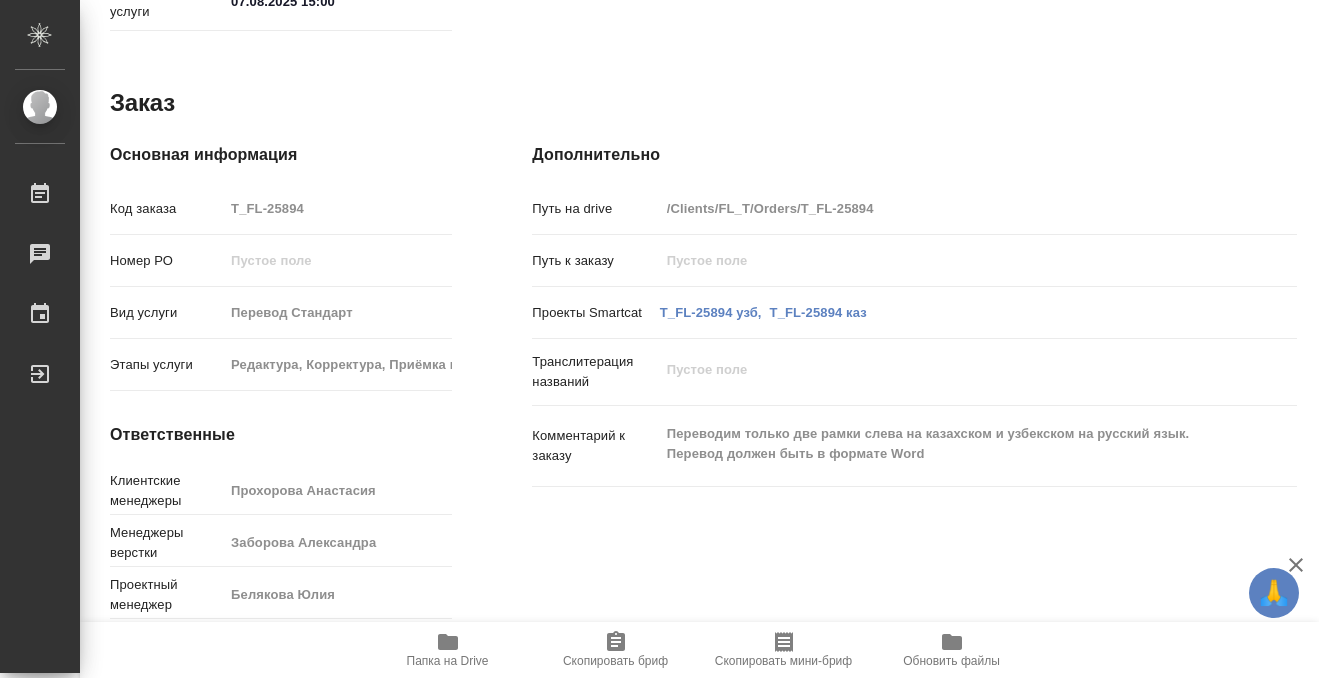 type on "x" 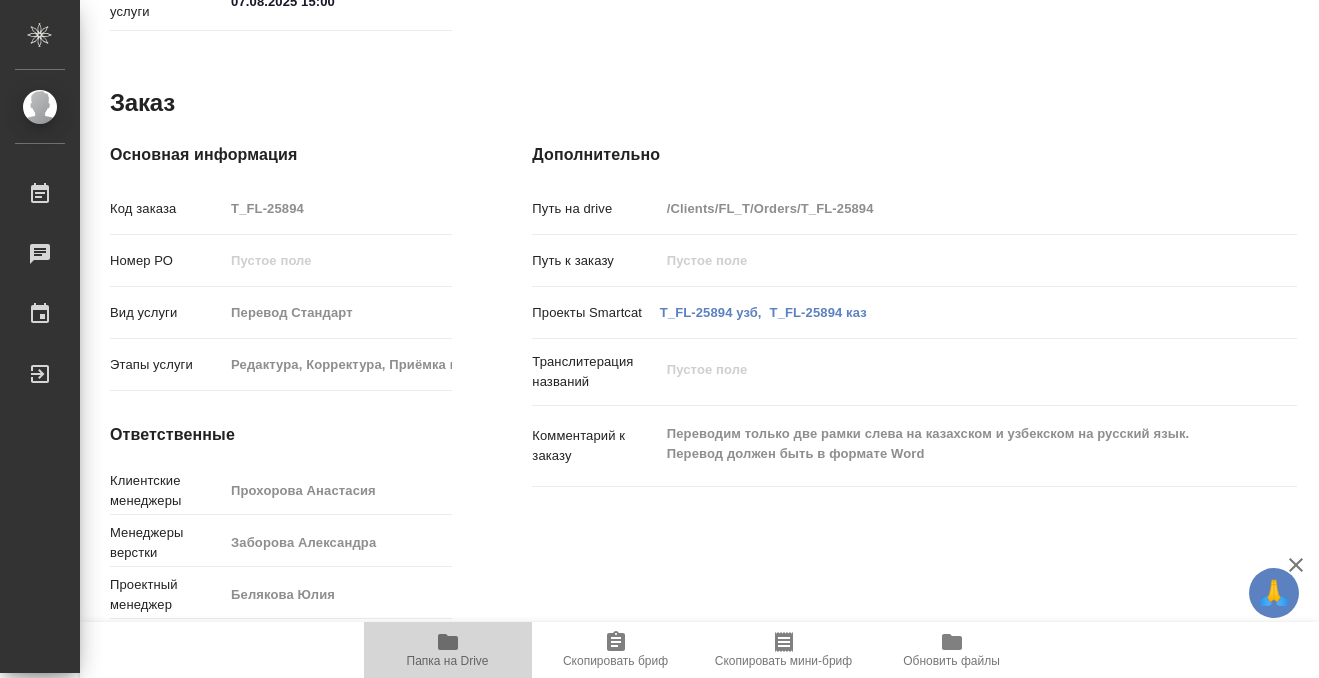 click on "Папка на Drive" at bounding box center (448, 649) 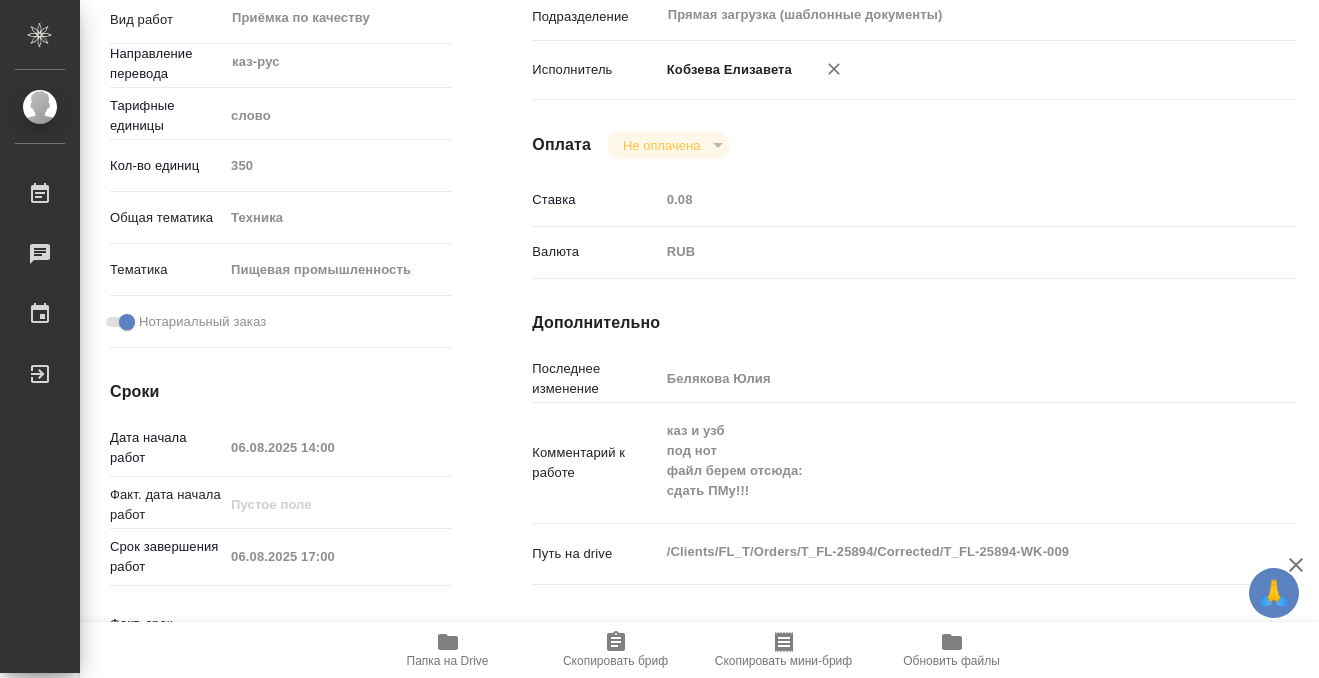 scroll, scrollTop: 342, scrollLeft: 0, axis: vertical 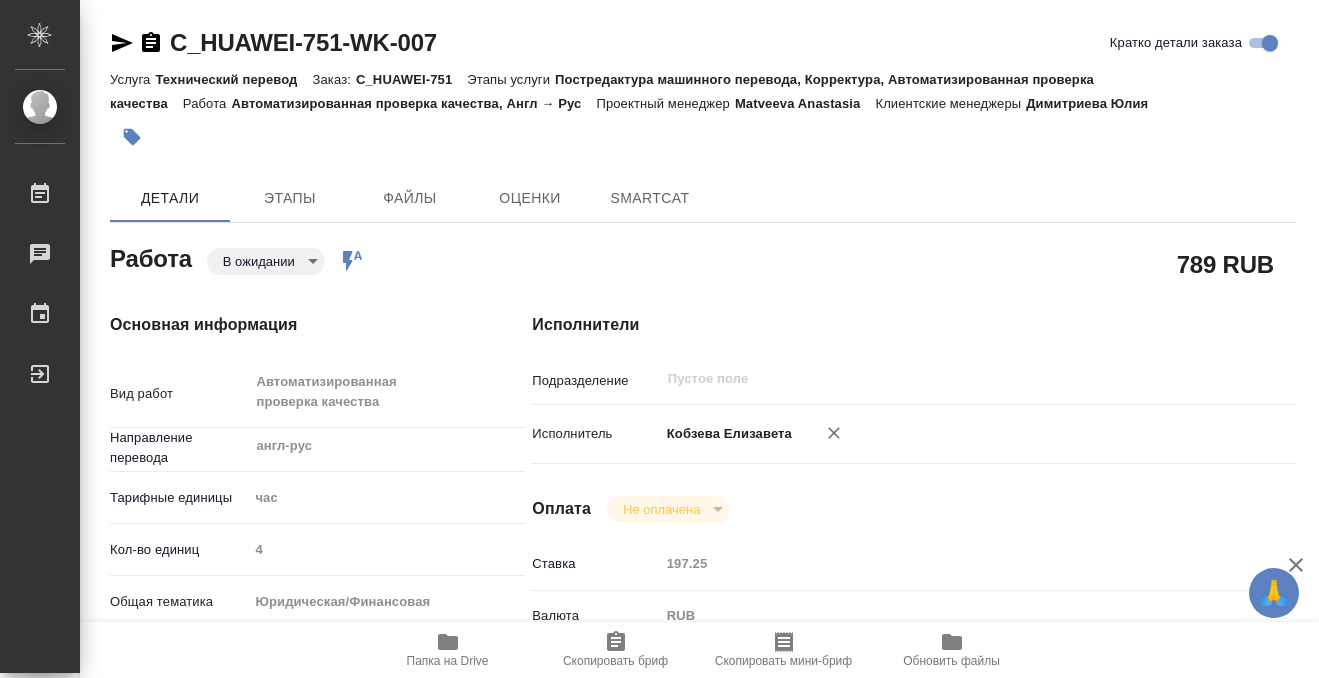 type on "x" 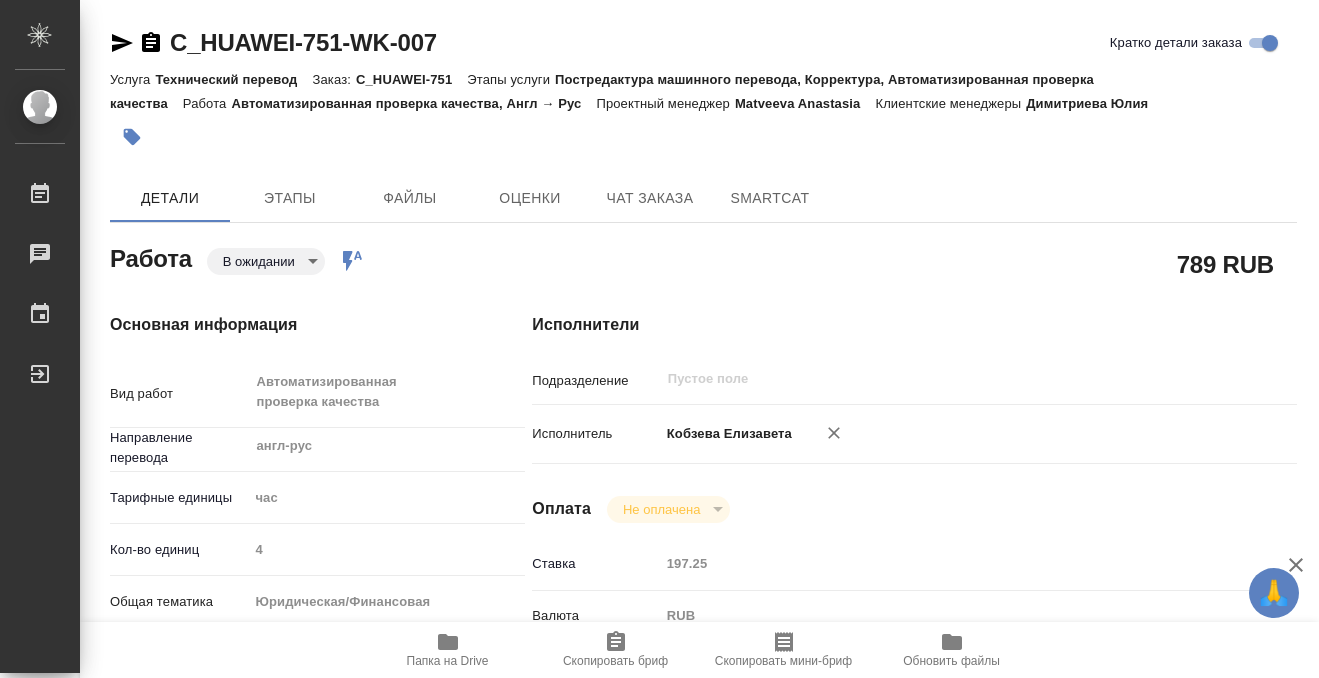 type on "x" 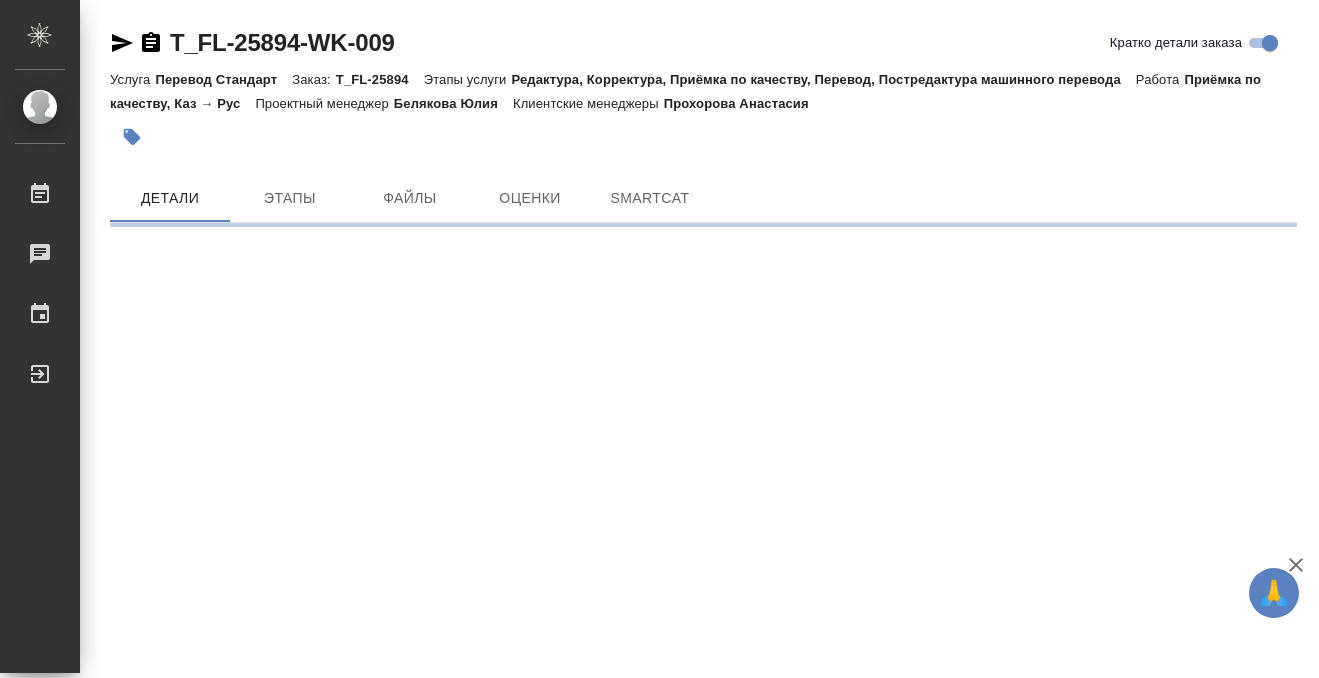 scroll, scrollTop: 0, scrollLeft: 0, axis: both 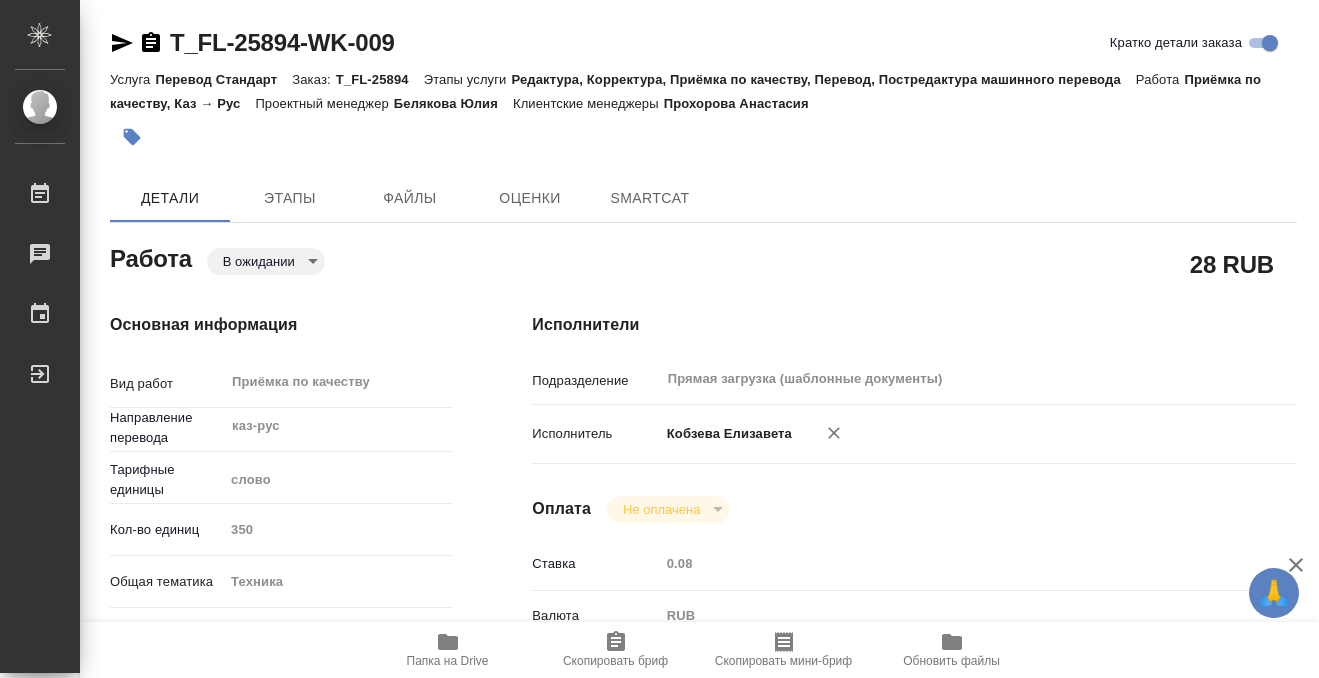 type on "x" 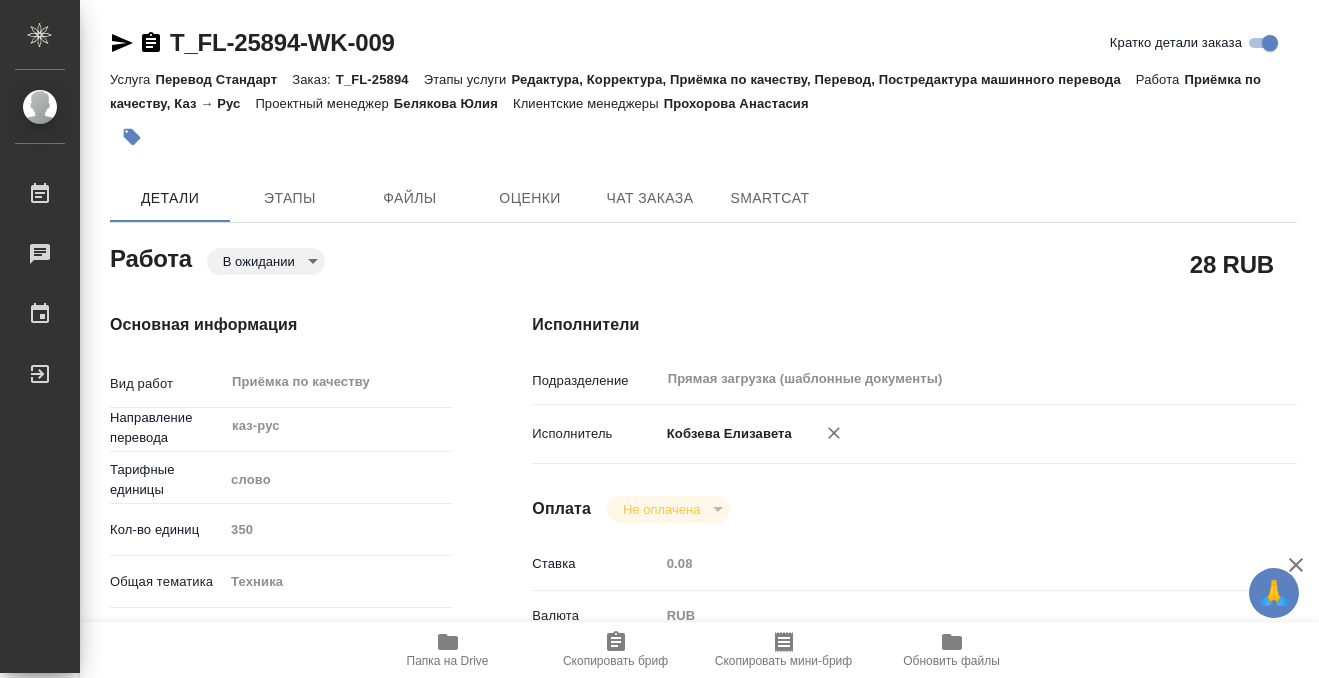 type on "x" 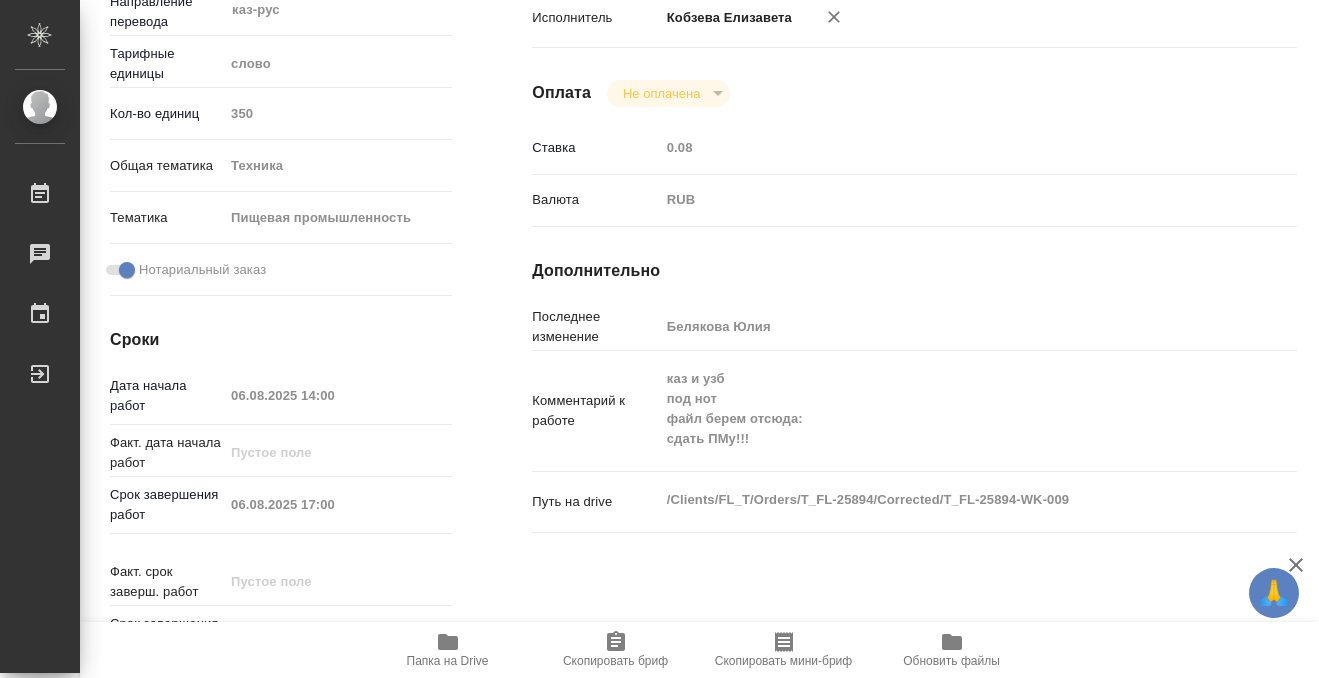 type on "x" 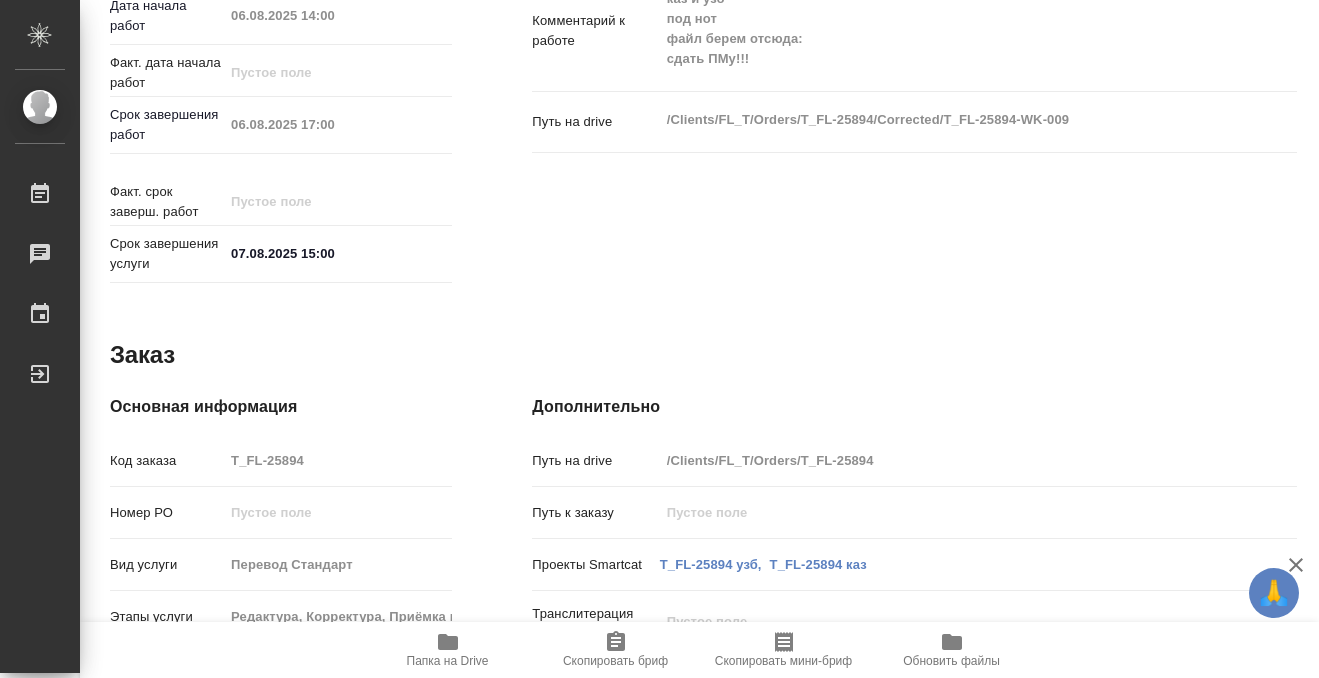 scroll, scrollTop: 1068, scrollLeft: 0, axis: vertical 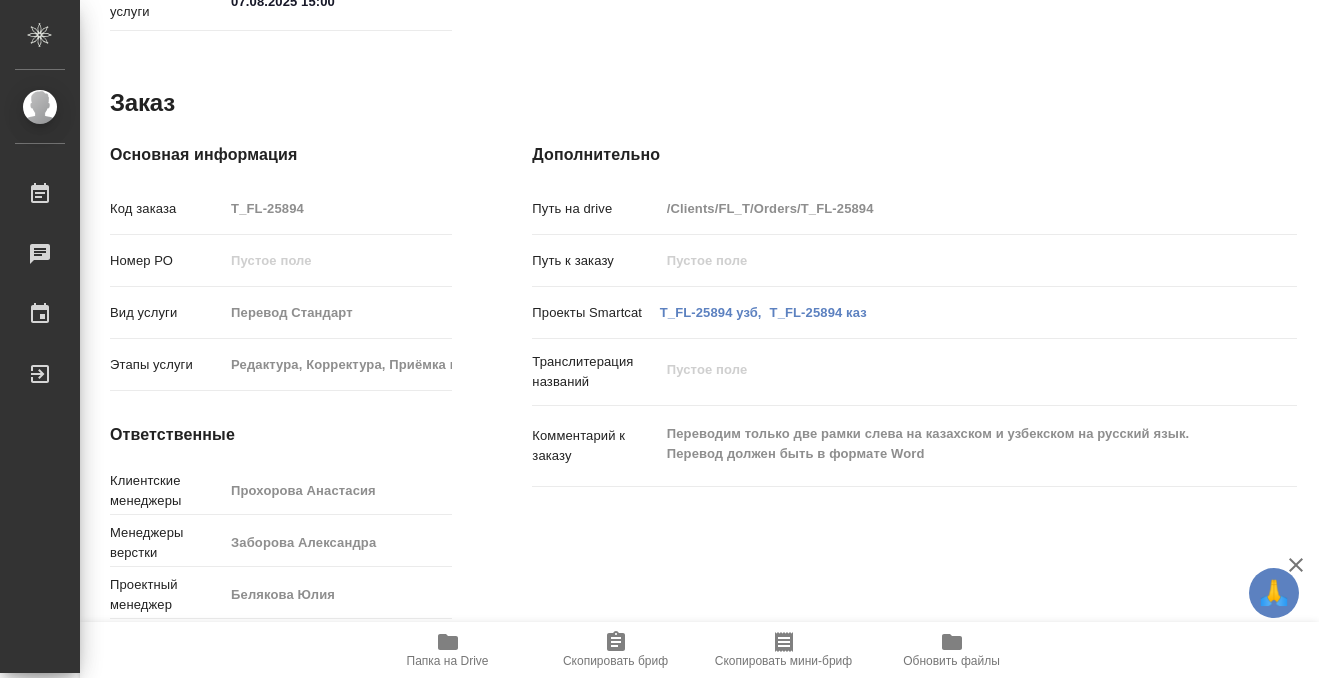 type on "x" 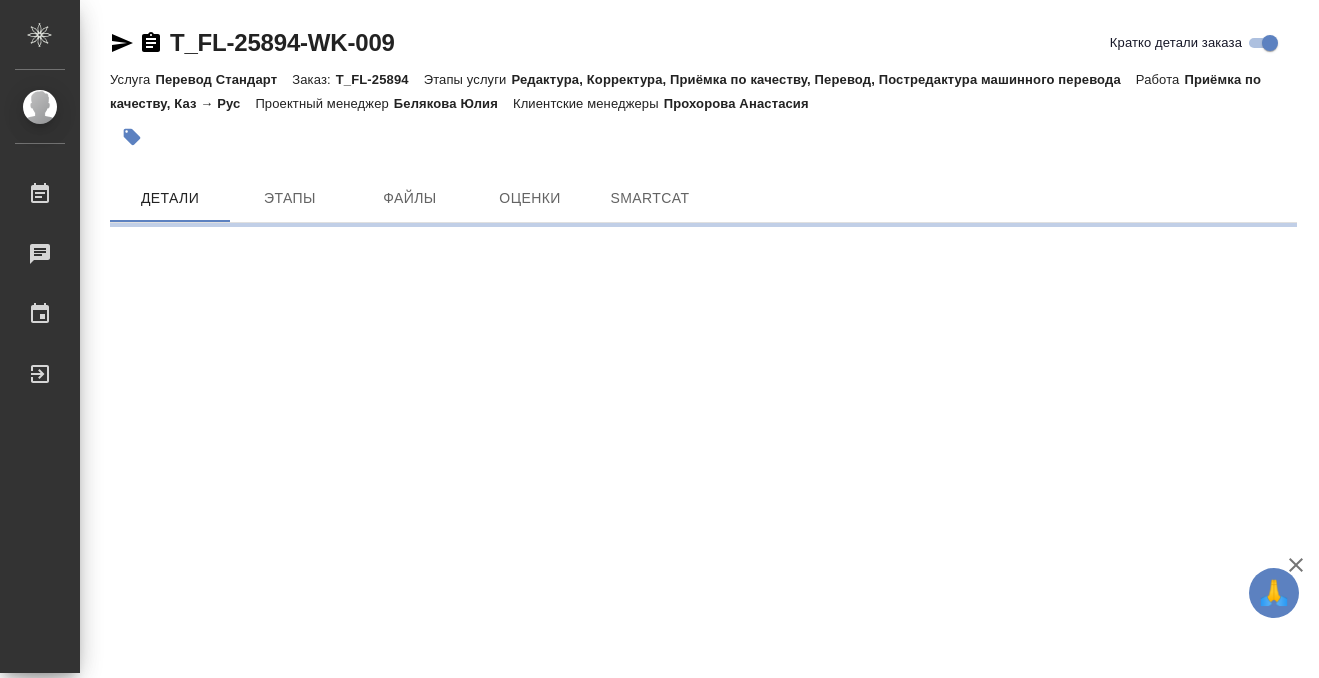 scroll, scrollTop: 0, scrollLeft: 0, axis: both 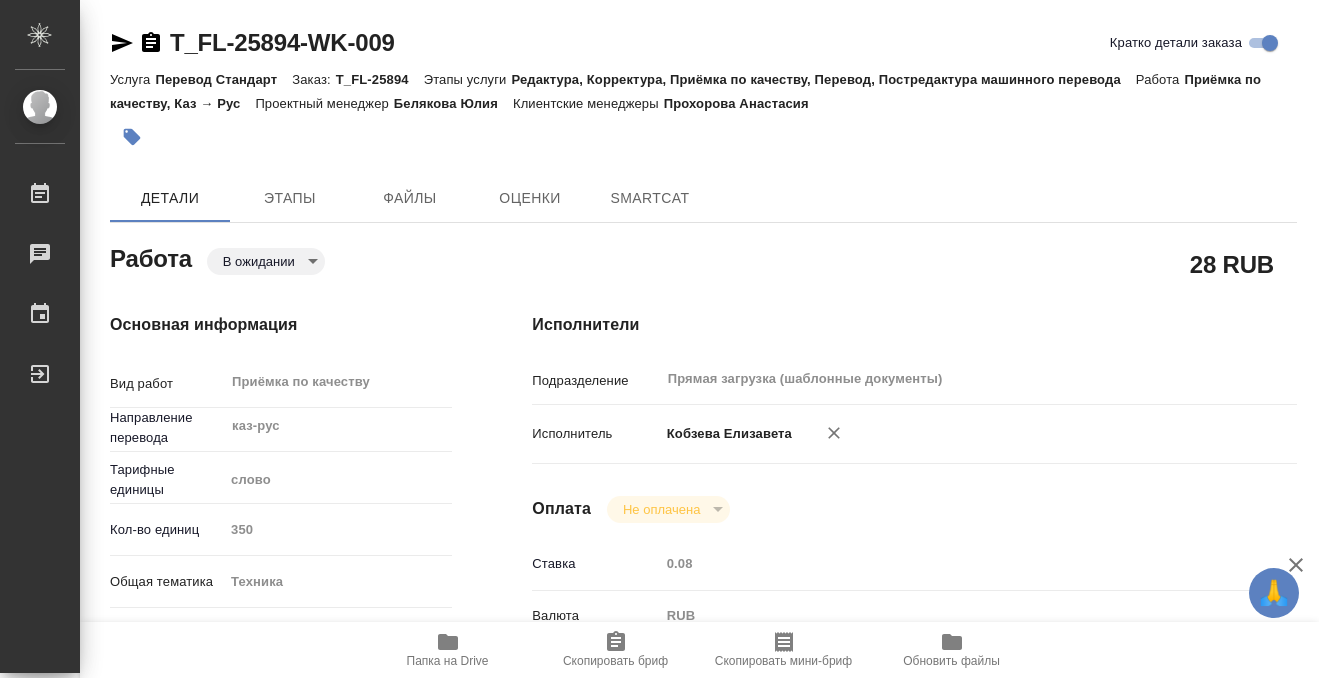 type on "x" 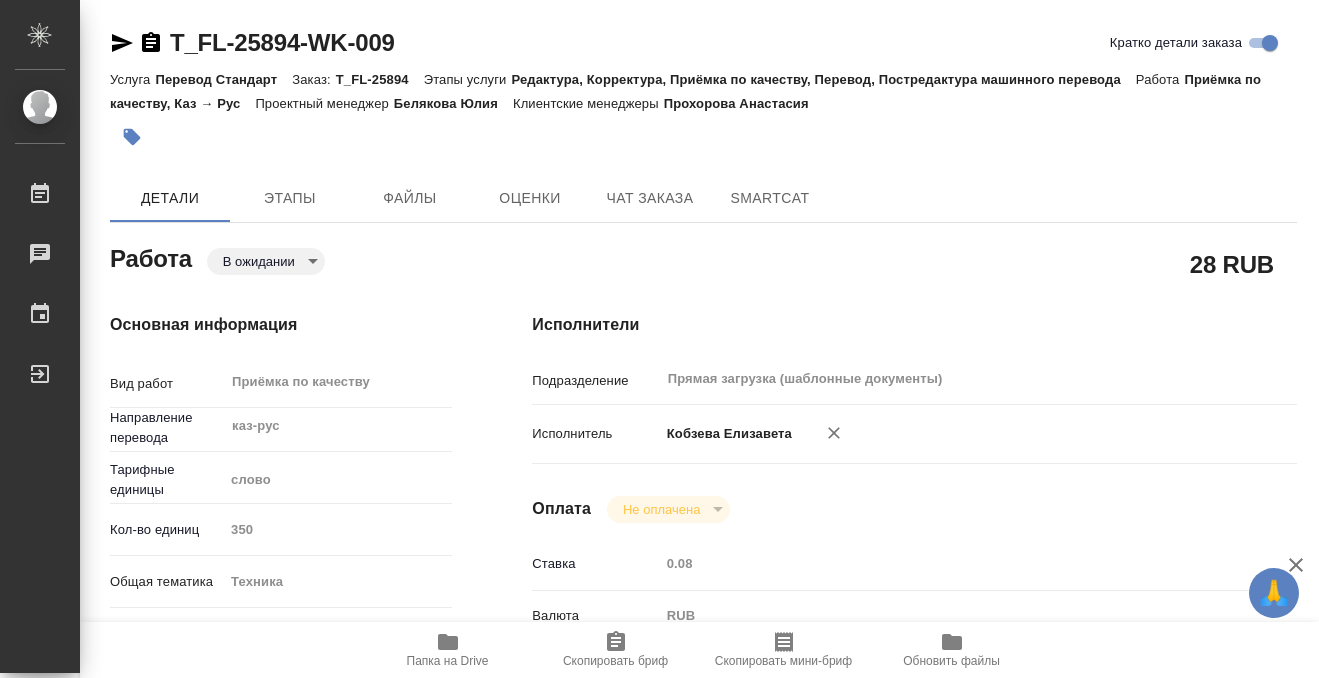 type on "x" 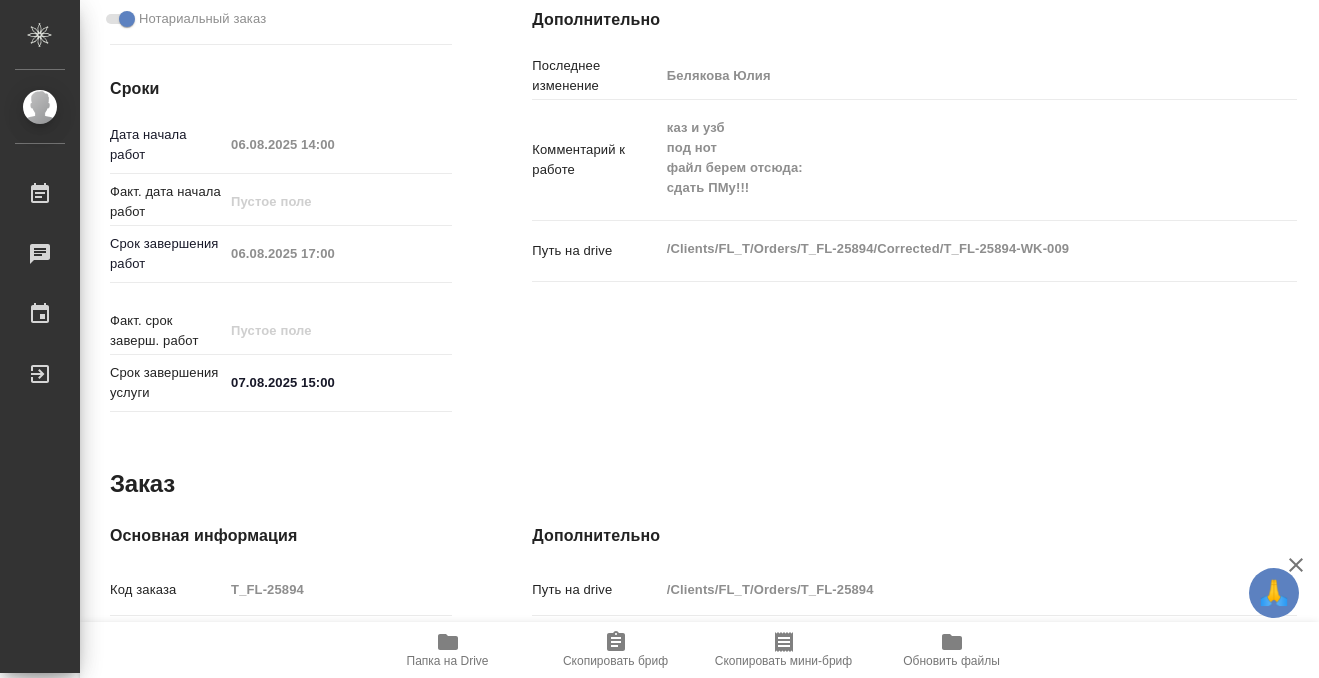 type on "x" 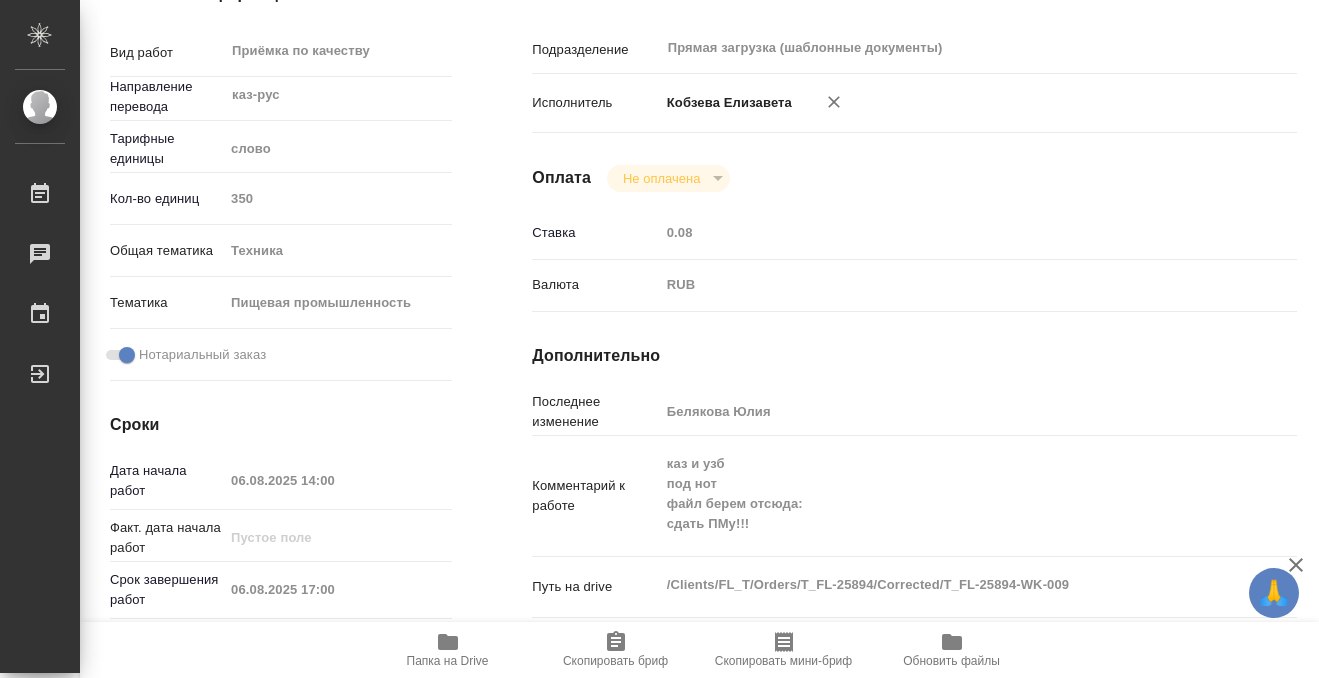 scroll, scrollTop: 0, scrollLeft: 0, axis: both 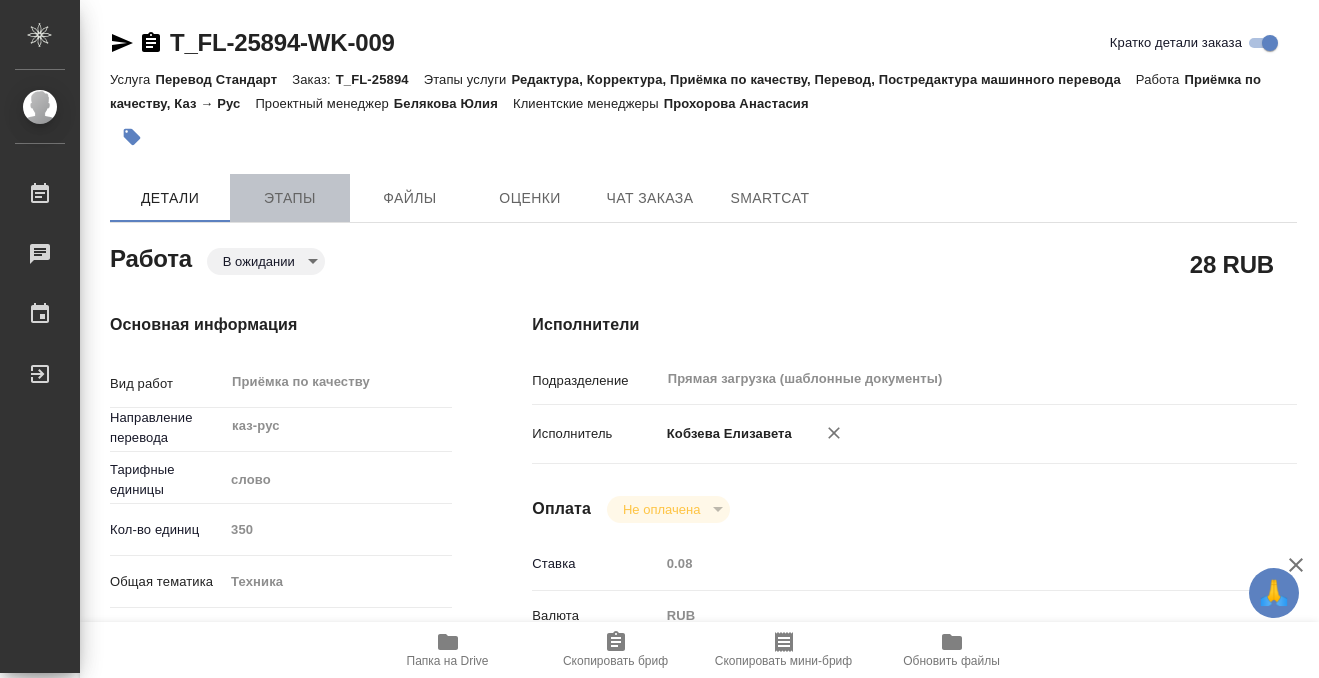 click on "Этапы" at bounding box center [290, 198] 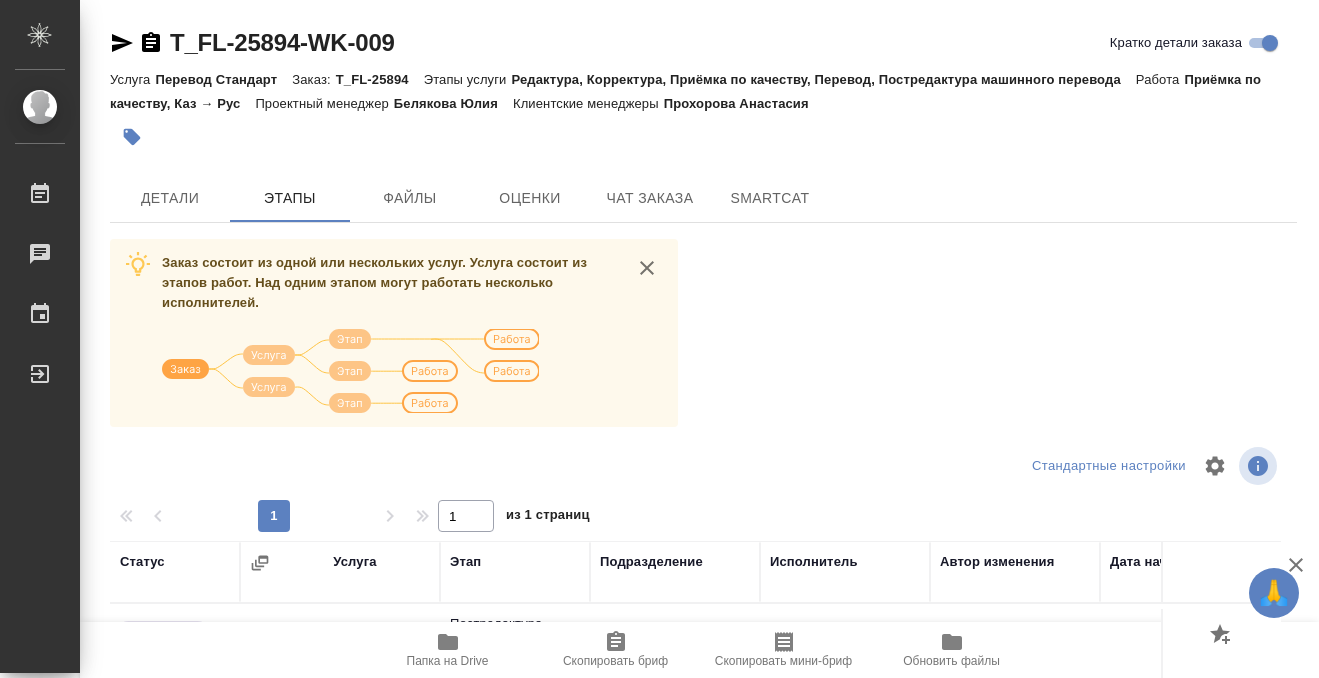 scroll, scrollTop: 364, scrollLeft: 0, axis: vertical 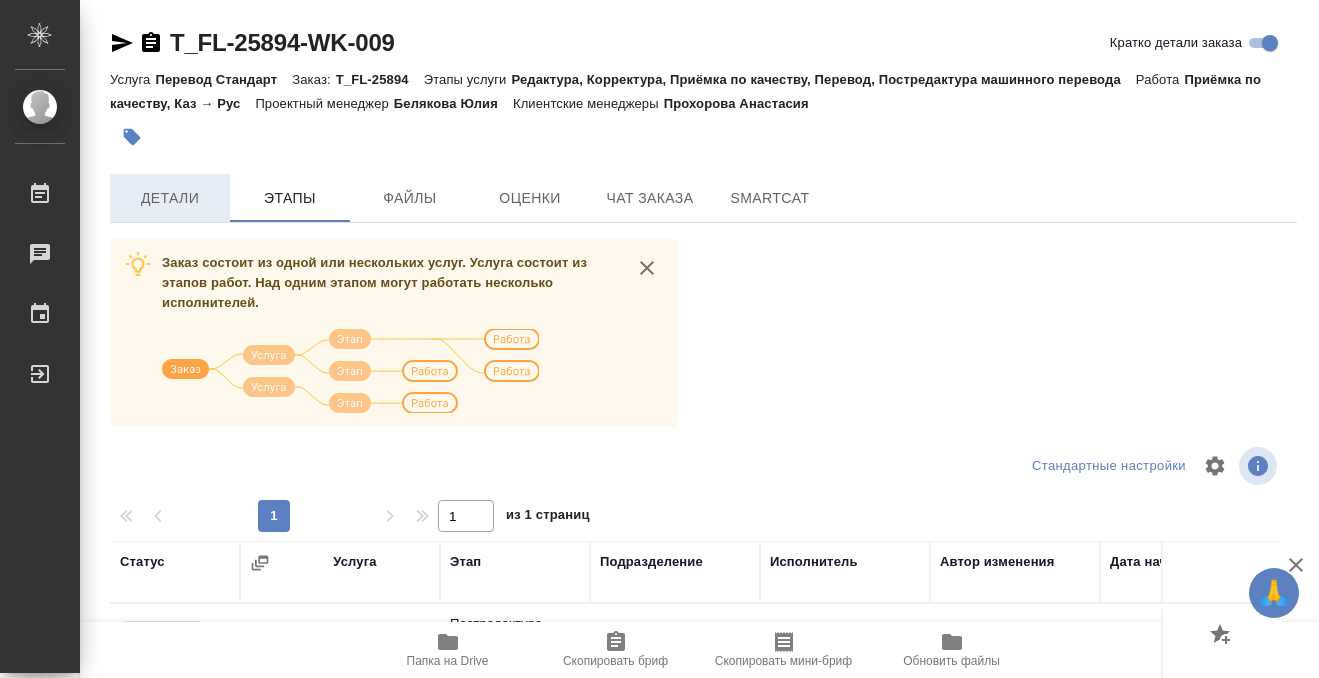 click on "Детали" at bounding box center [170, 198] 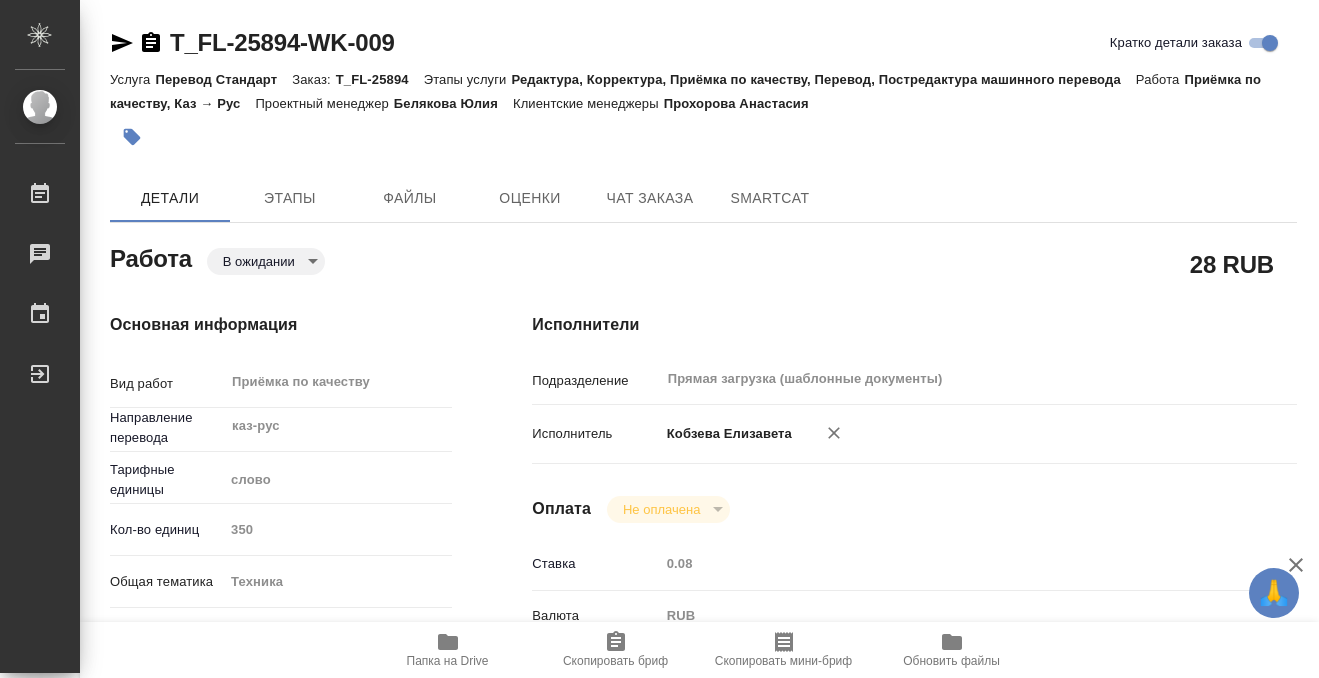 type on "x" 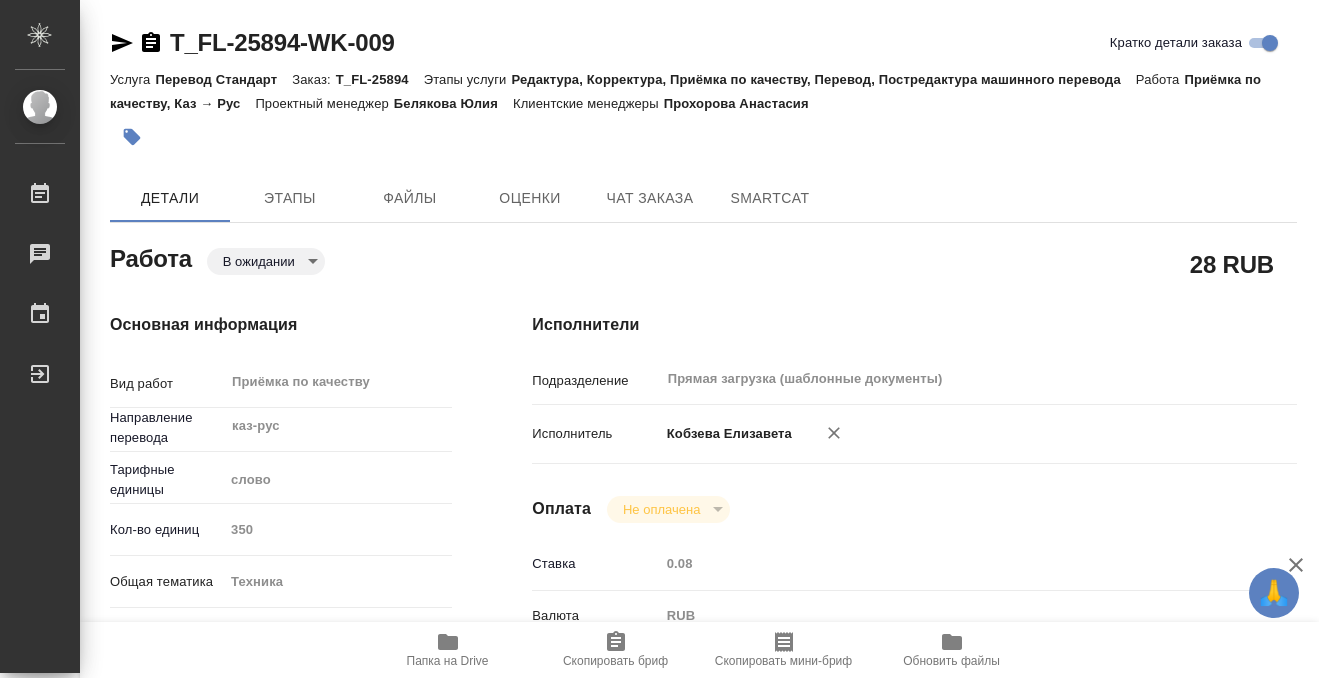 type on "x" 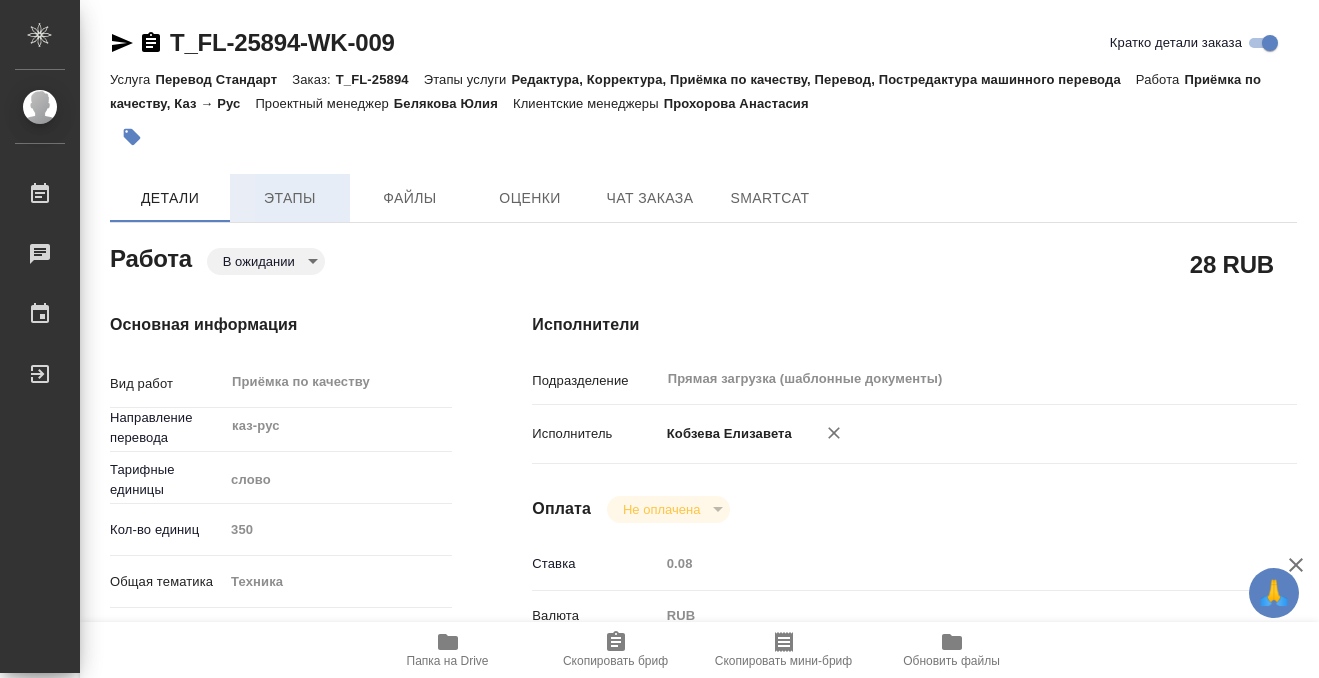 click 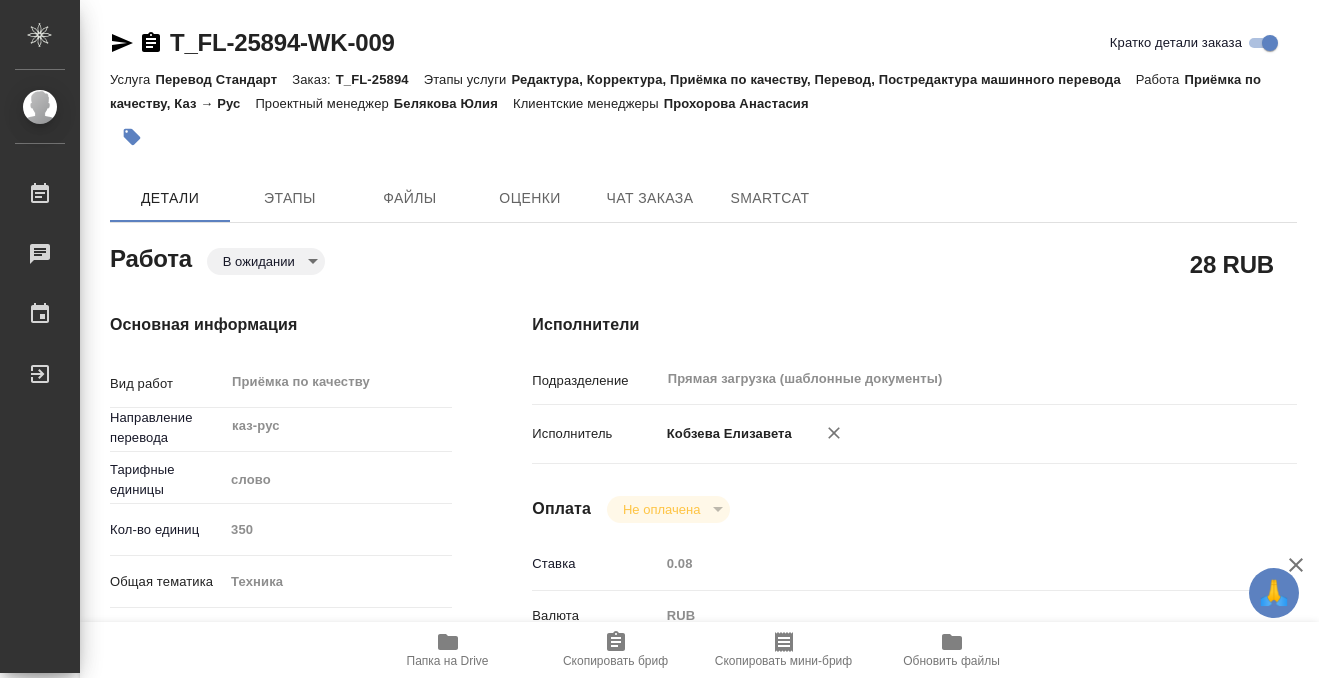 click on "🙏 .cls-1
fill:#fff;
AWATERA Kobzeva Elizaveta Работы 0 Чаты График Выйти T_FL-25894-WK-009 Кратко детали заказа Услуга Перевод Стандарт Заказ: T_FL-25894 Этапы услуги Редактура, Корректура, Приёмка по качеству, Перевод, Постредактура машинного перевода Работа Приёмка по качеству, Каз → Рус Проектный менеджер Белякова Юлия Клиентские менеджеры Прохорова Анастасия Детали Этапы Файлы Оценки Чат заказа SmartCat Работа В ожидании pending 28 RUB Основная информация Вид работ Приёмка по качеству x ​ Направление перевода каз-рус ​ Тарифные единицы слово 5a8b1489cc6b4906c91bfd90 Кол-во единиц 350 x" at bounding box center [659, 339] 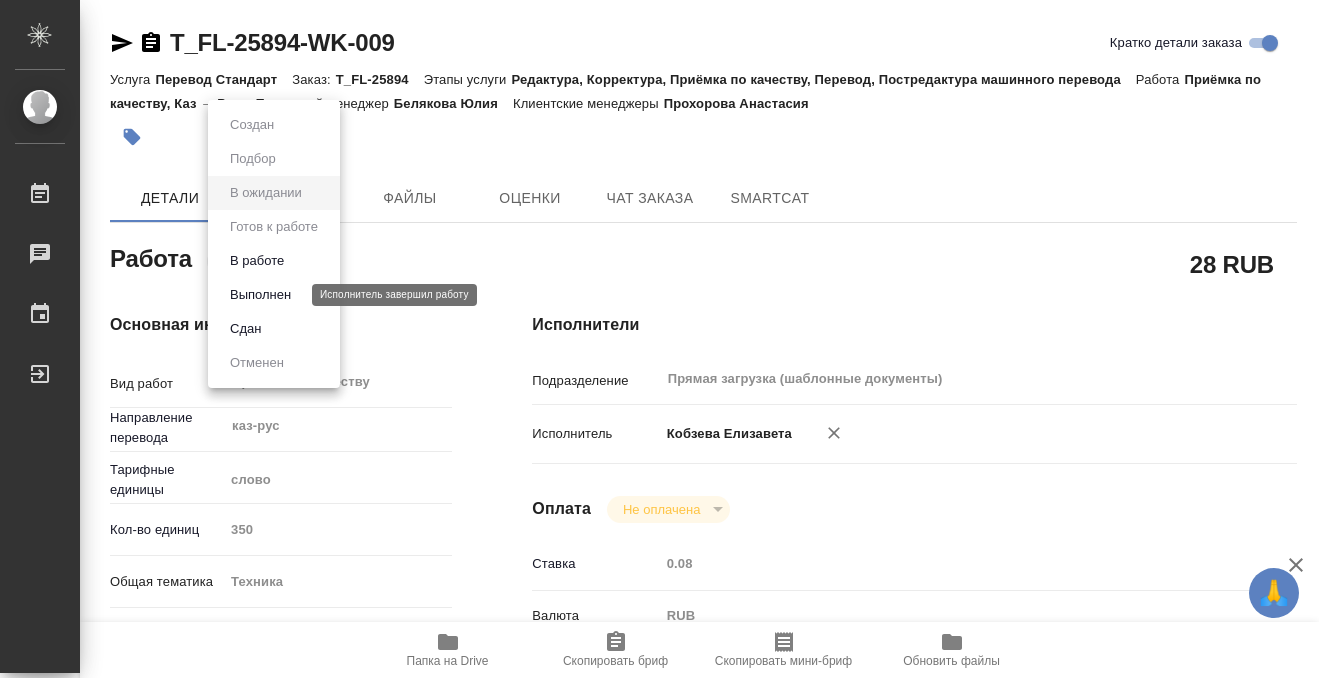 click on "Выполнен" at bounding box center [260, 295] 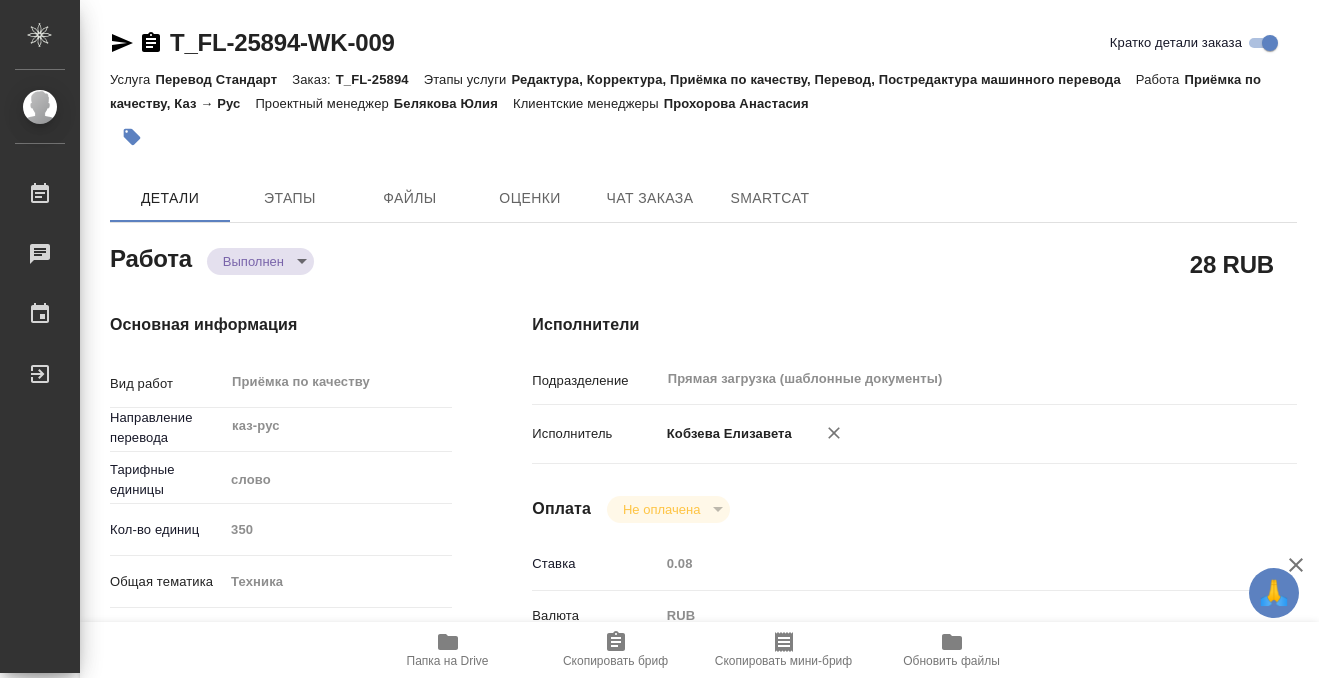 type on "x" 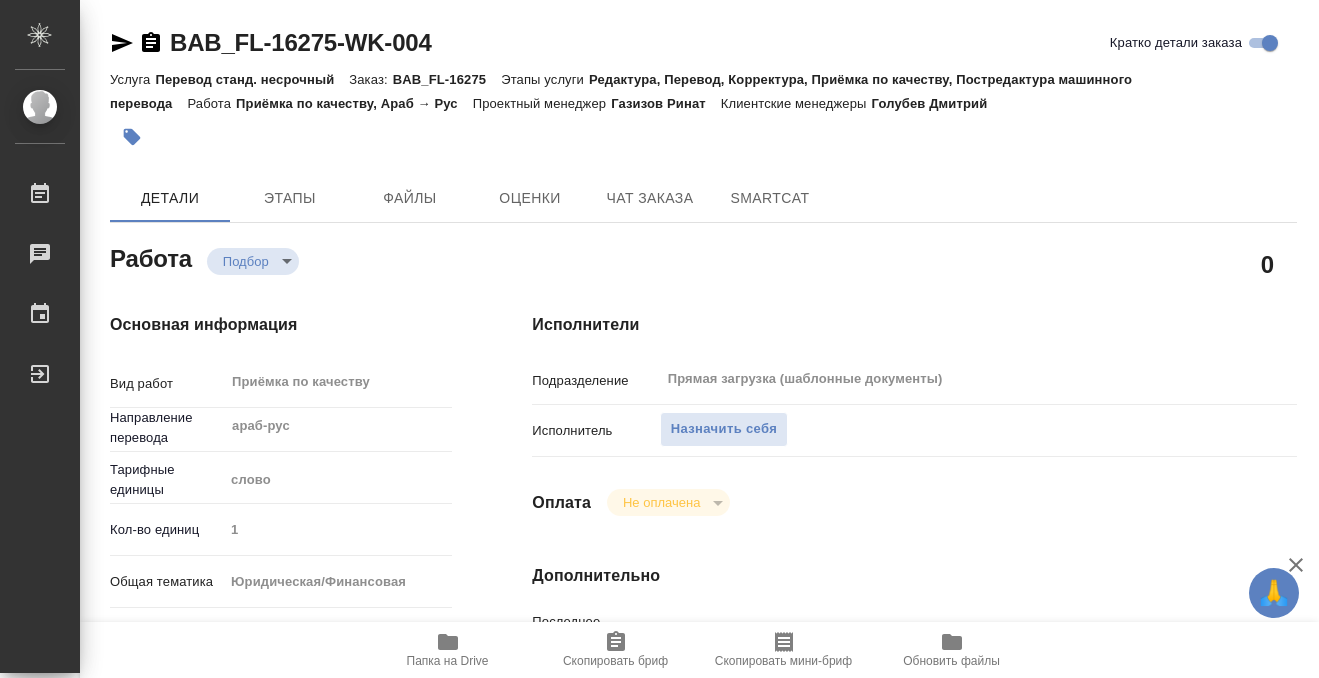 scroll, scrollTop: 0, scrollLeft: 0, axis: both 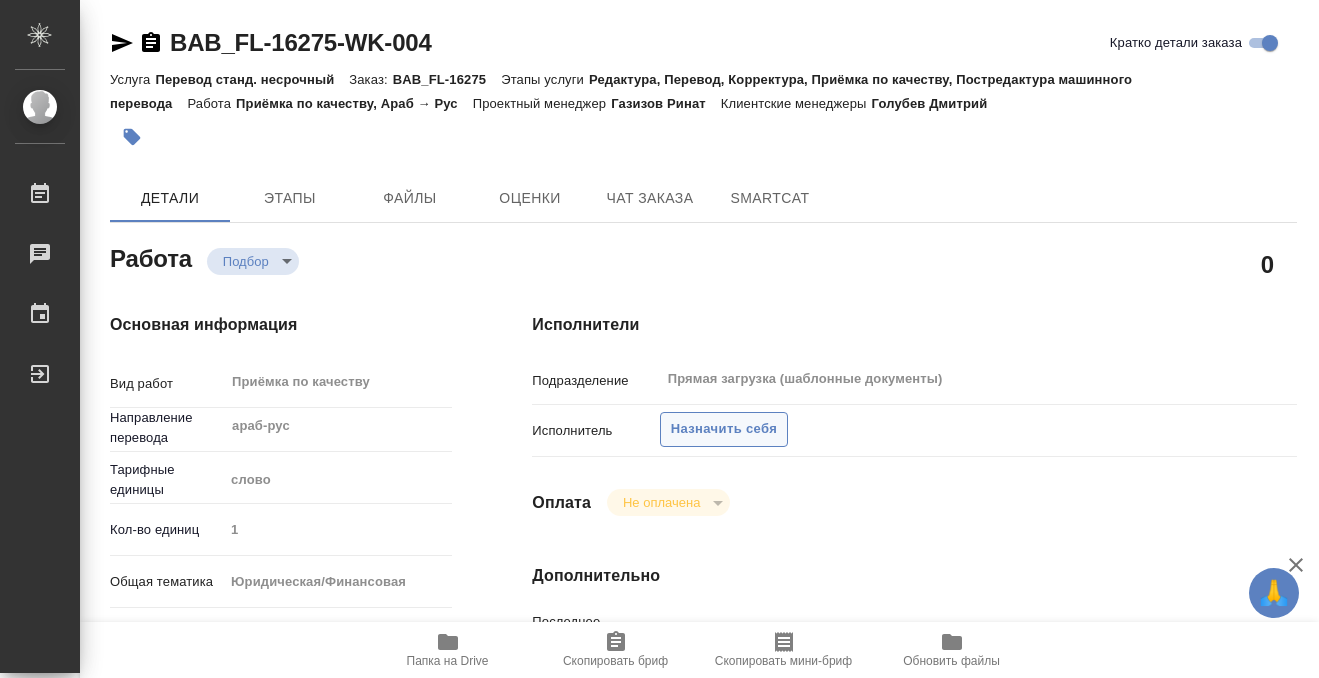 click on "Назначить себя" at bounding box center [724, 429] 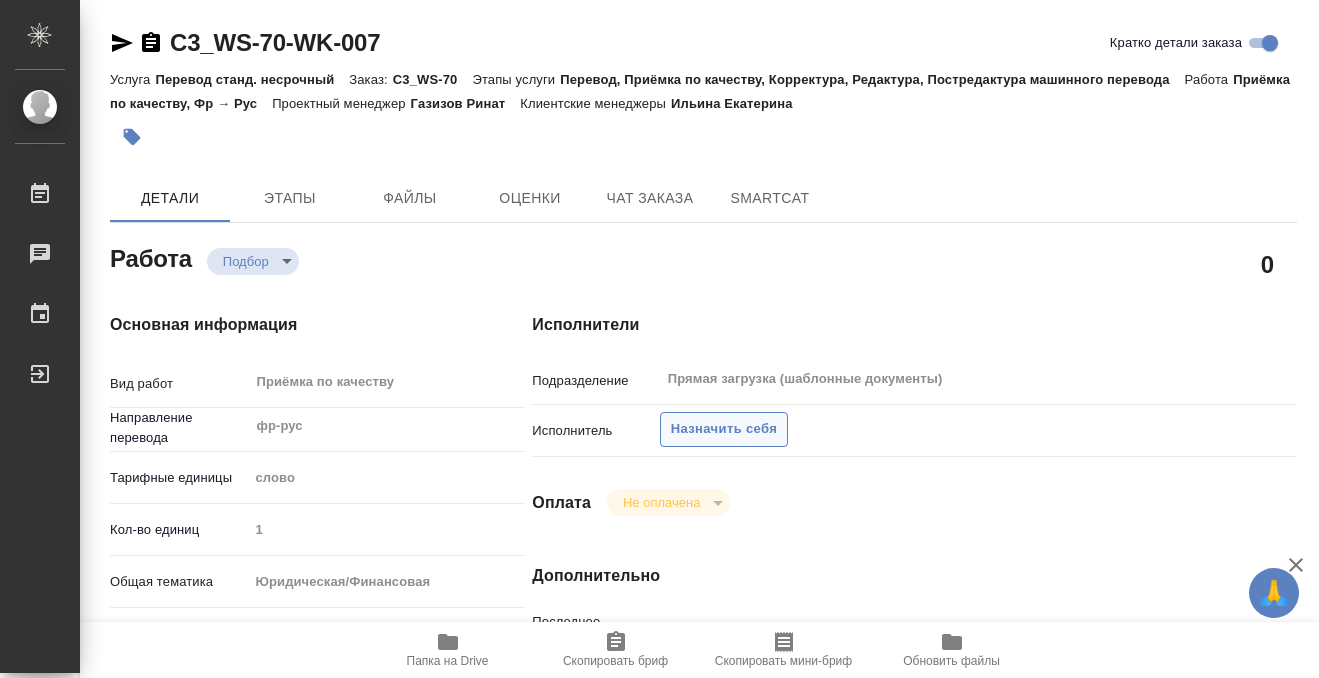 type on "x" 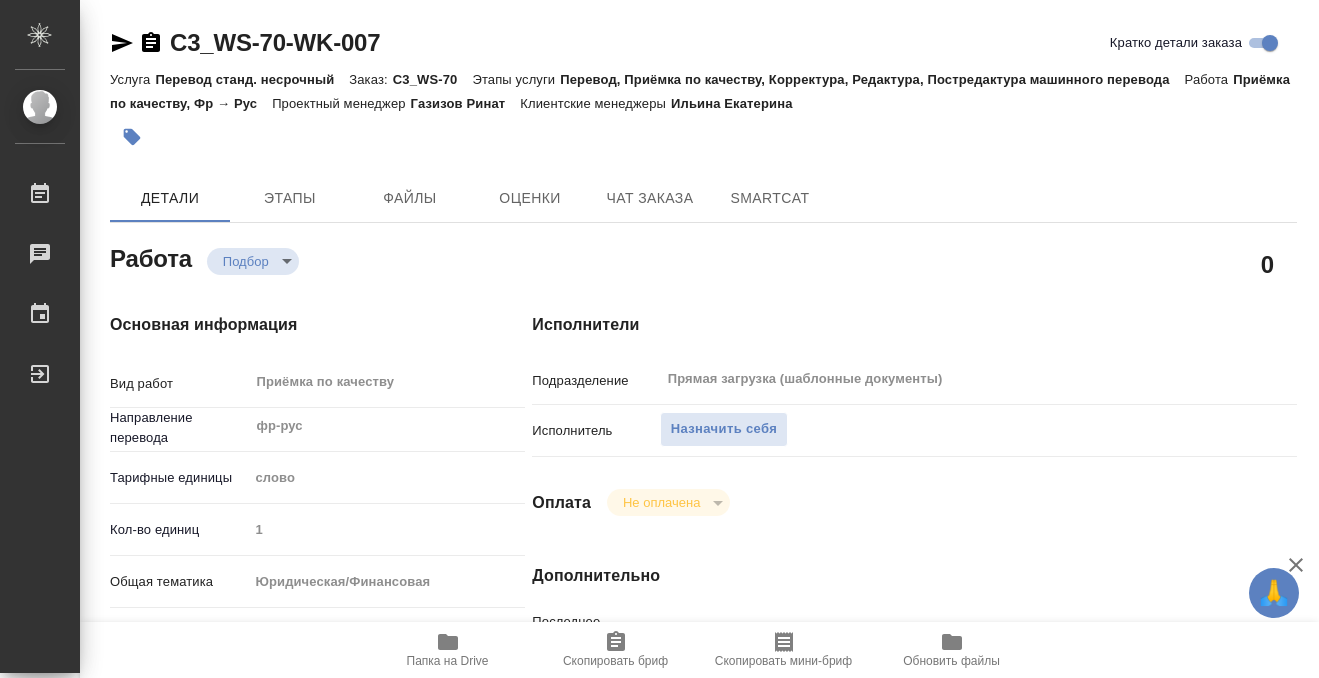 click on "Назначить себя" at bounding box center [724, 429] 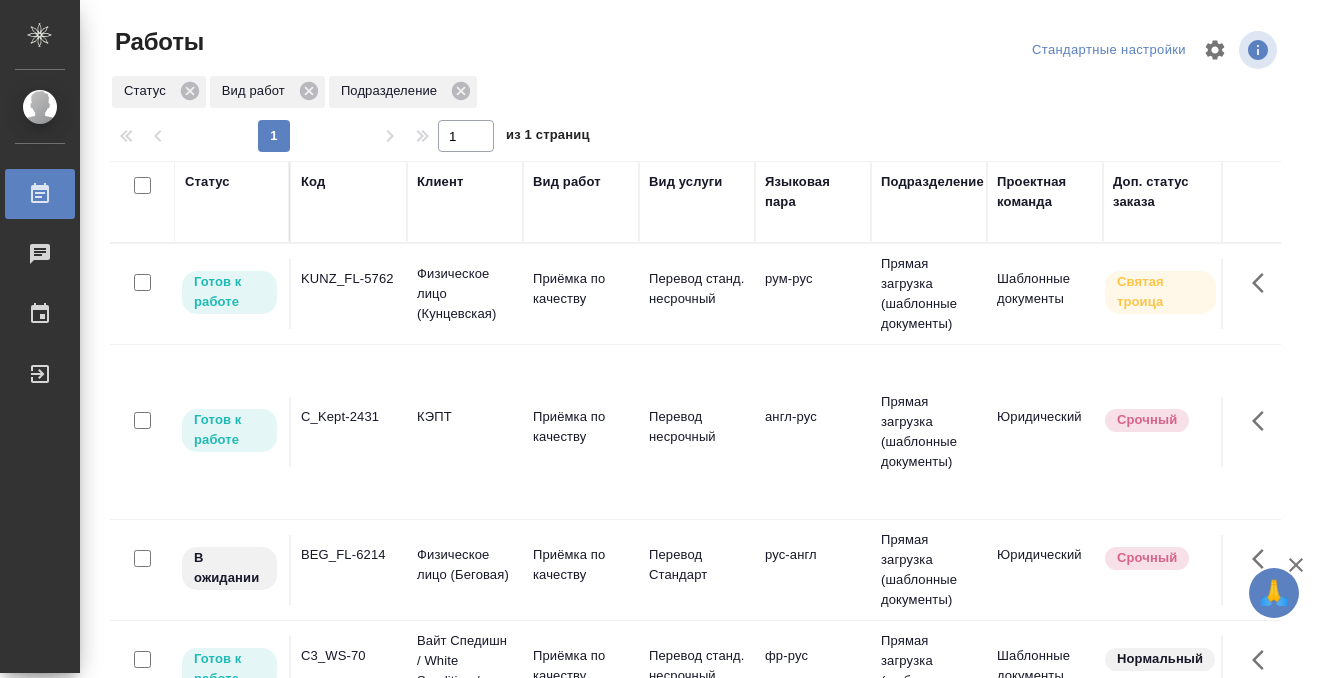 scroll, scrollTop: 0, scrollLeft: 0, axis: both 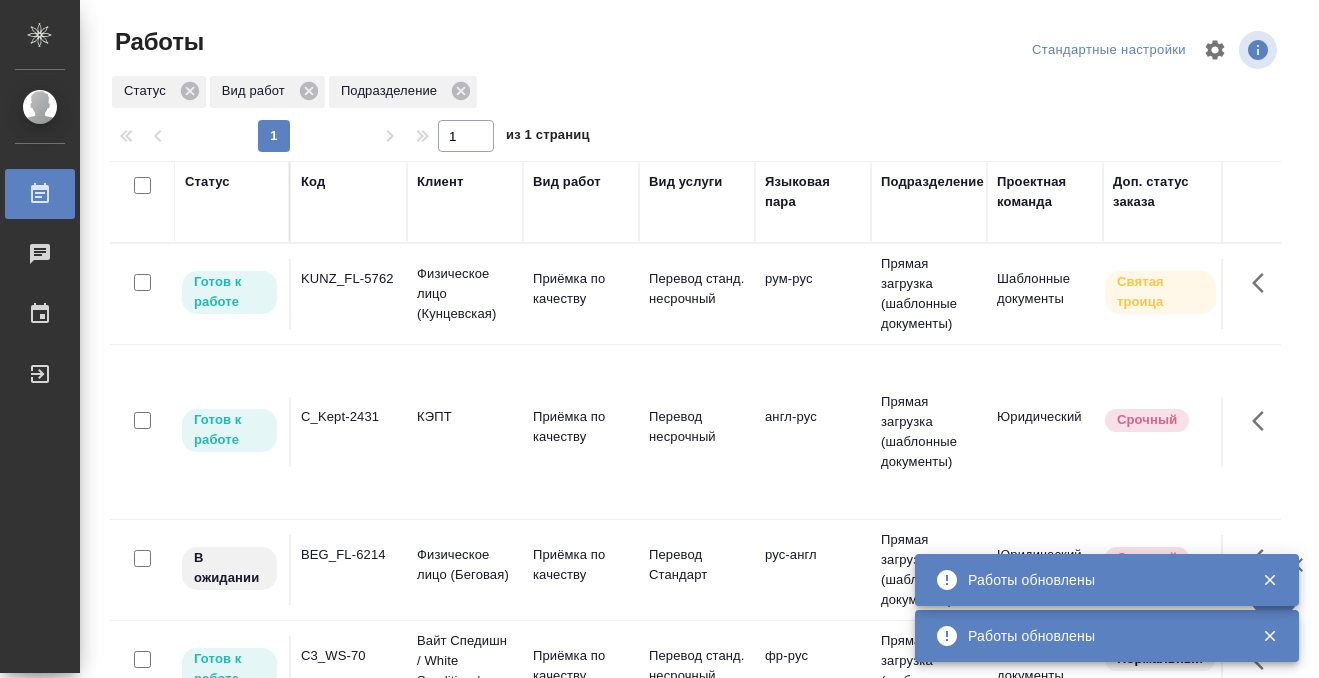 click on "Код" at bounding box center (313, 182) 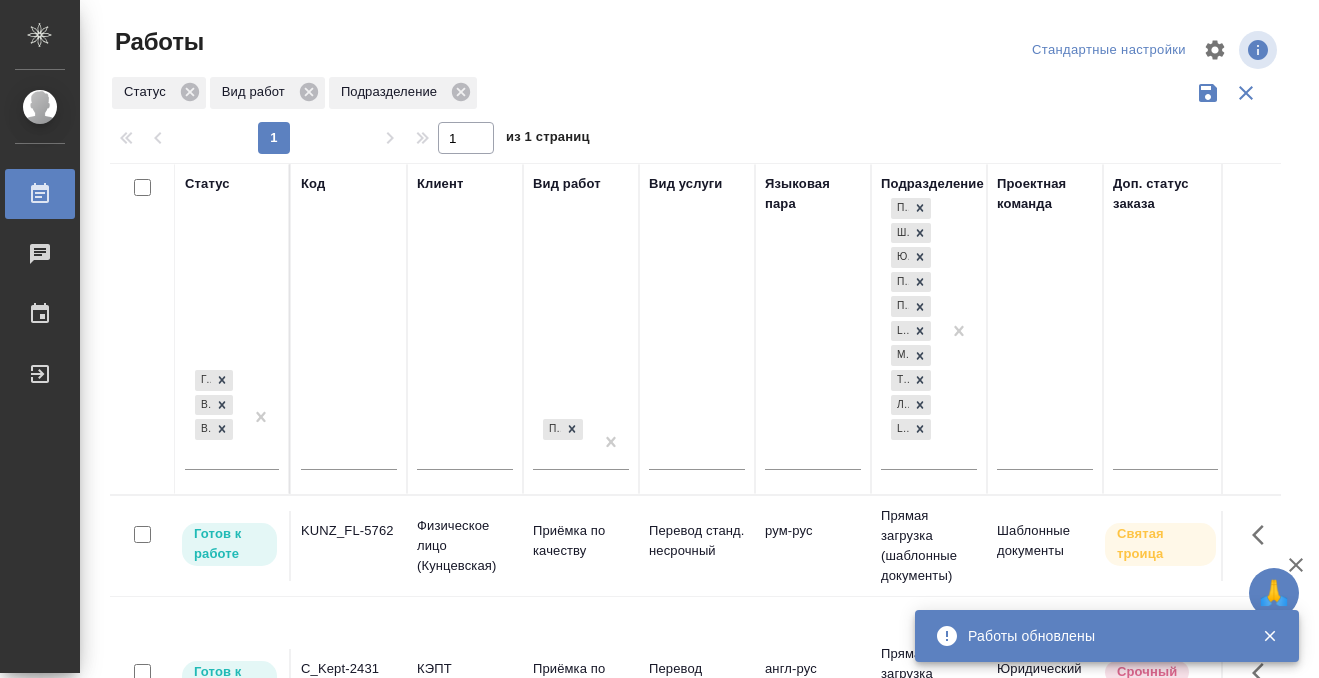 click at bounding box center [349, 456] 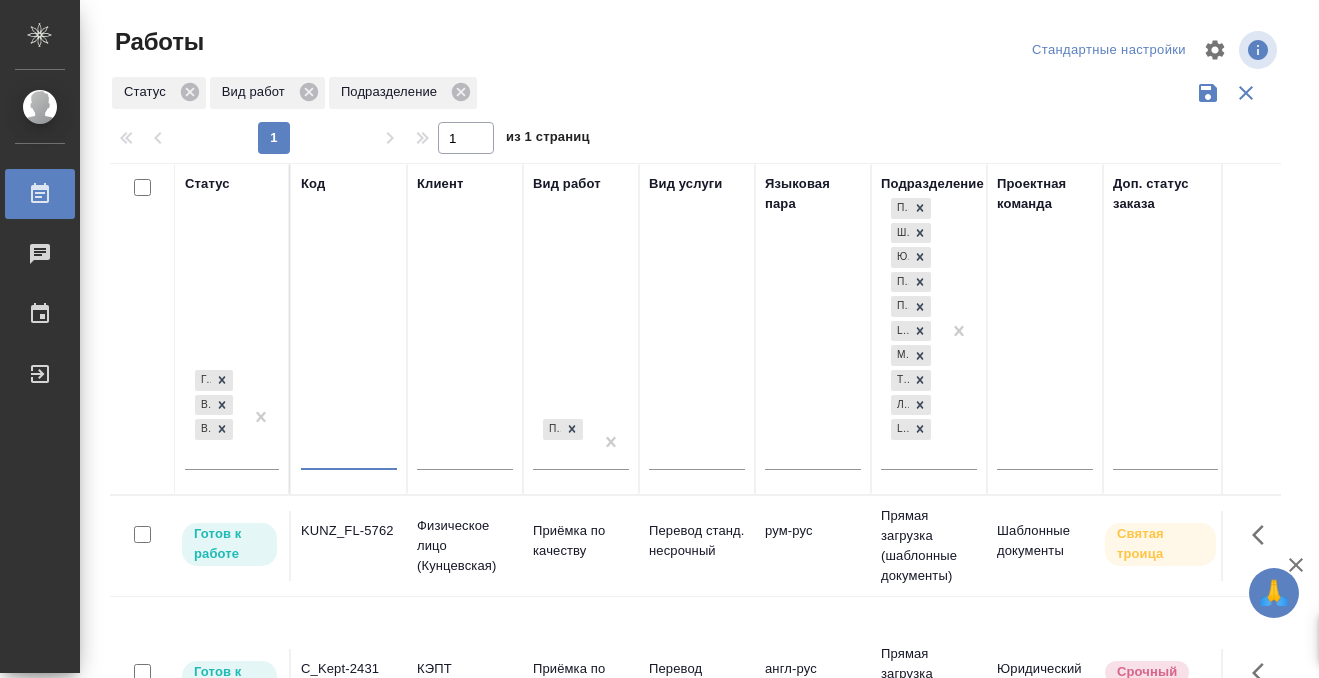 paste on "T_FL-25894" 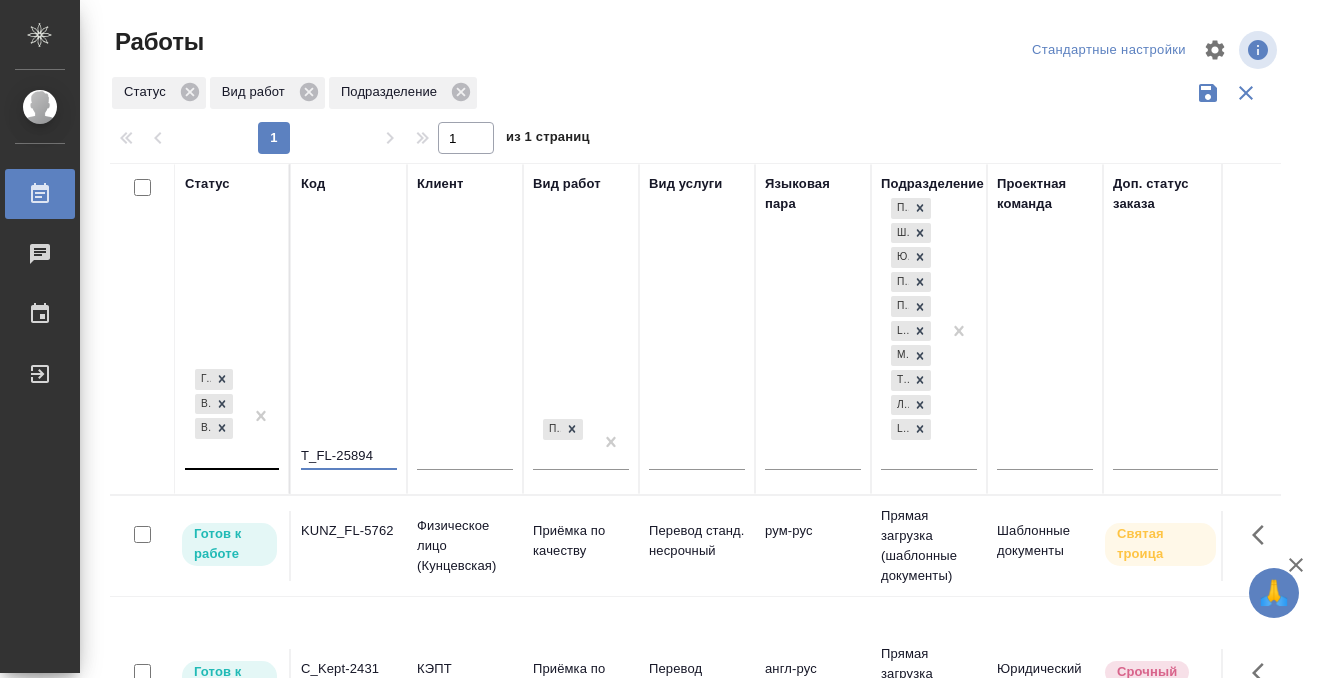 type on "T_FL-25894" 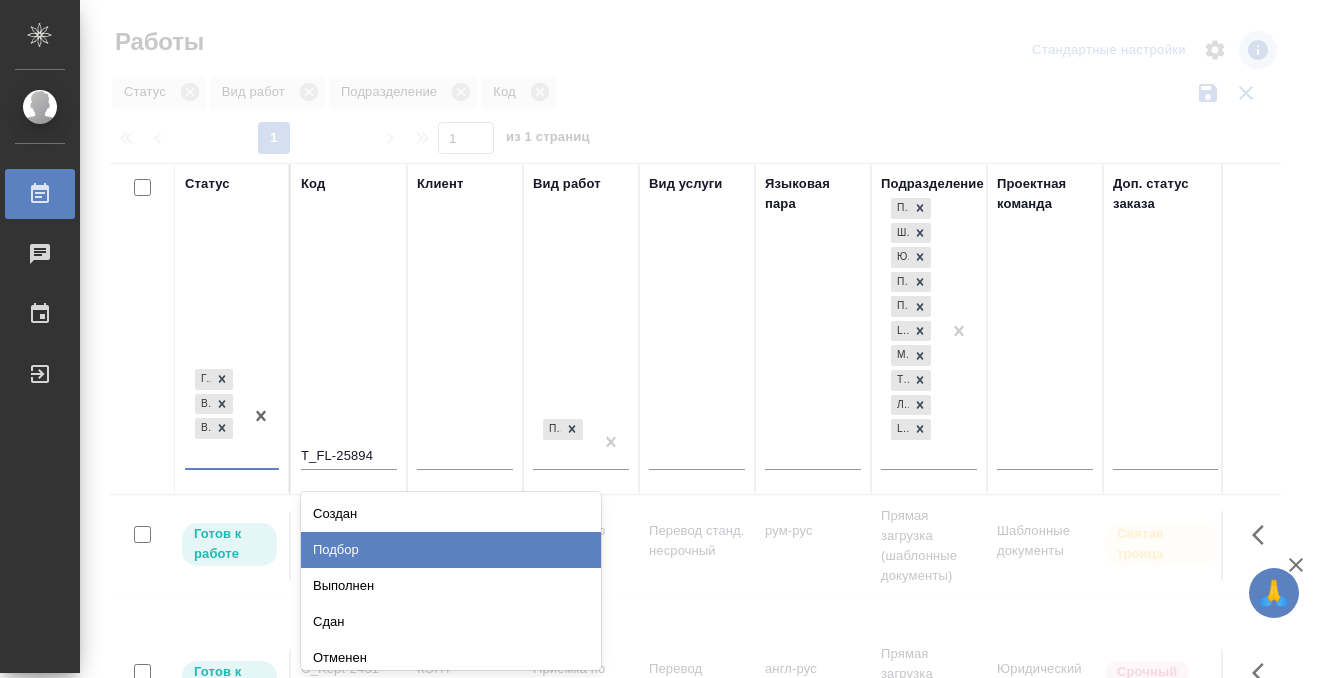 click on "Подбор" at bounding box center (451, 550) 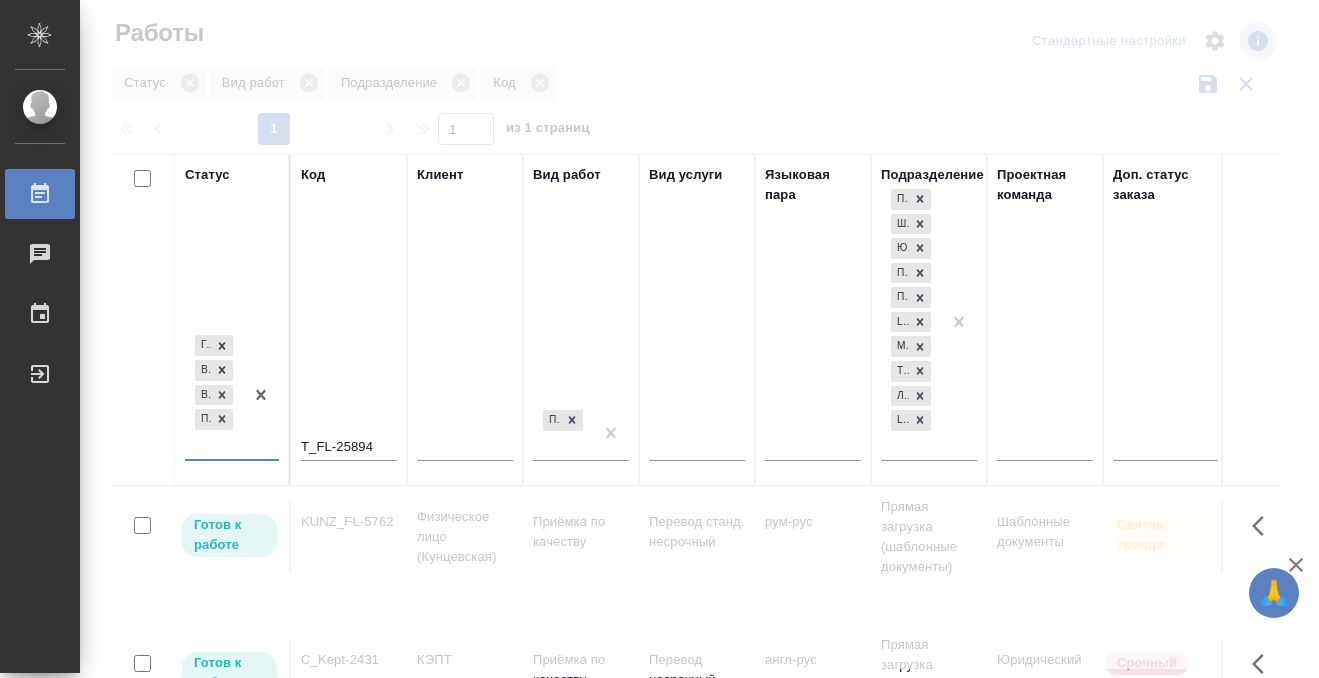 scroll, scrollTop: 10, scrollLeft: 0, axis: vertical 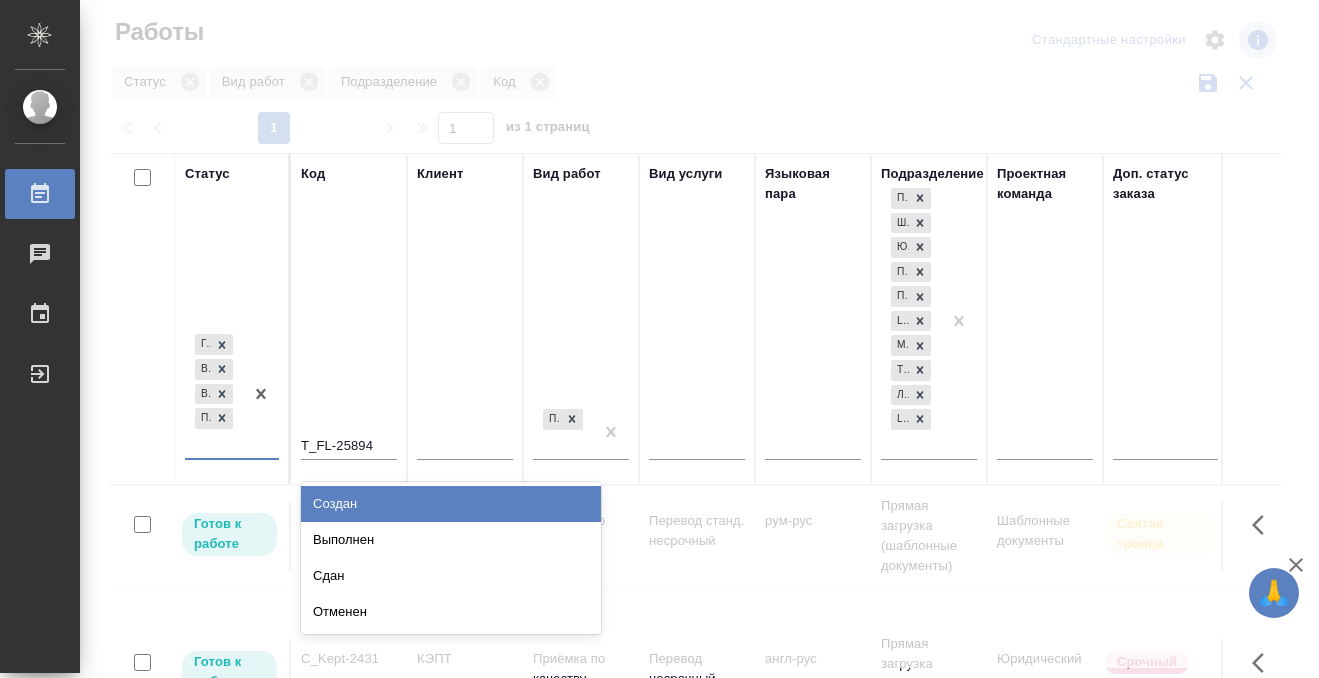 click on "Готов к работе В работе В ожидании Подбор" at bounding box center [214, 393] 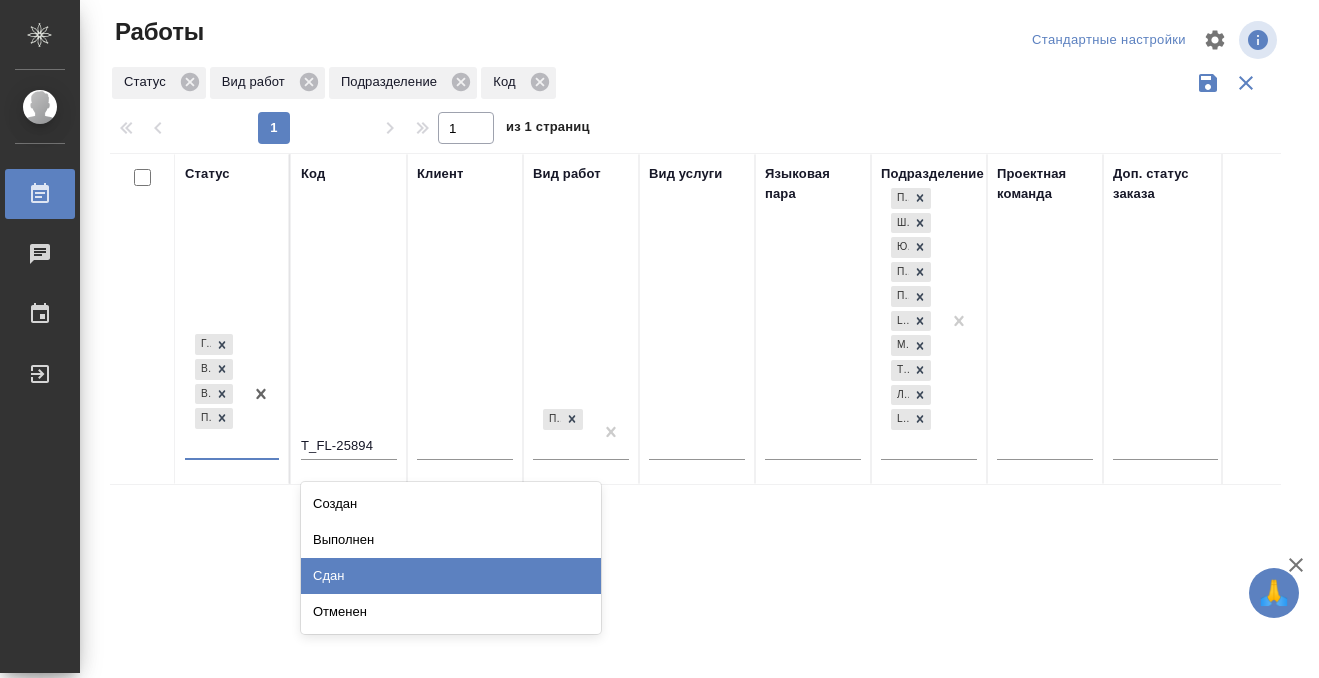 click on "Сдан" at bounding box center (451, 576) 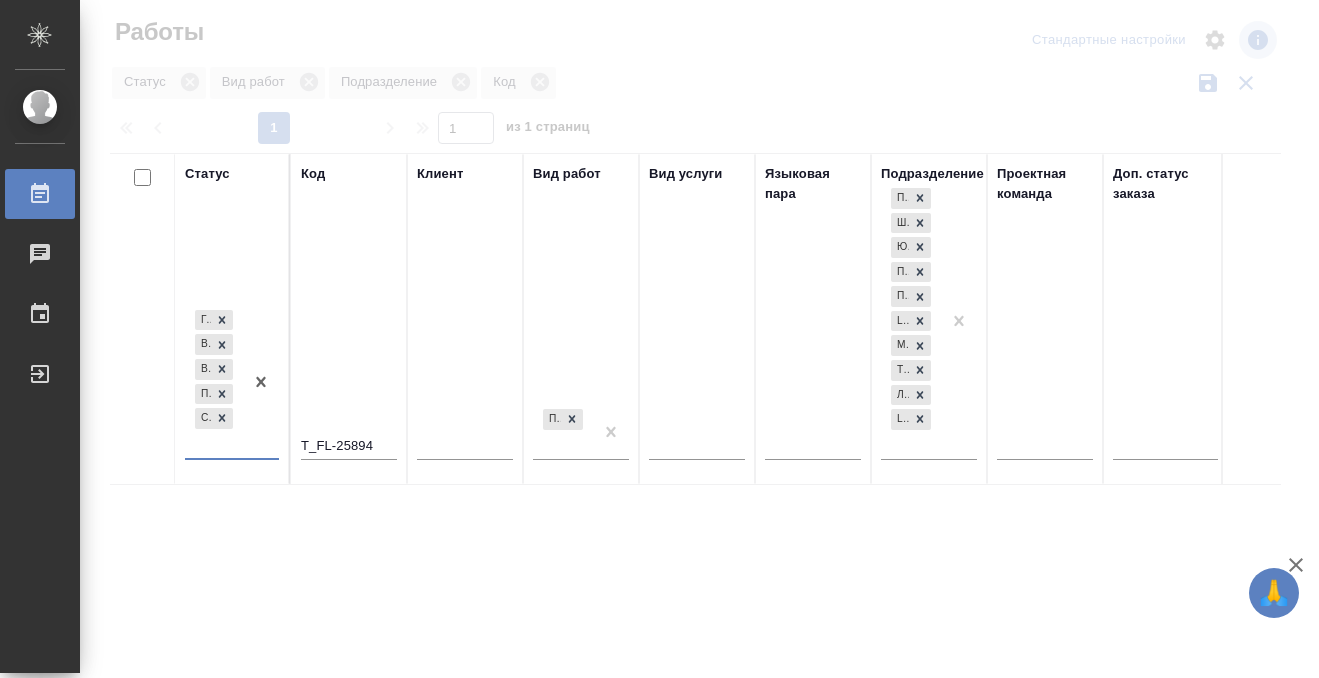 click on "Готов к работе В работе В ожидании Подбор Сдан" at bounding box center (214, 382) 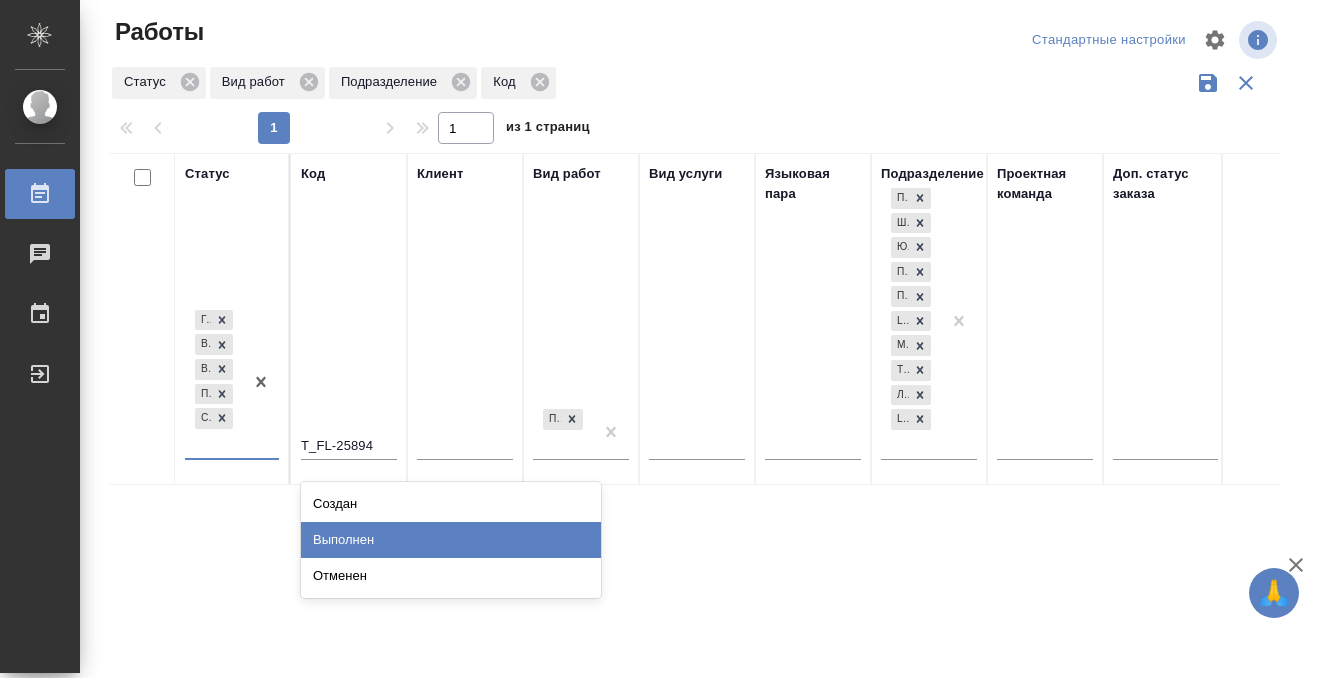 click on "Выполнен" at bounding box center [451, 540] 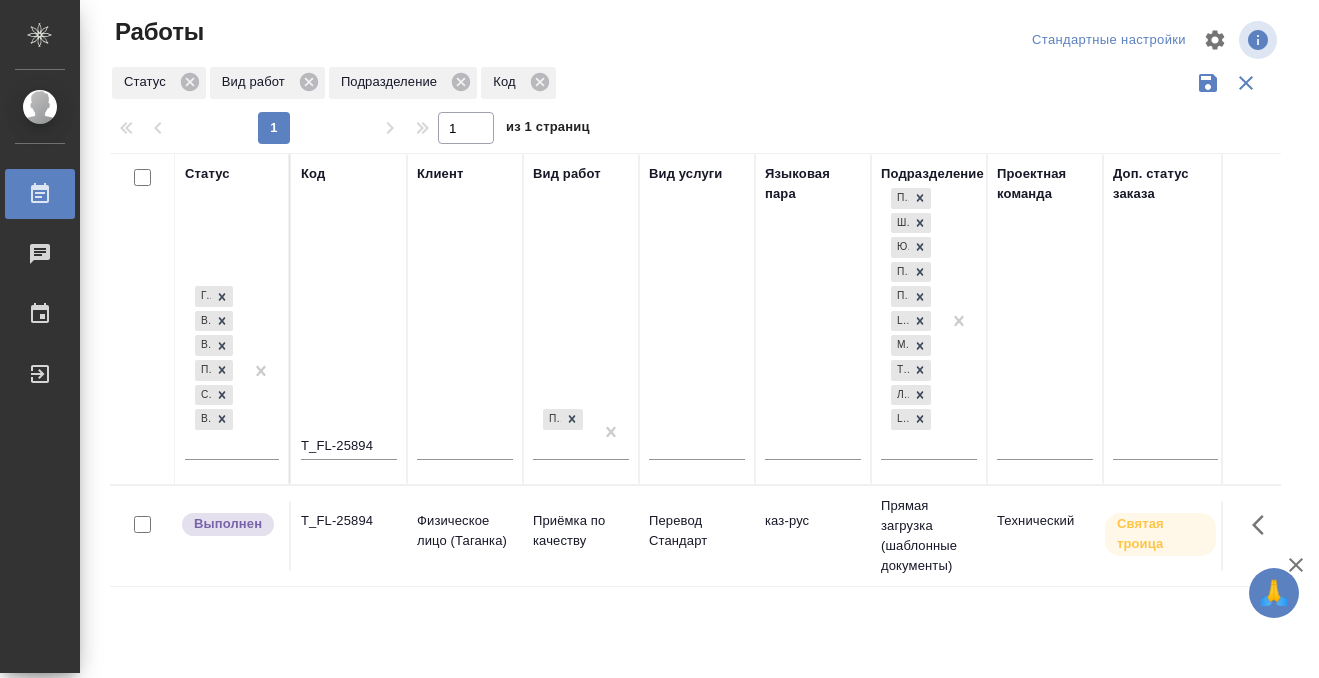 click on "T_FL-25894" at bounding box center [349, 536] 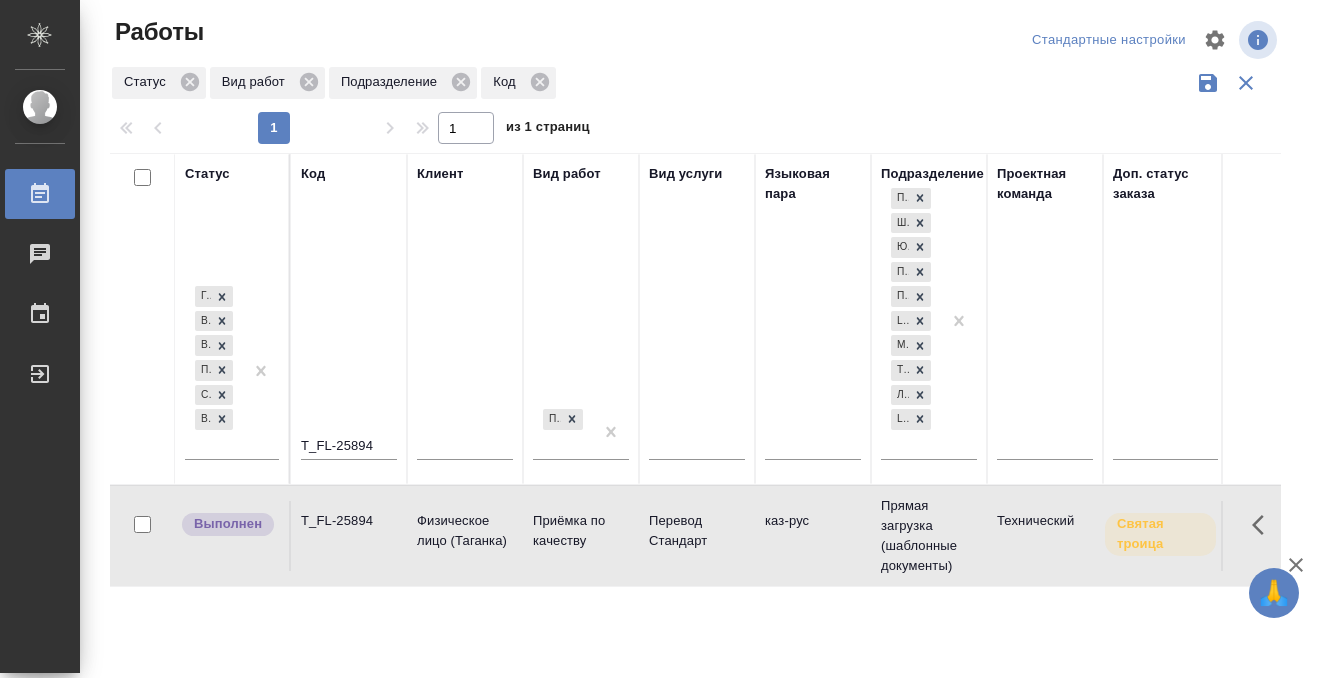 click at bounding box center [56, 194] 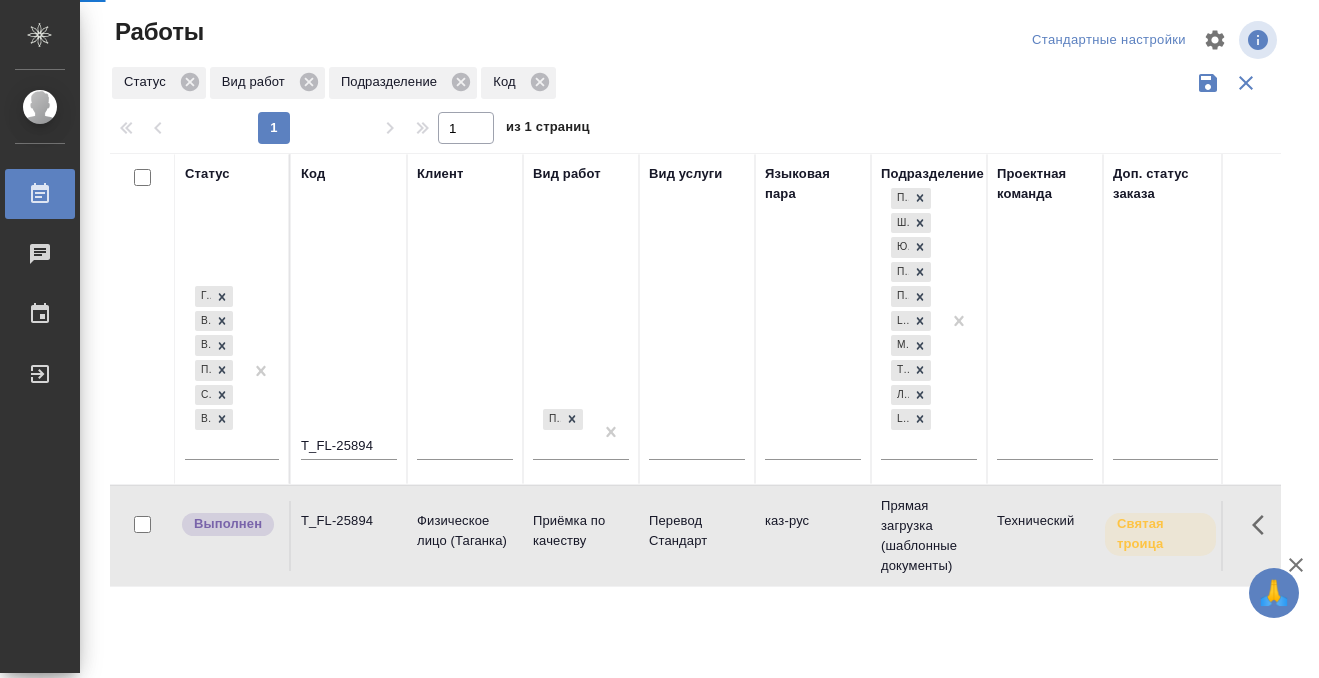 click on "Работы" at bounding box center (15, 194) 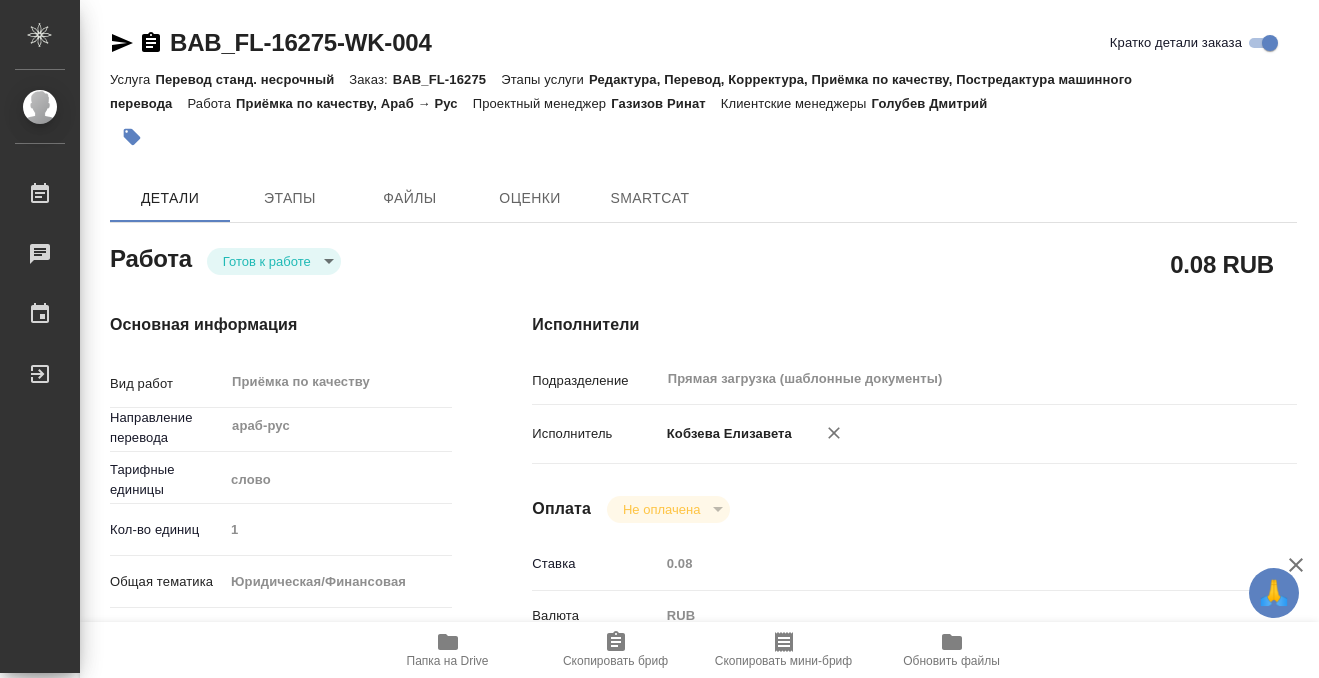 scroll, scrollTop: 0, scrollLeft: 0, axis: both 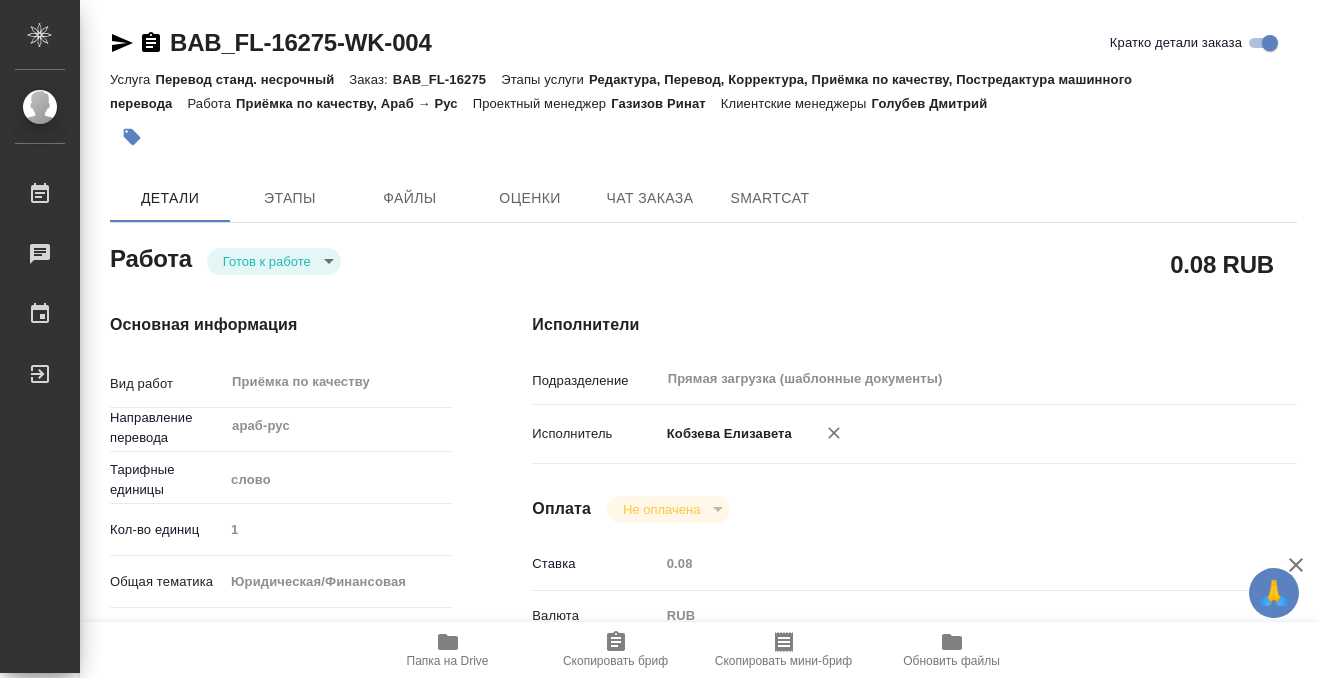 type on "x" 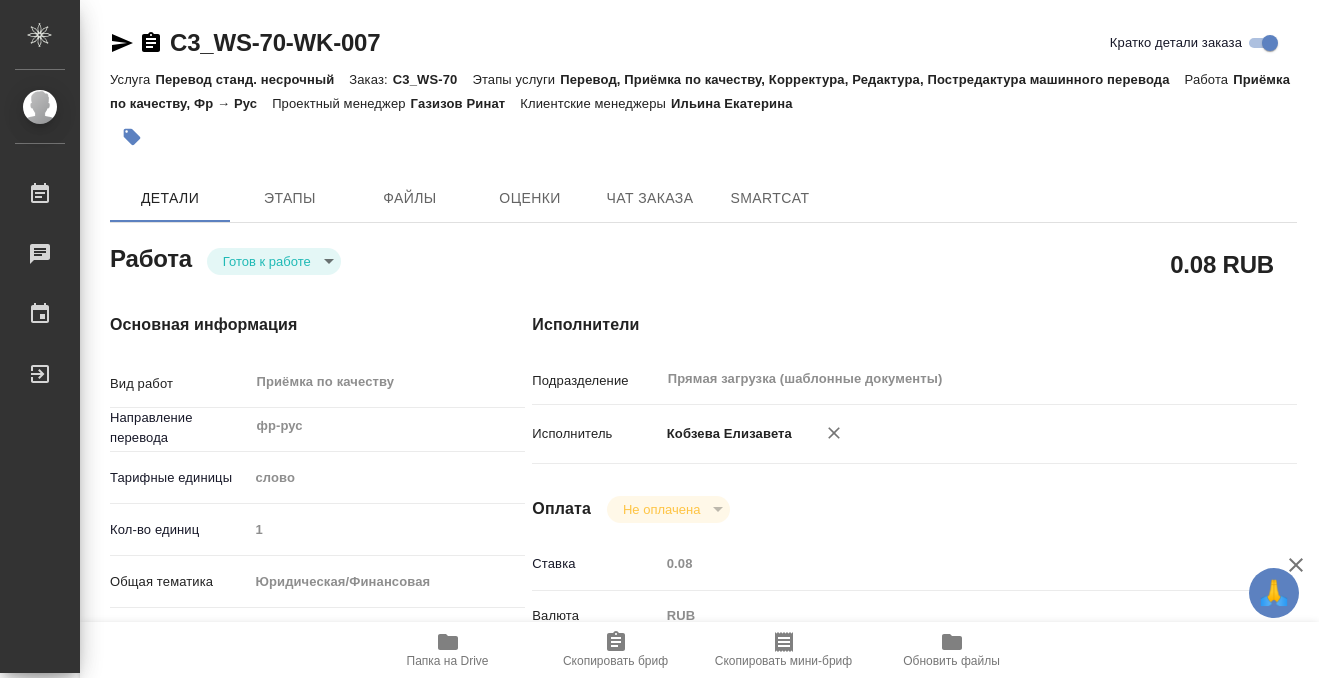 scroll, scrollTop: 0, scrollLeft: 0, axis: both 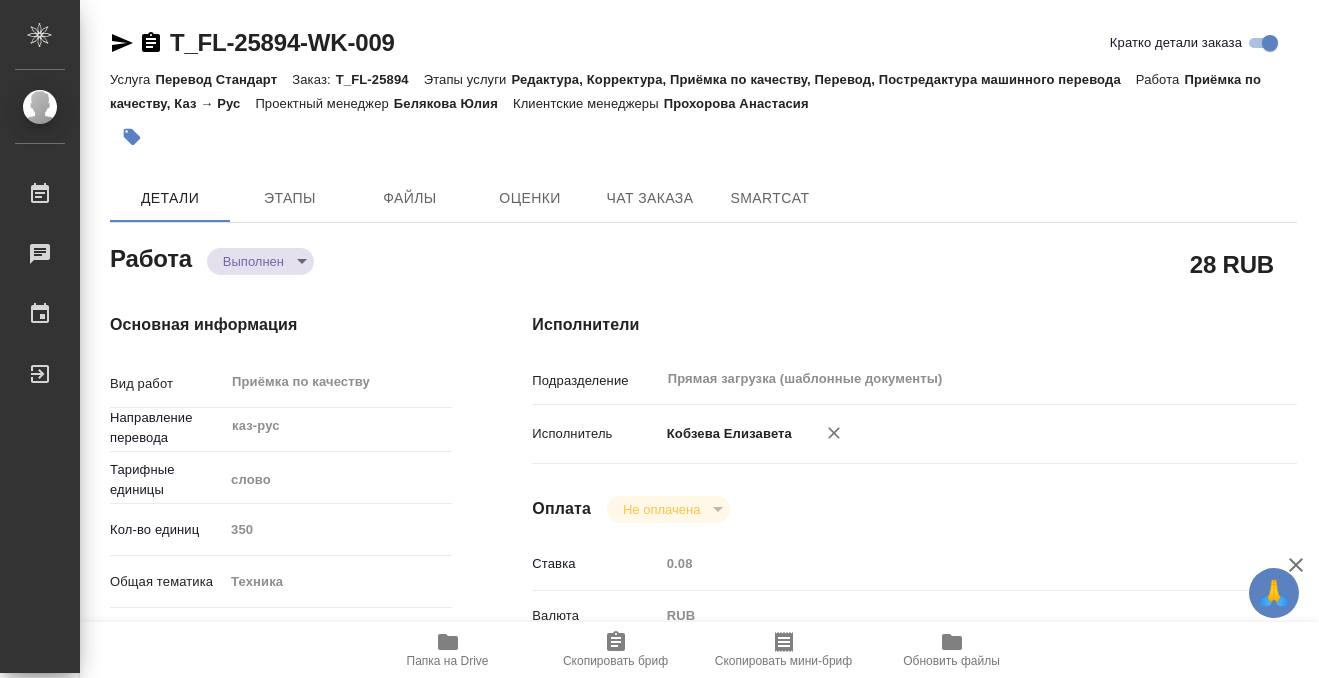 type on "x" 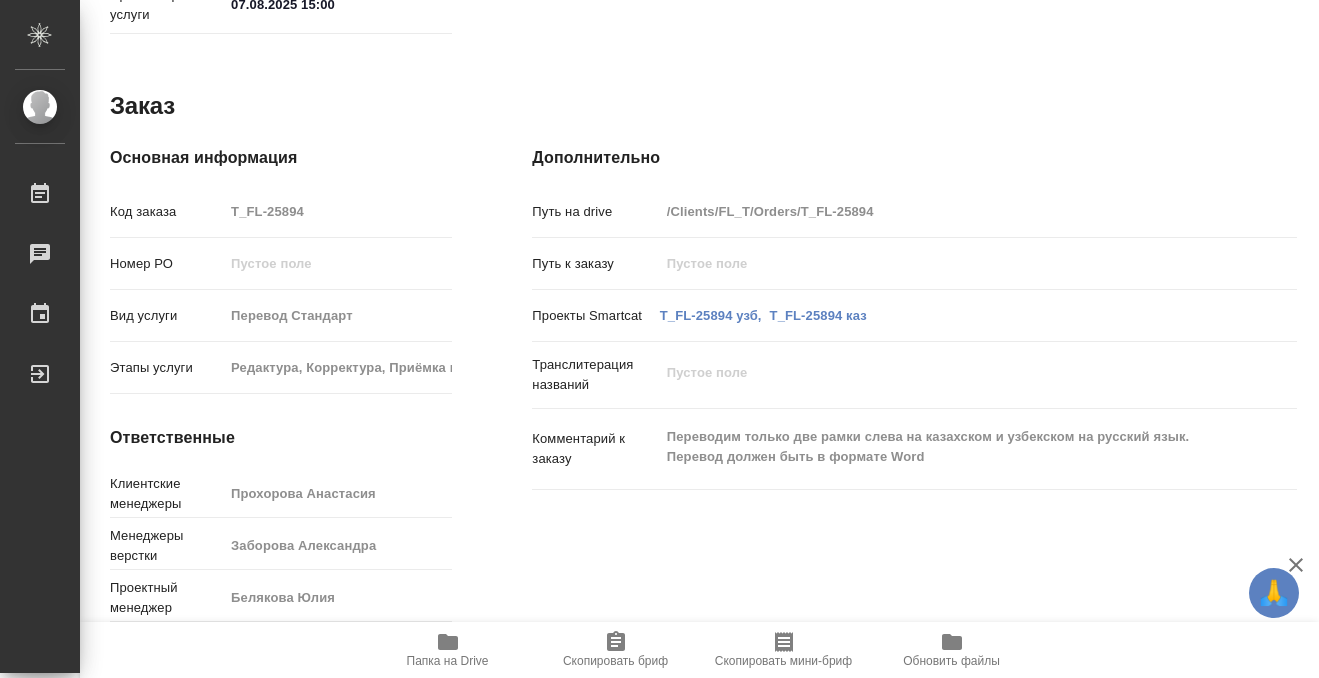 scroll, scrollTop: 1068, scrollLeft: 0, axis: vertical 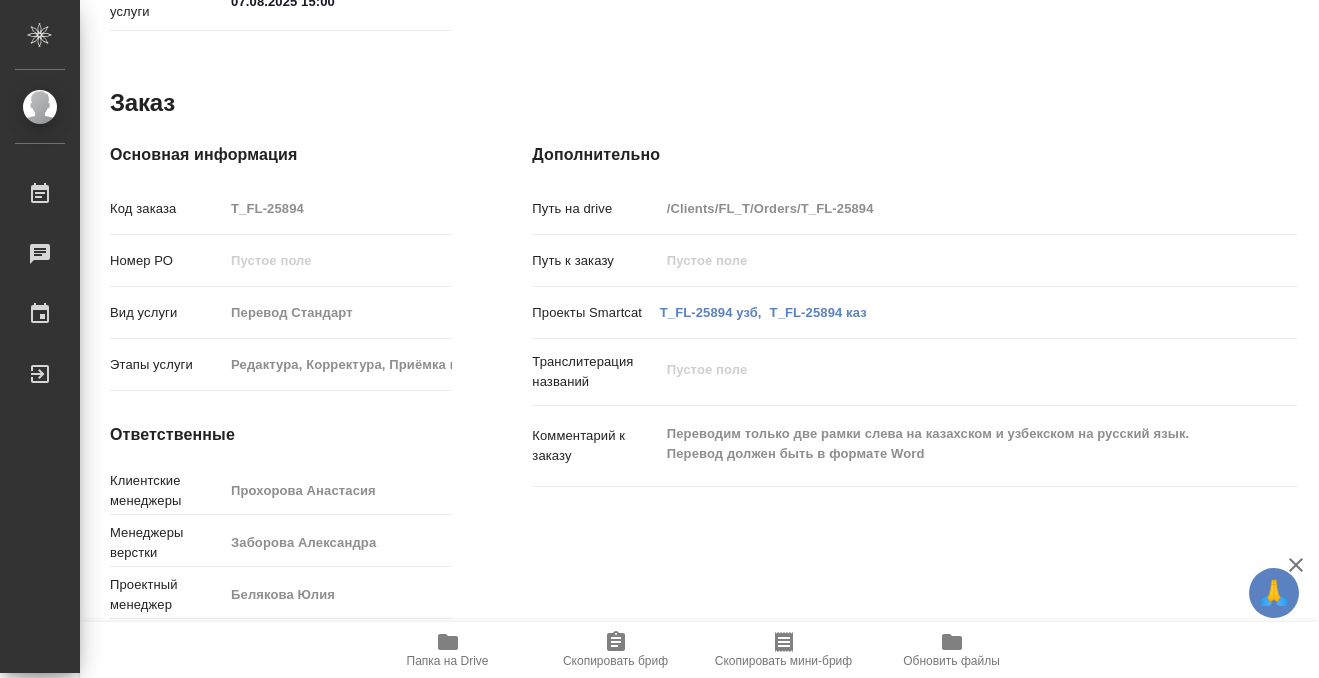 type on "x" 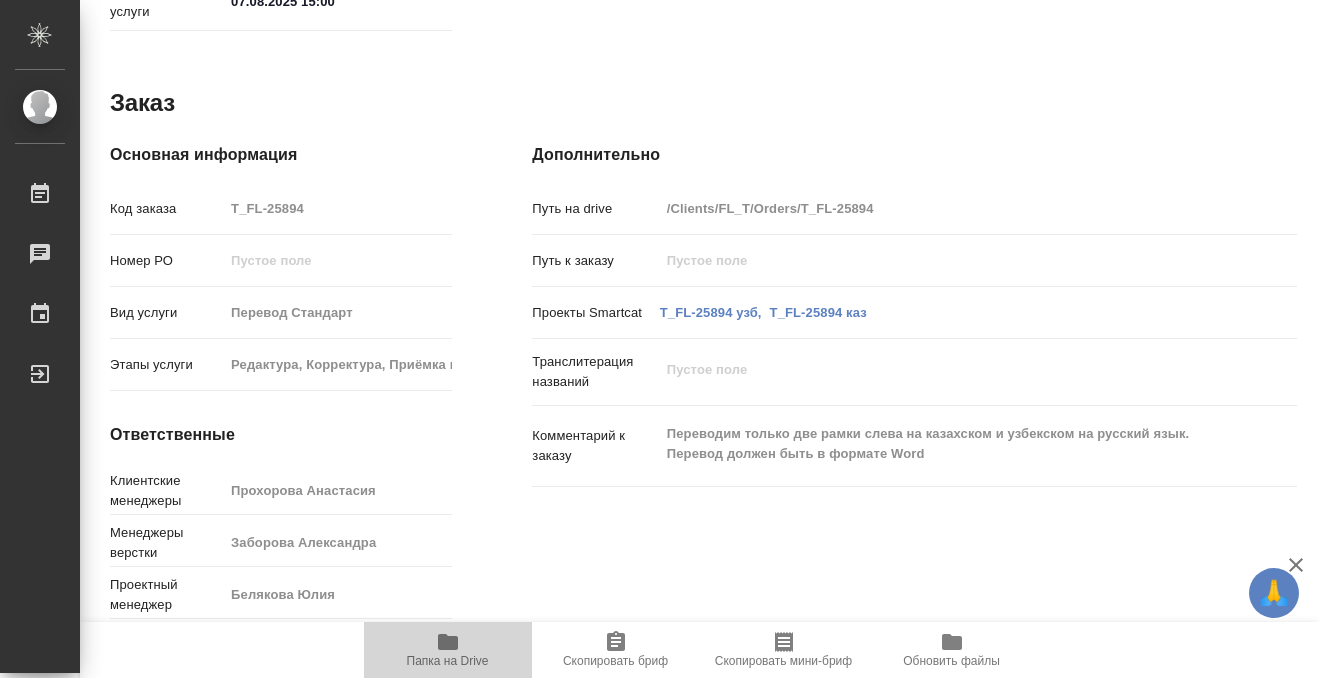 click 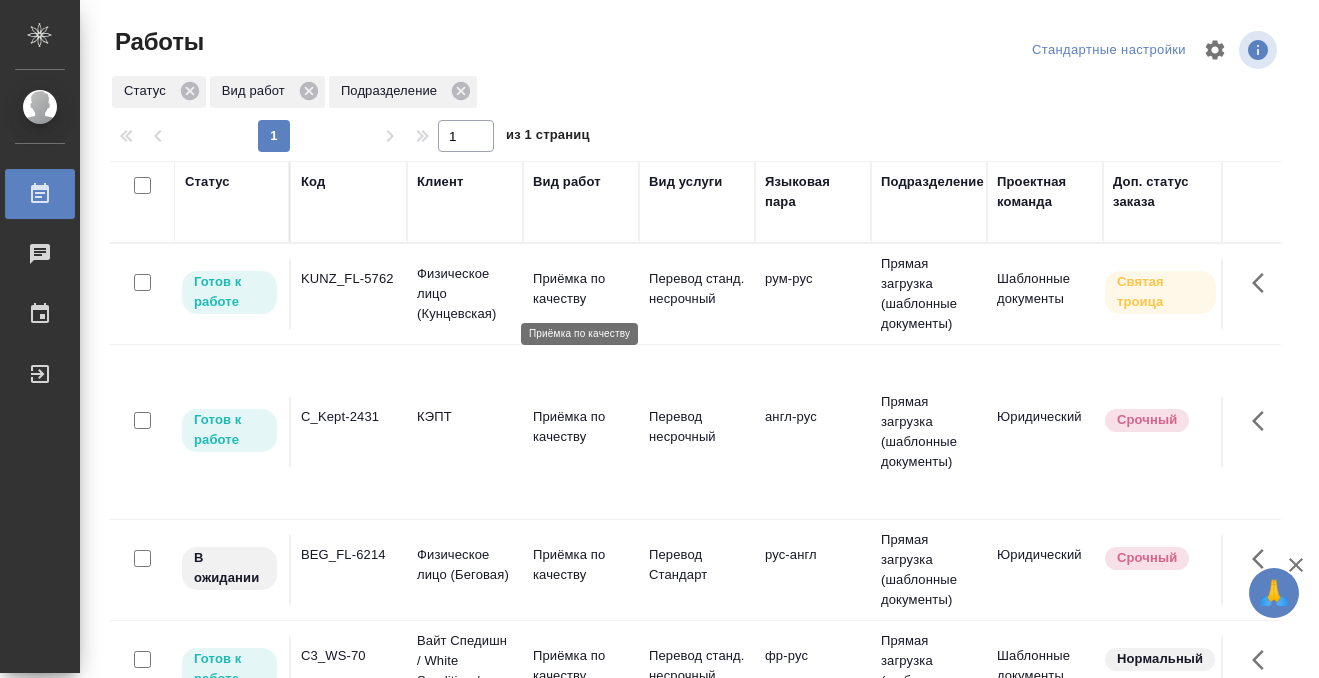 scroll, scrollTop: 0, scrollLeft: 0, axis: both 